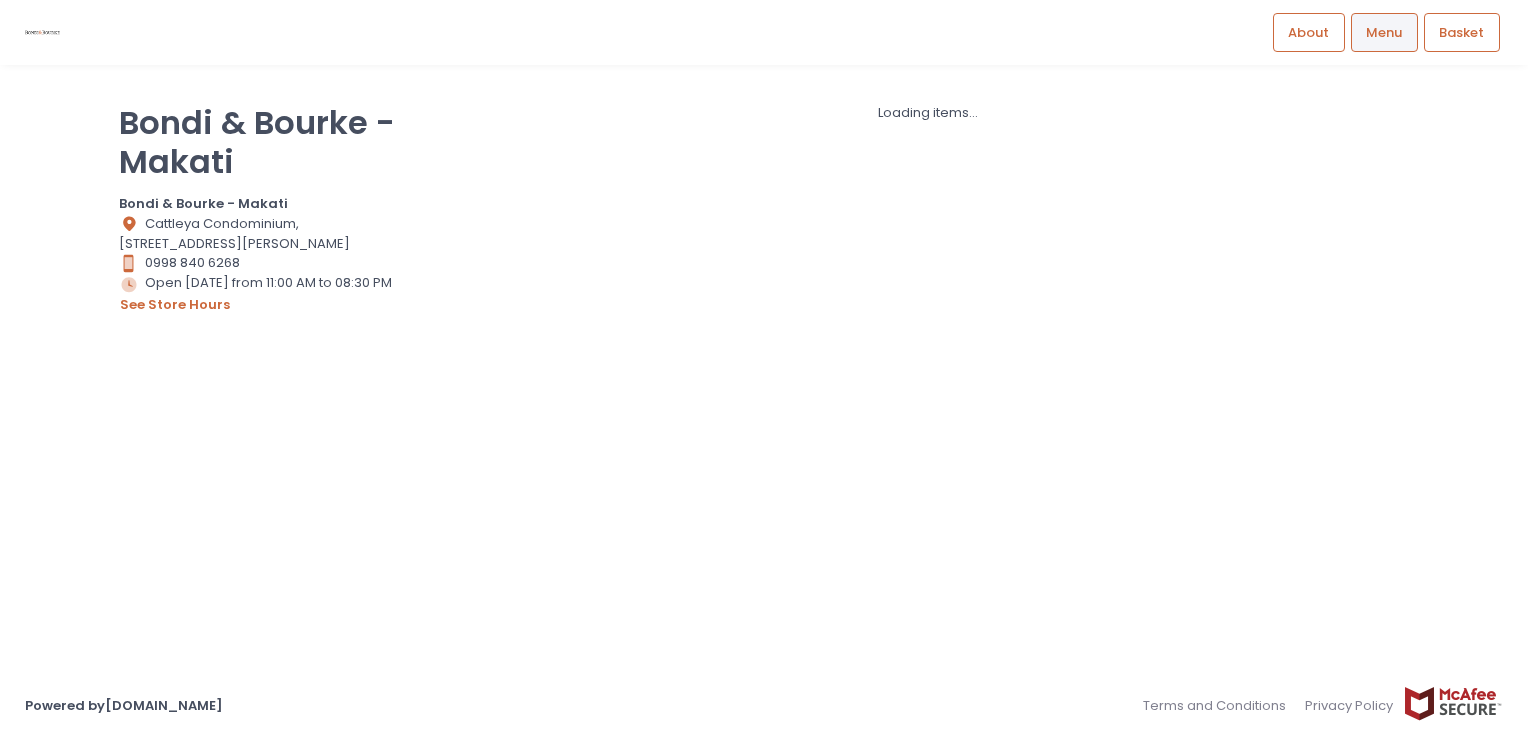scroll, scrollTop: 0, scrollLeft: 0, axis: both 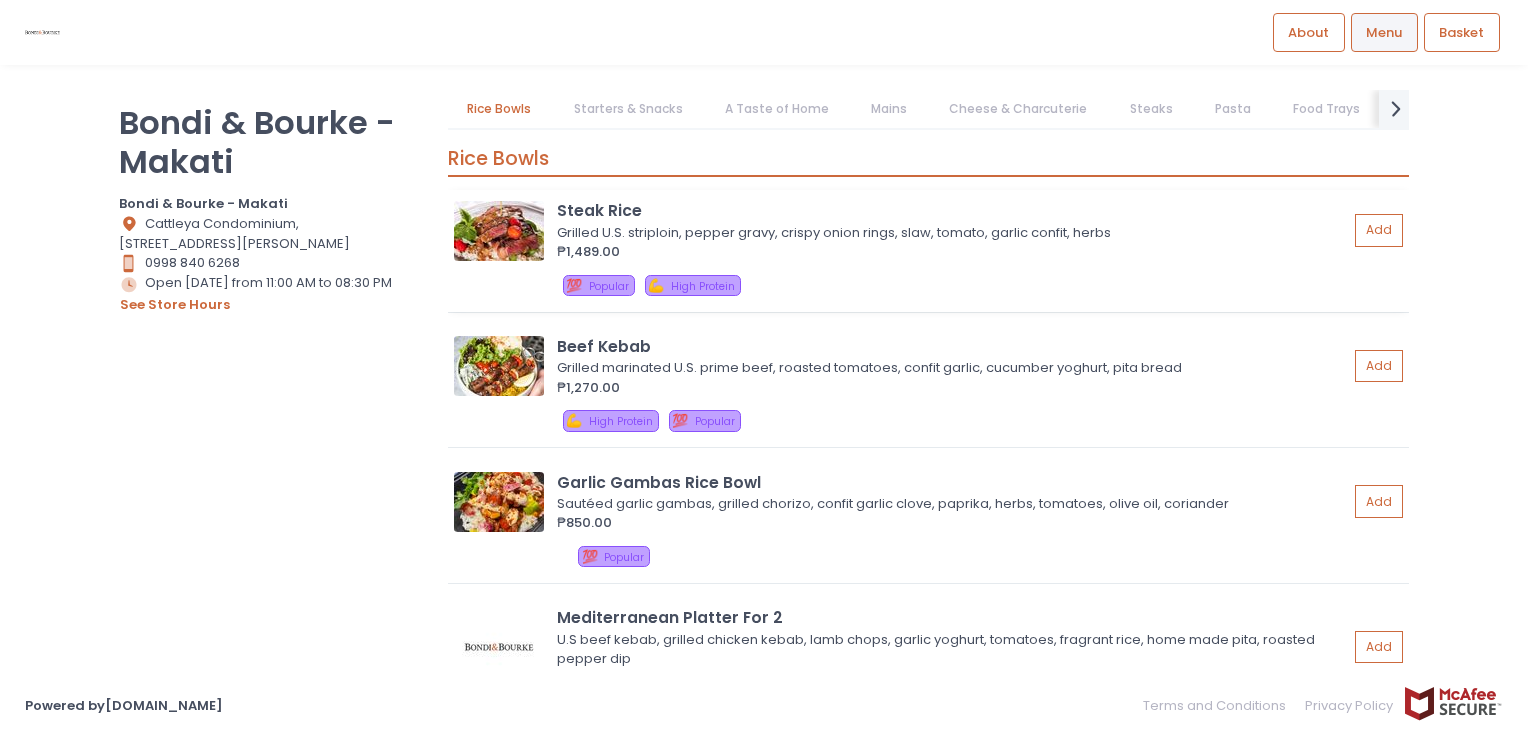 click at bounding box center [499, 231] 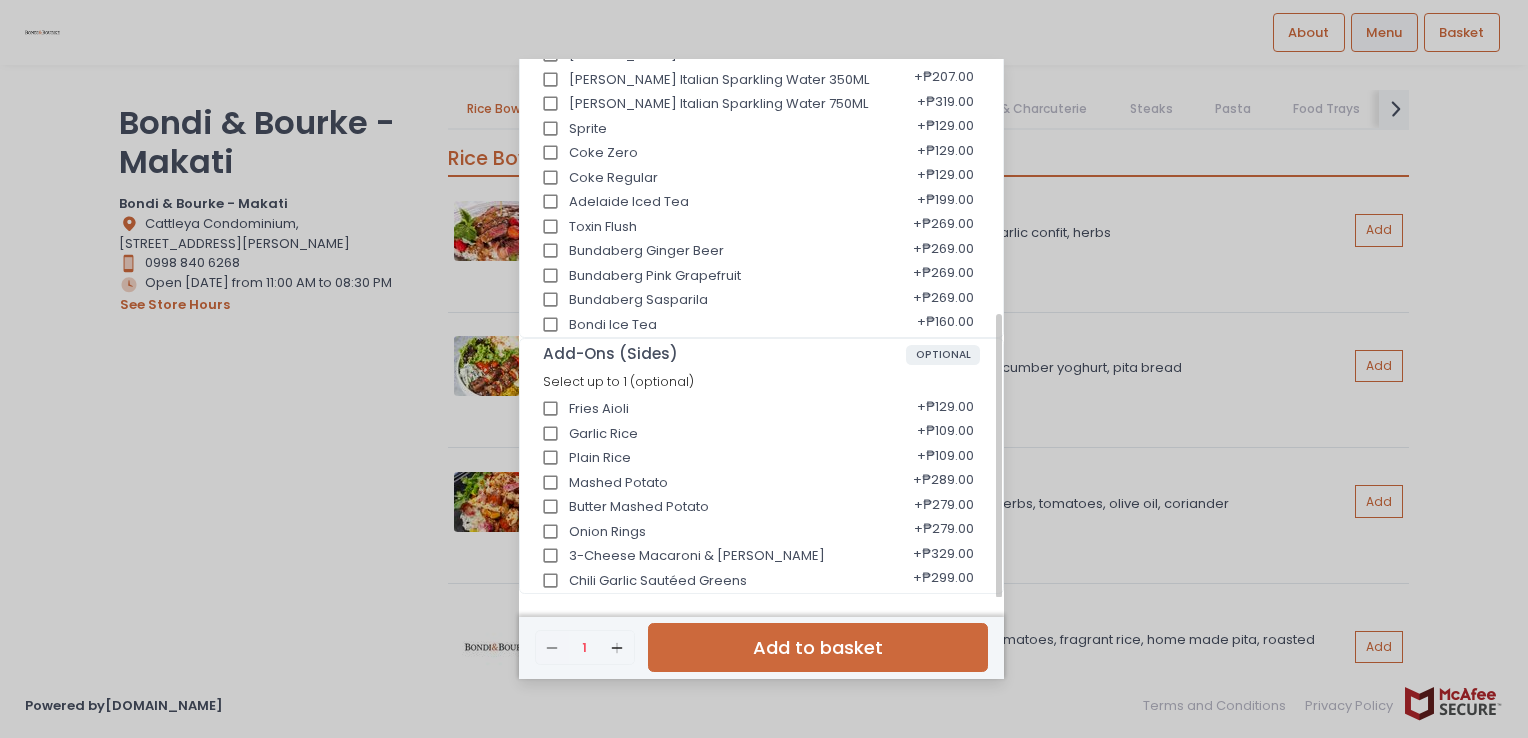 scroll, scrollTop: 0, scrollLeft: 0, axis: both 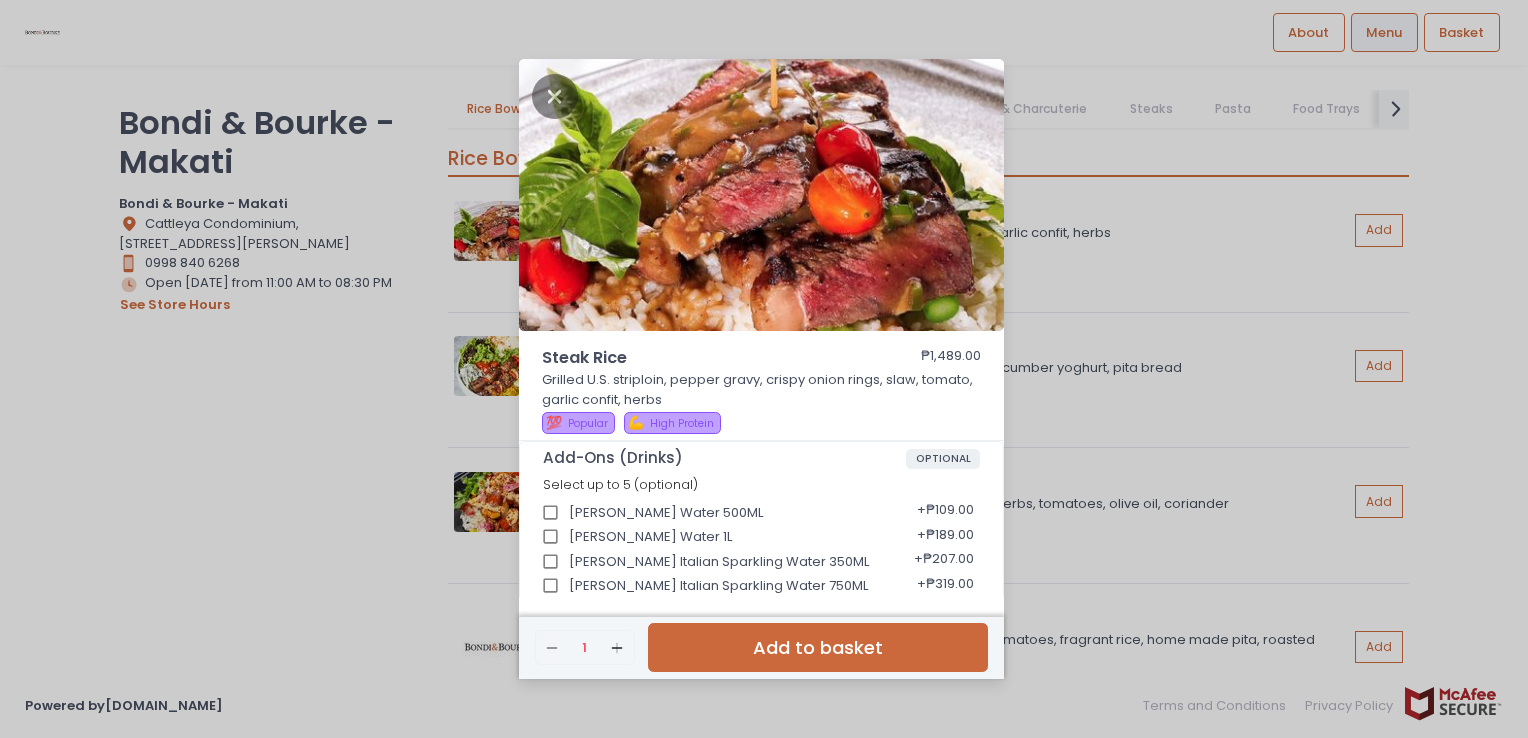 click on "Steak Rice   ₱1,489.00 Grilled U.S. striploin, pepper gravy, crispy onion rings, slaw, tomato, garlic confit, herbs 💯 Popular 💪 High Protein Add-Ons (Drinks) OPTIONAL   Select up to    5 (optional) Zera Water 500ML   +  ₱109.00 Zera Water 1L   +  ₱189.00 Ferrarelli Italian Sparkling Water 350ML   +  ₱207.00 Ferrarelli Italian Sparkling Water 750ML   +  ₱319.00 Sprite   +  ₱129.00 Coke Zero   +  ₱129.00 Coke Regular   +  ₱129.00 Adelaide Iced Tea   +  ₱199.00 Toxin Flush   +  ₱269.00 Bundaberg Ginger Beer   +  ₱269.00 Bundaberg Pink Grapefruit   +  ₱269.00 Bundaberg Sasparila   +  ₱269.00 Bondi Ice Tea   +  ₱160.00 Add-Ons (Sides) OPTIONAL   Select up to    1 (optional) Fries Aioli   +  ₱129.00 Garlic Rice   +  ₱109.00 Plain Rice   +  ₱109.00 Mashed Potato   +  ₱289.00 Butter Mashed Potato   +  ₱279.00 Onion Rings   +  ₱279.00 3-Cheese Macaroni & Cheese   +  ₱329.00 Chili Garlic Sautéed Greens   +  ₱299.00 Remove Created with Sketch. 1 Add Created with Sketch." at bounding box center [764, 369] 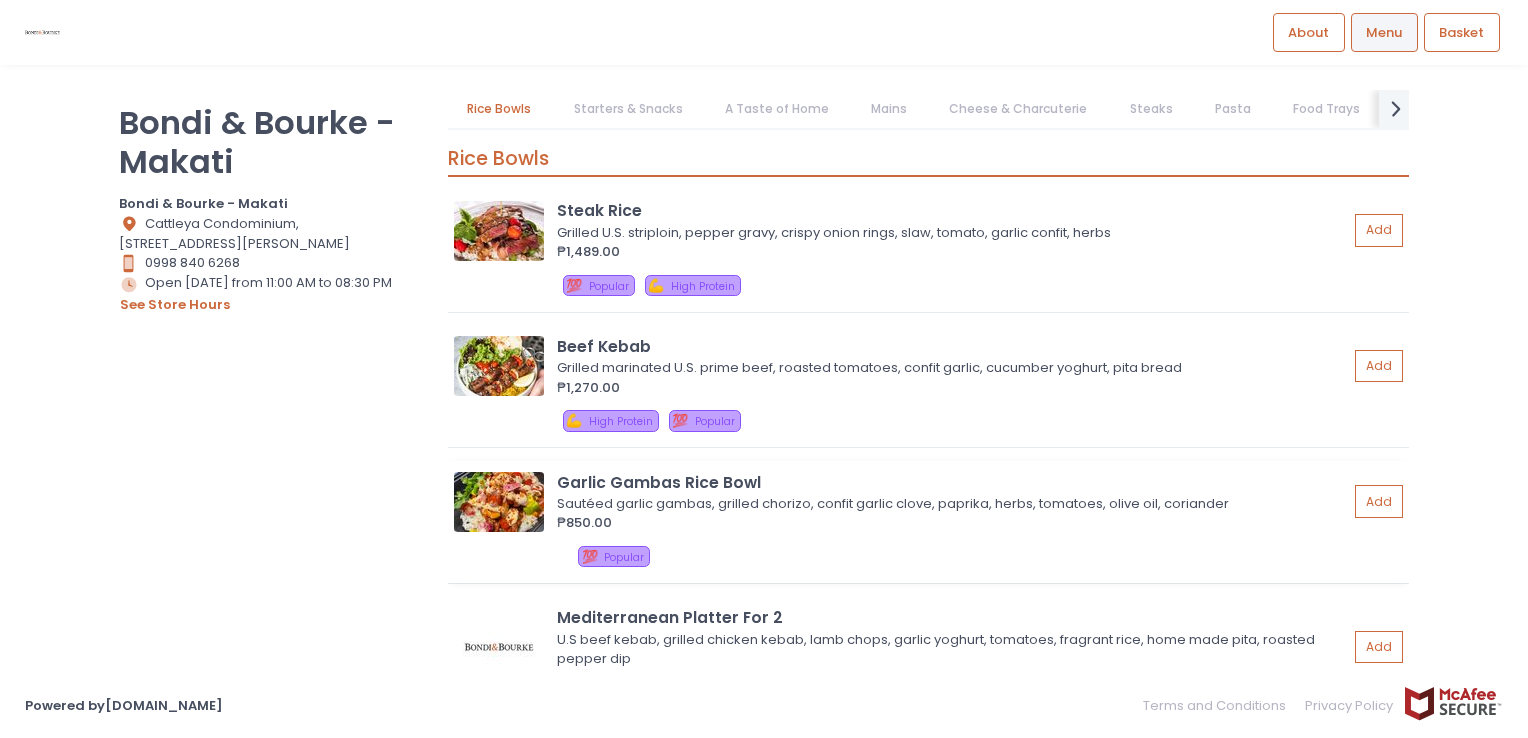 click at bounding box center (499, 502) 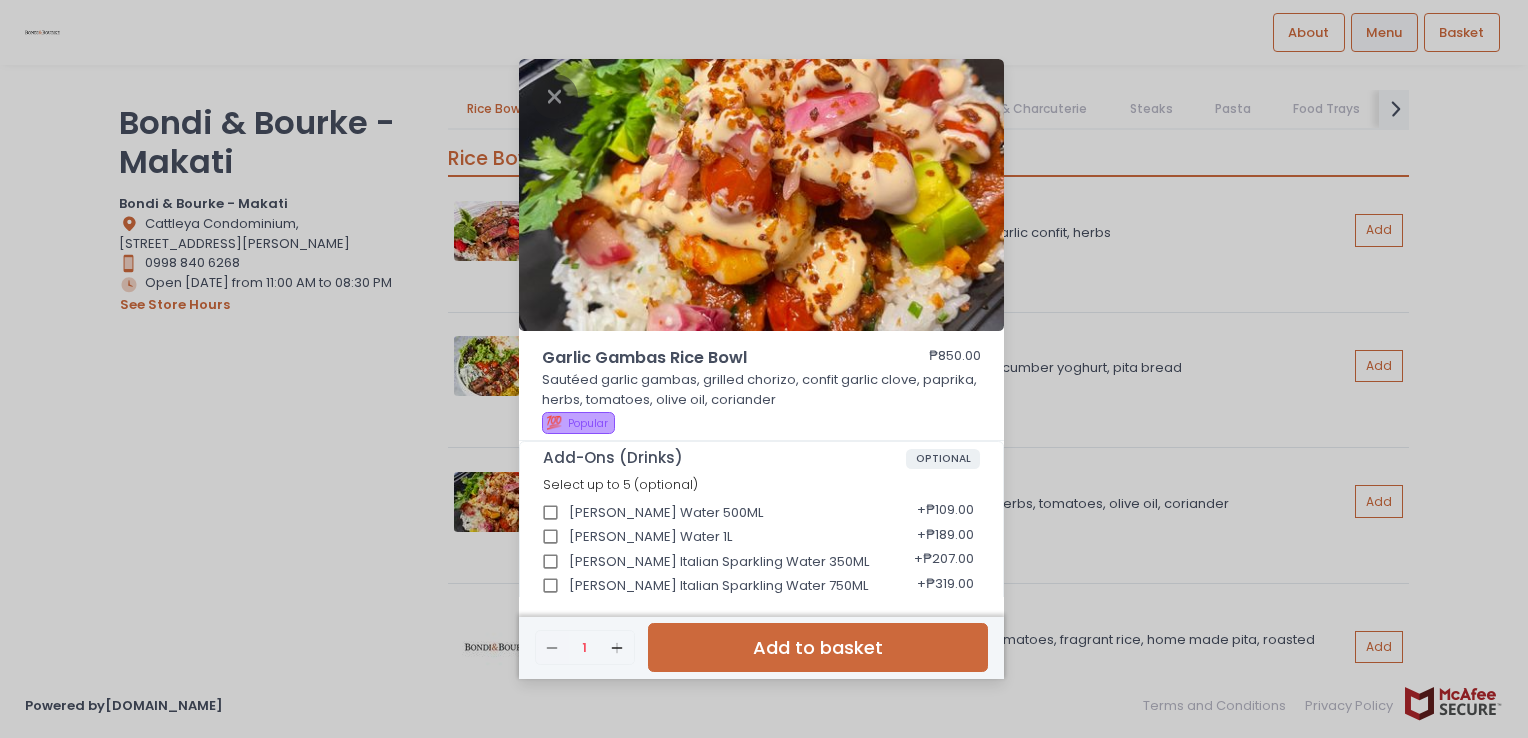 click on "Garlic Gambas Rice Bowl   ₱850.00 Sautéed garlic gambas, grilled chorizo, confit garlic clove, paprika, herbs, tomatoes, olive oil, coriander 💯 Popular Add-Ons (Drinks) OPTIONAL   Select up to    5 (optional) Zera Water 500ML   +  ₱109.00 Zera Water 1L   +  ₱189.00 Ferrarelli Italian Sparkling Water 350ML   +  ₱207.00 Ferrarelli Italian Sparkling Water 750ML   +  ₱319.00 Sprite   +  ₱129.00 Coke Zero   +  ₱129.00 Coke Regular   +  ₱129.00 Adelaide Iced Tea   +  ₱199.00 Toxin Flush   +  ₱269.00 Bundaberg Ginger Beer   +  ₱269.00 Bundaberg Pink Grapefruit   +  ₱269.00 Bundaberg Sasparila   +  ₱269.00 Bondi Ice Tea   +  ₱160.00 Add-Ons (Sides) OPTIONAL   Select up to    1 (optional) Fries Aioli   +  ₱129.00 Garlic Rice   +  ₱109.00 Plain Rice   +  ₱109.00 Mashed Potato   +  ₱289.00 Butter Mashed Potato   +  ₱279.00 Onion Rings   +  ₱279.00 3-Cheese Macaroni & Cheese   +  ₱329.00 Chili Garlic Sautéed Greens   +  ₱299.00 Remove Created with Sketch. 1 Add" at bounding box center (764, 369) 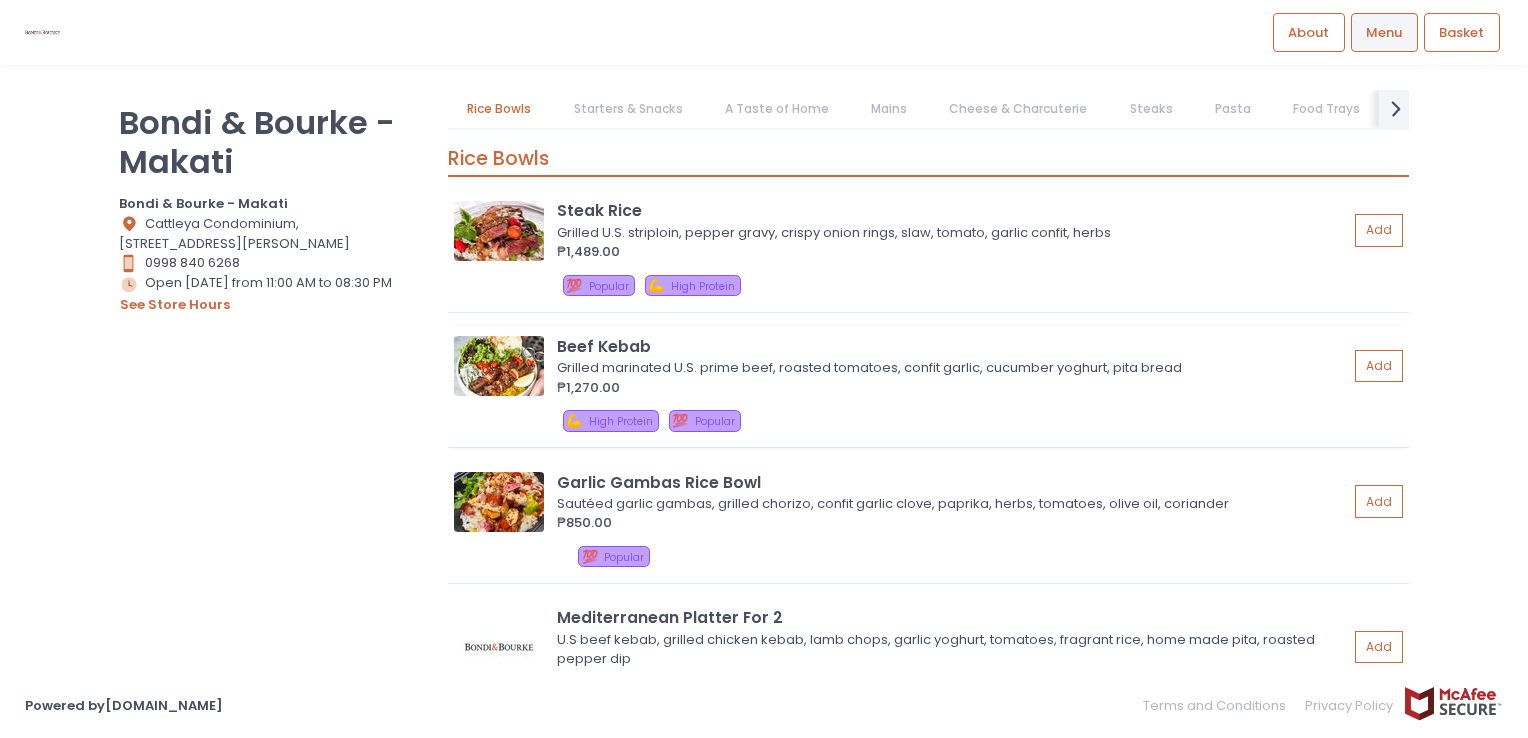 click at bounding box center [499, 366] 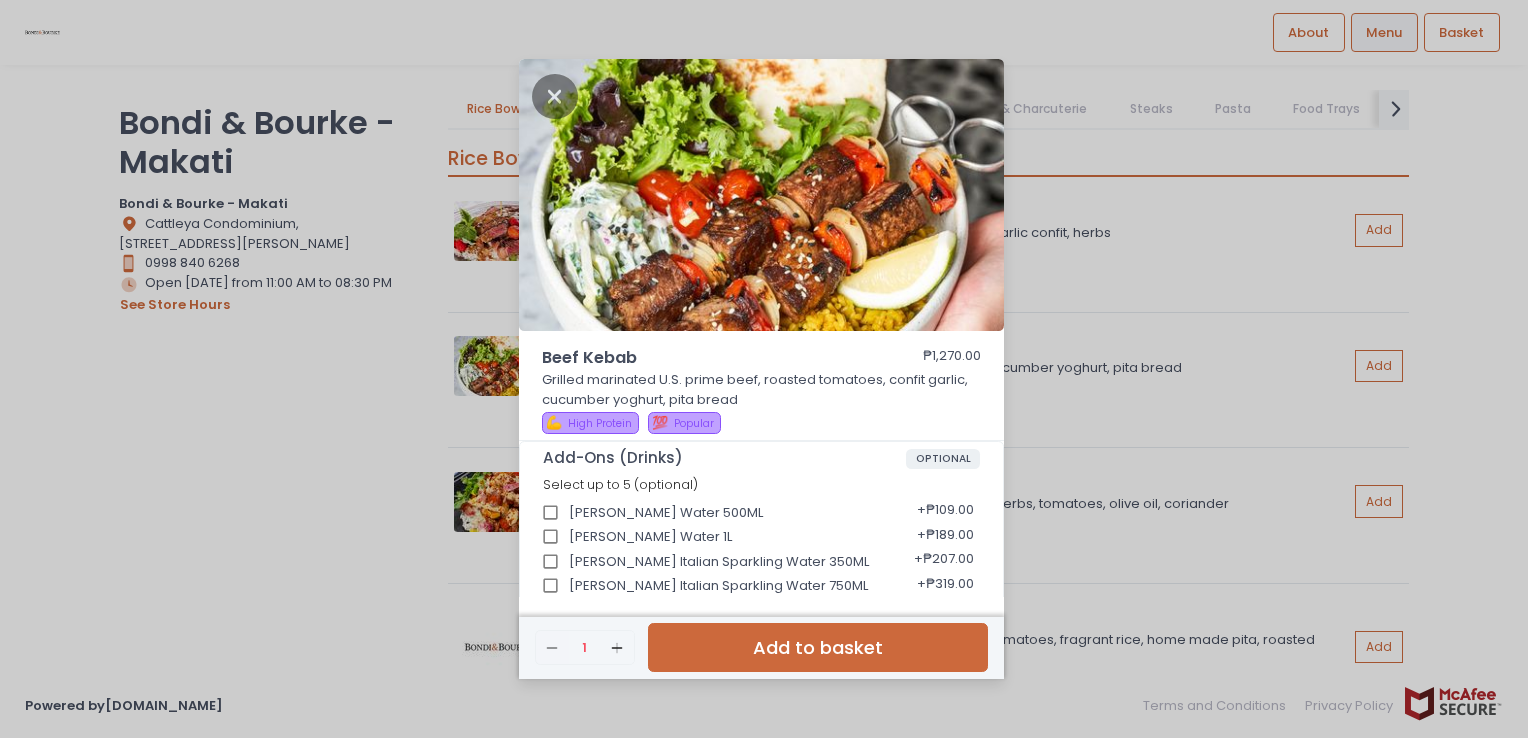 click on "Beef Kebab   ₱1,270.00 Grilled marinated U.S. prime beef, roasted tomatoes, confit garlic, cucumber yoghurt, pita bread 💪 High Protein 💯 Popular Add-Ons (Drinks) OPTIONAL   Select up to    5 (optional) Zera Water 500ML   +  ₱109.00 Zera Water 1L   +  ₱189.00 Ferrarelli Italian Sparkling Water 350ML   +  ₱207.00 Ferrarelli Italian Sparkling Water 750ML   +  ₱319.00 Sprite   +  ₱129.00 Coke Zero   +  ₱129.00 Coke Regular   +  ₱129.00 Adelaide Iced Tea   +  ₱199.00 Toxin Flush   +  ₱269.00 Bundaberg Ginger Beer   +  ₱269.00 Bundaberg Pink Grapefruit   +  ₱269.00 Bundaberg Sasparila   +  ₱269.00 Bondi Ice Tea   +  ₱160.00 Add-Ons (Sides) OPTIONAL   Select up to    1 (optional) Fries Aioli   +  ₱129.00 Garlic Rice   +  ₱109.00 Plain Rice   +  ₱109.00 Mashed Potato   +  ₱289.00 Butter Mashed Potato   +  ₱279.00 Onion Rings   +  ₱279.00 3-Cheese Macaroni & Cheese   +  ₱329.00 Chili Garlic Sautéed Greens   +  ₱299.00 Remove Created with Sketch. 1 Add Add to basket" at bounding box center [764, 369] 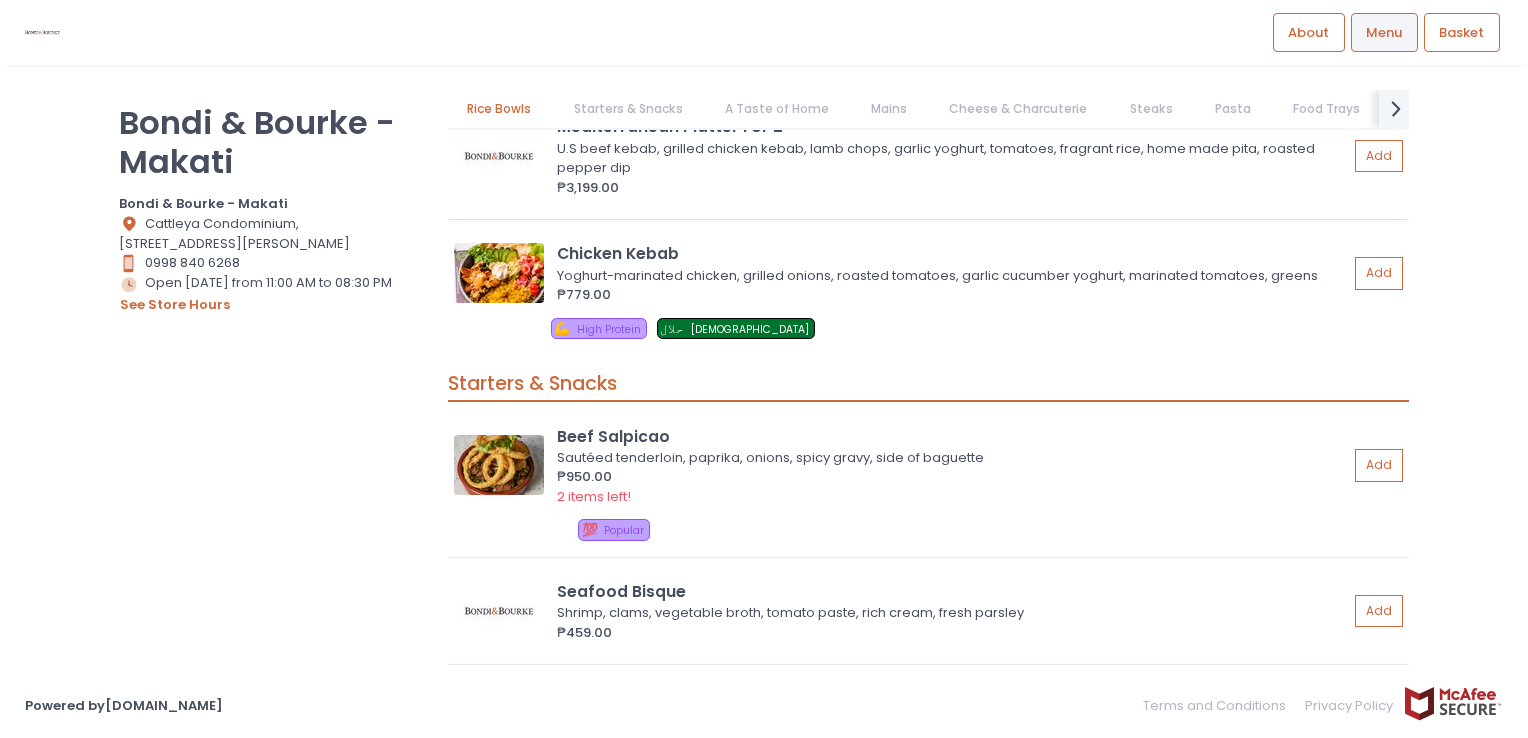 scroll, scrollTop: 466, scrollLeft: 0, axis: vertical 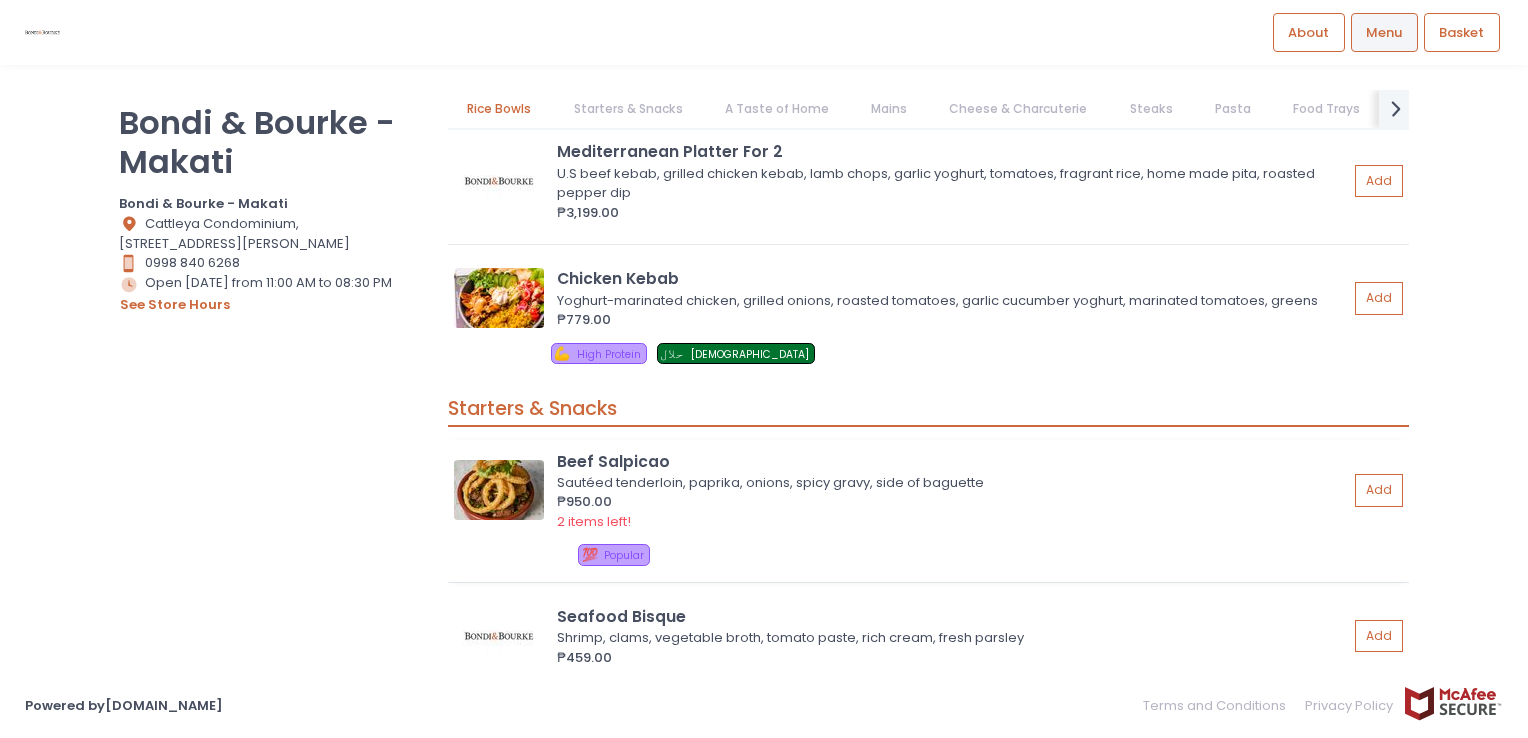 click at bounding box center [499, 490] 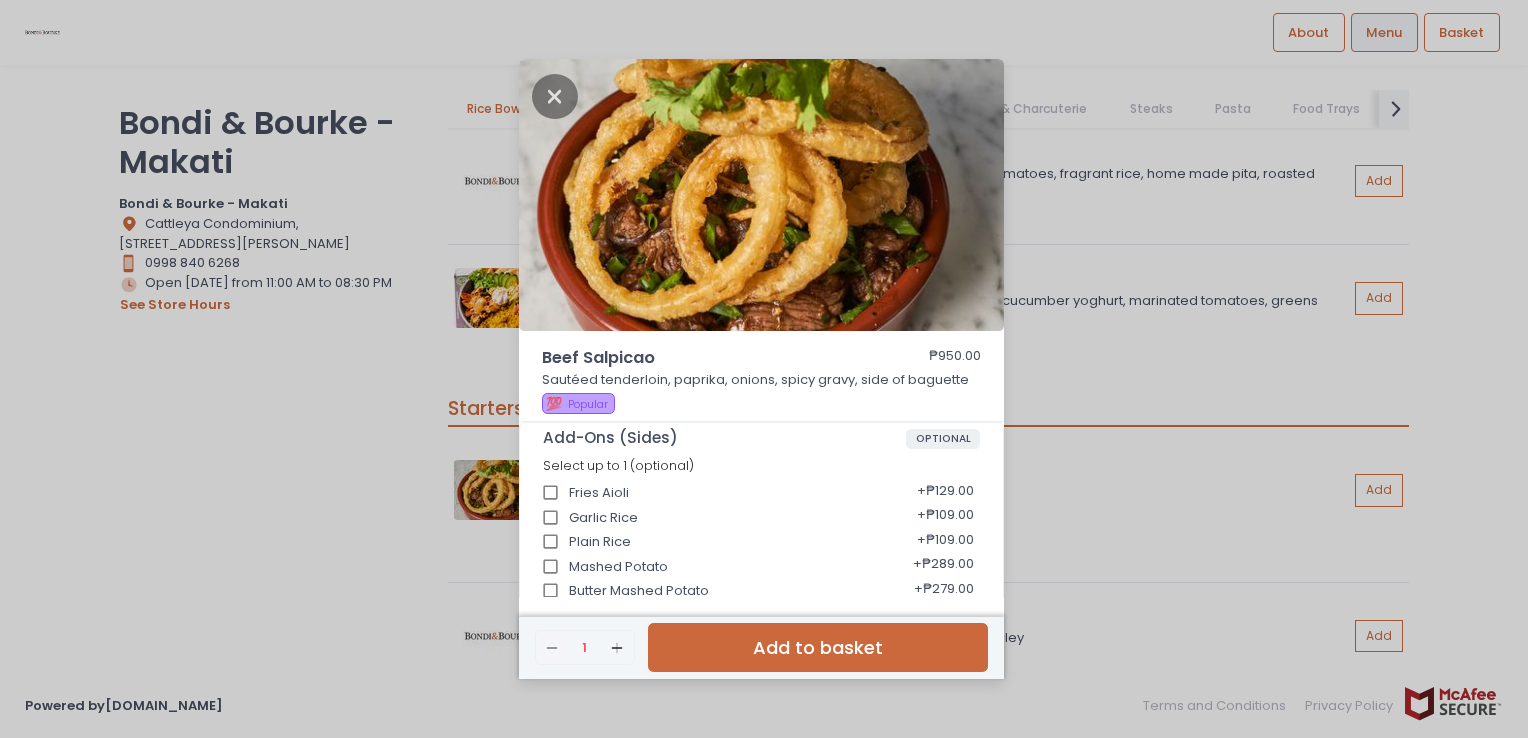 click on "Beef Salpicao   ₱950.00 Sautéed tenderloin, paprika, onions, spicy gravy, side of baguette 💯 Popular Add-Ons (Sides) OPTIONAL   Select up to    1 (optional) Fries Aioli   +  ₱129.00 Garlic Rice   +  ₱109.00 Plain Rice   +  ₱109.00 Mashed Potato   +  ₱289.00 Butter Mashed Potato   +  ₱279.00 Onion Rings   +  ₱279.00 3-Cheese Macaroni & Cheese   +  ₱329.00 Chili Garlic Sautéed Greens   +  ₱299.00 Add-Ons (Drinks) OPTIONAL   Select up to    5 (optional) Zera Water 500ML   +  ₱109.00 Zera Water 1L   +  ₱189.00 Ferrarelli Italian Sparkling Water 350ML   +  ₱207.00 Ferrarelli Italian Sparkling Water 750ML   +  ₱319.00 Sprite   +  ₱129.00 Coke Zero   +  ₱129.00 Coke Regular   +  ₱129.00 Adelaide Iced Tea   +  ₱199.00 Toxin Flush   +  ₱269.00 Bundaberg Ginger Beer   +  ₱269.00 Bundaberg Pink Grapefruit   +  ₱269.00 Bundaberg Sasparila   +  ₱269.00 Bondi Ice Tea   +  ₱160.00 Remove Created with Sketch. 1 Add Created with Sketch. Add to basket" at bounding box center (764, 369) 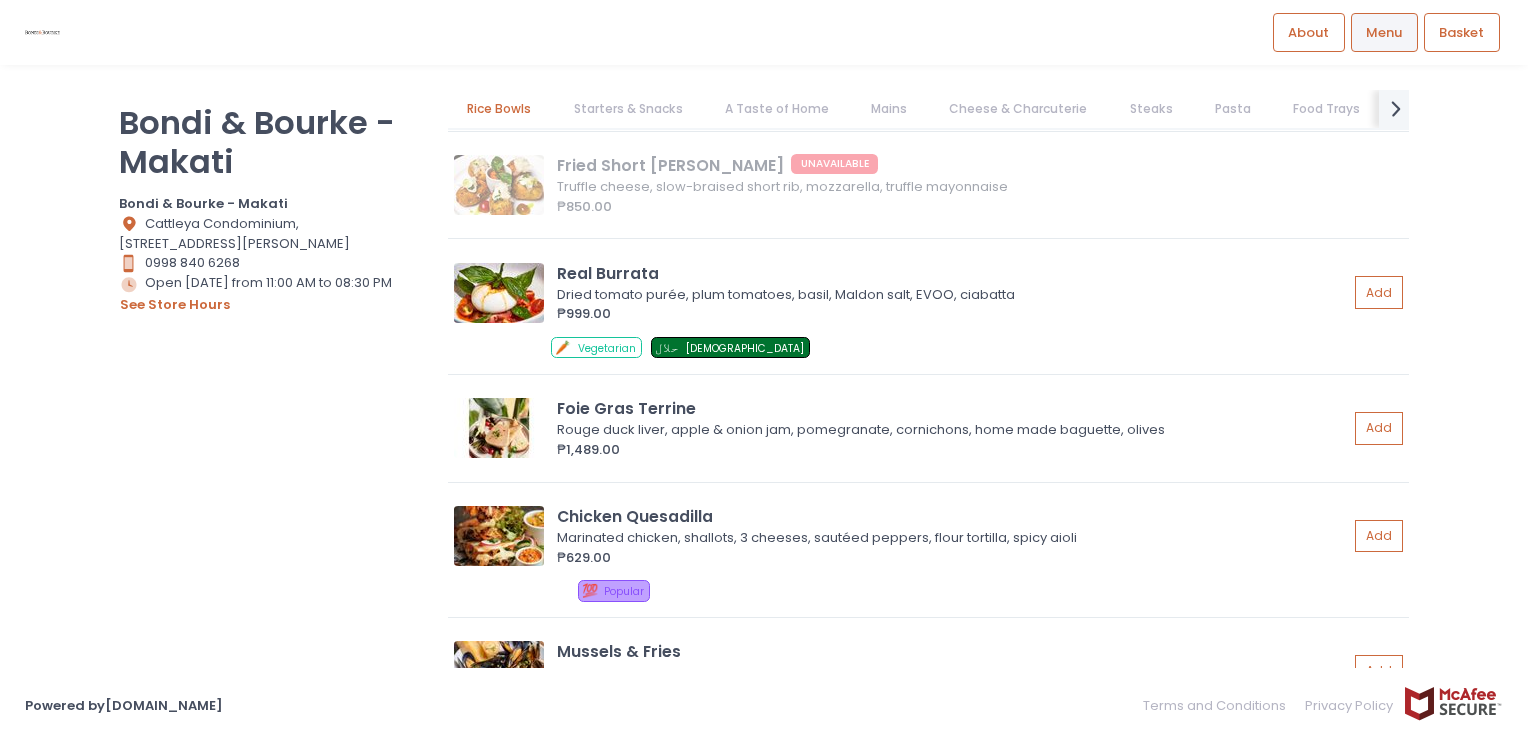 scroll, scrollTop: 1400, scrollLeft: 0, axis: vertical 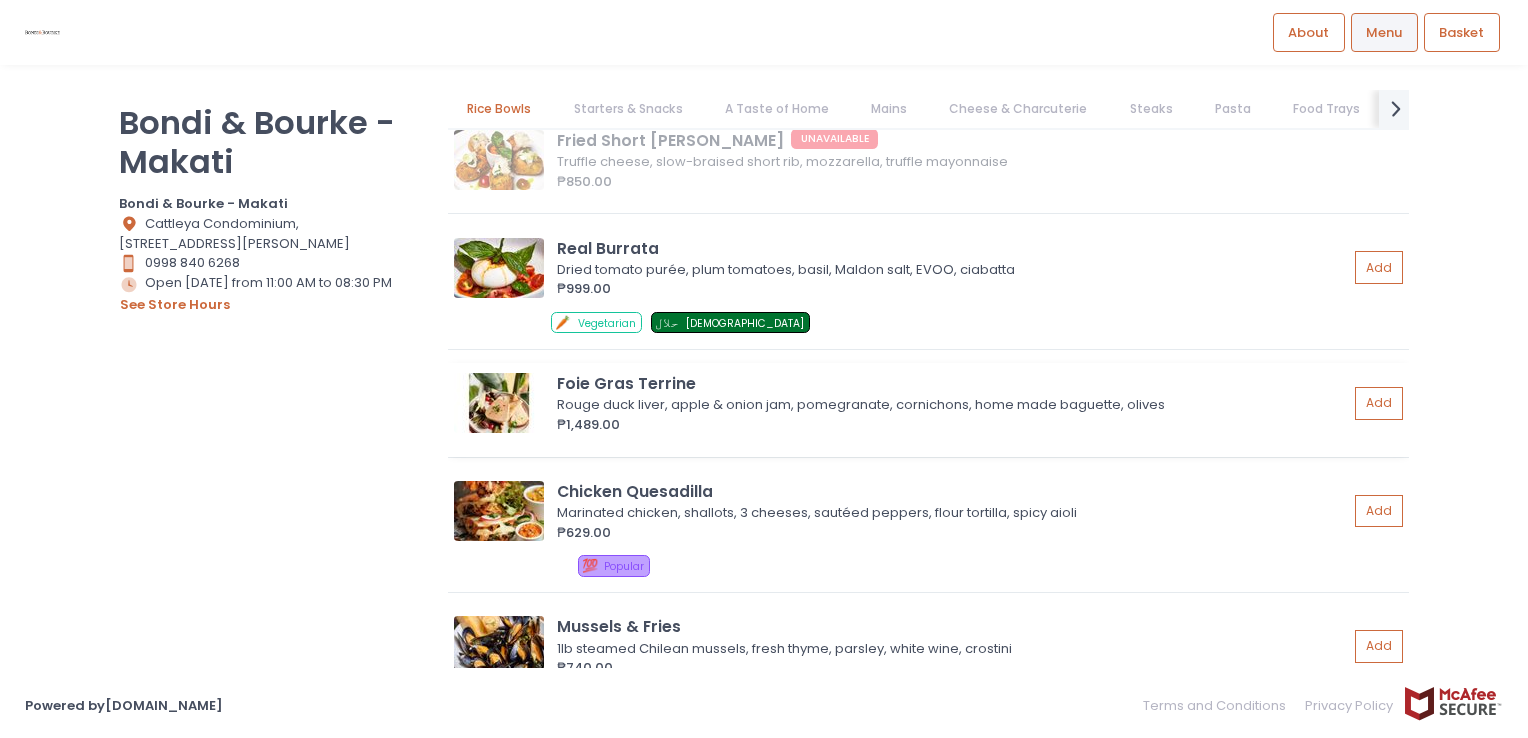click at bounding box center (499, 403) 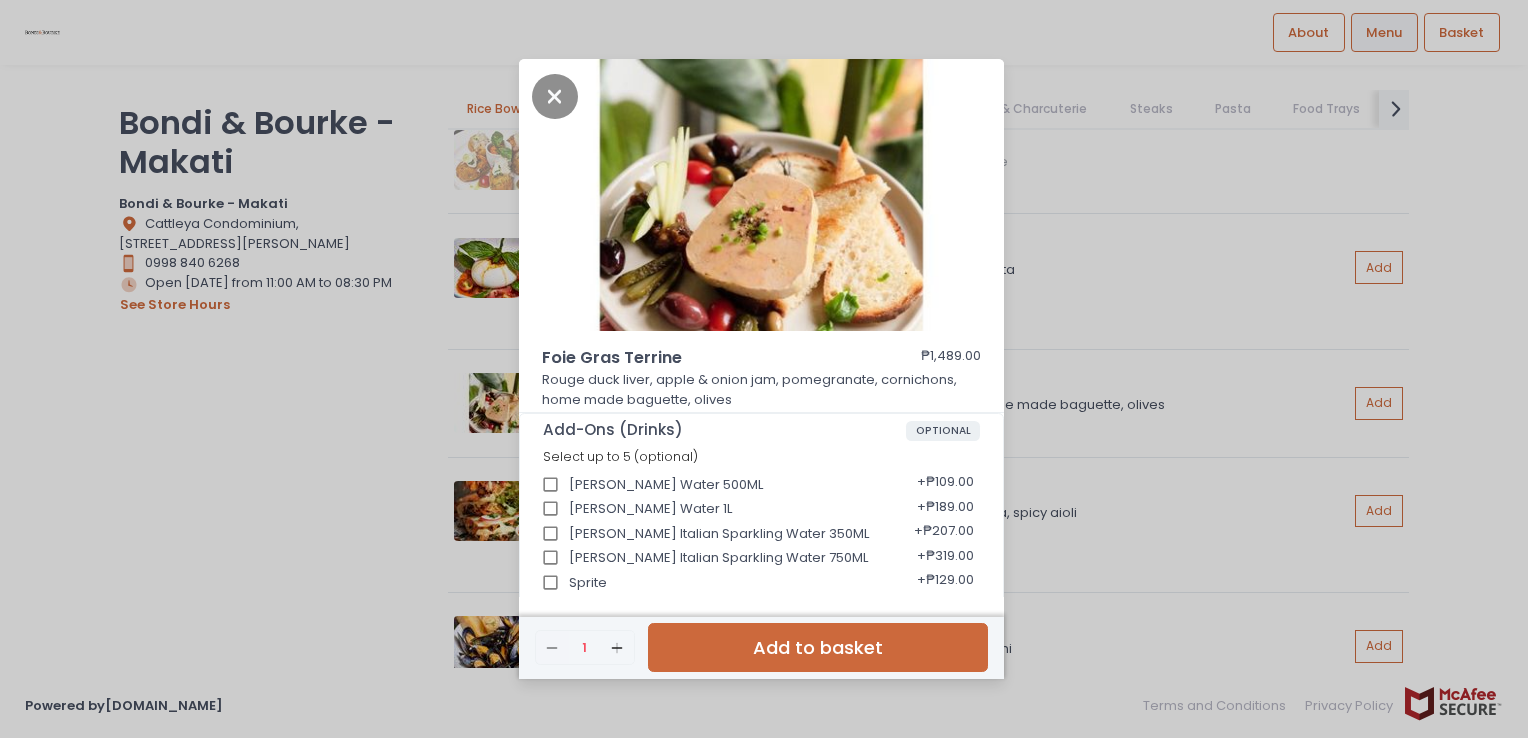 click on "Foie Gras Terrine   ₱1,489.00 Rouge duck liver, apple & onion jam, pomegranate, cornichons, home made baguette, olives Add-Ons (Drinks) OPTIONAL   Select up to    5 (optional) Zera Water 500ML   +  ₱109.00 Zera Water 1L   +  ₱189.00 Ferrarelli Italian Sparkling Water 350ML   +  ₱207.00 Ferrarelli Italian Sparkling Water 750ML   +  ₱319.00 Sprite   +  ₱129.00 Coke Zero   +  ₱129.00 Coke Regular   +  ₱129.00 Adelaide Iced Tea   +  ₱199.00 Toxin Flush   +  ₱269.00 Bundaberg Ginger Beer   +  ₱269.00 Bundaberg Pink Grapefruit   +  ₱269.00 Bundaberg Sasparila   +  ₱269.00 Bondi Ice Tea   +  ₱160.00 Add-Ons (Sides) OPTIONAL   Select up to    1 (optional) Fries Aioli   +  ₱129.00 Garlic Rice   +  ₱109.00 Plain Rice   +  ₱109.00 Mashed Potato   +  ₱289.00 Butter Mashed Potato   +  ₱279.00 Onion Rings   +  ₱279.00 3-Cheese Macaroni & Cheese   +  ₱329.00 Chili Garlic Sautéed Greens   +  ₱299.00 Remove Created with Sketch. 1 Add Created with Sketch. Add to basket" at bounding box center (764, 369) 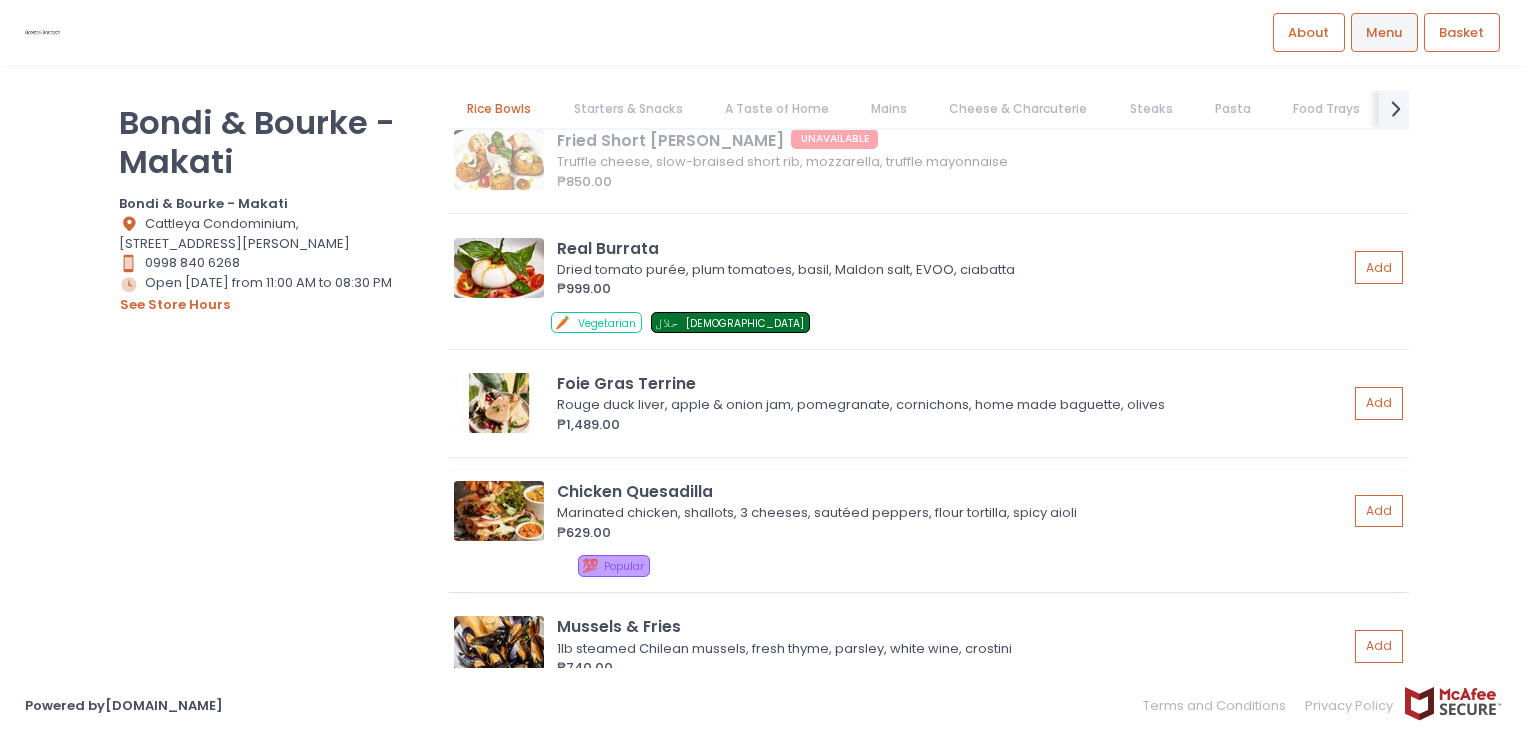 click at bounding box center [499, 511] 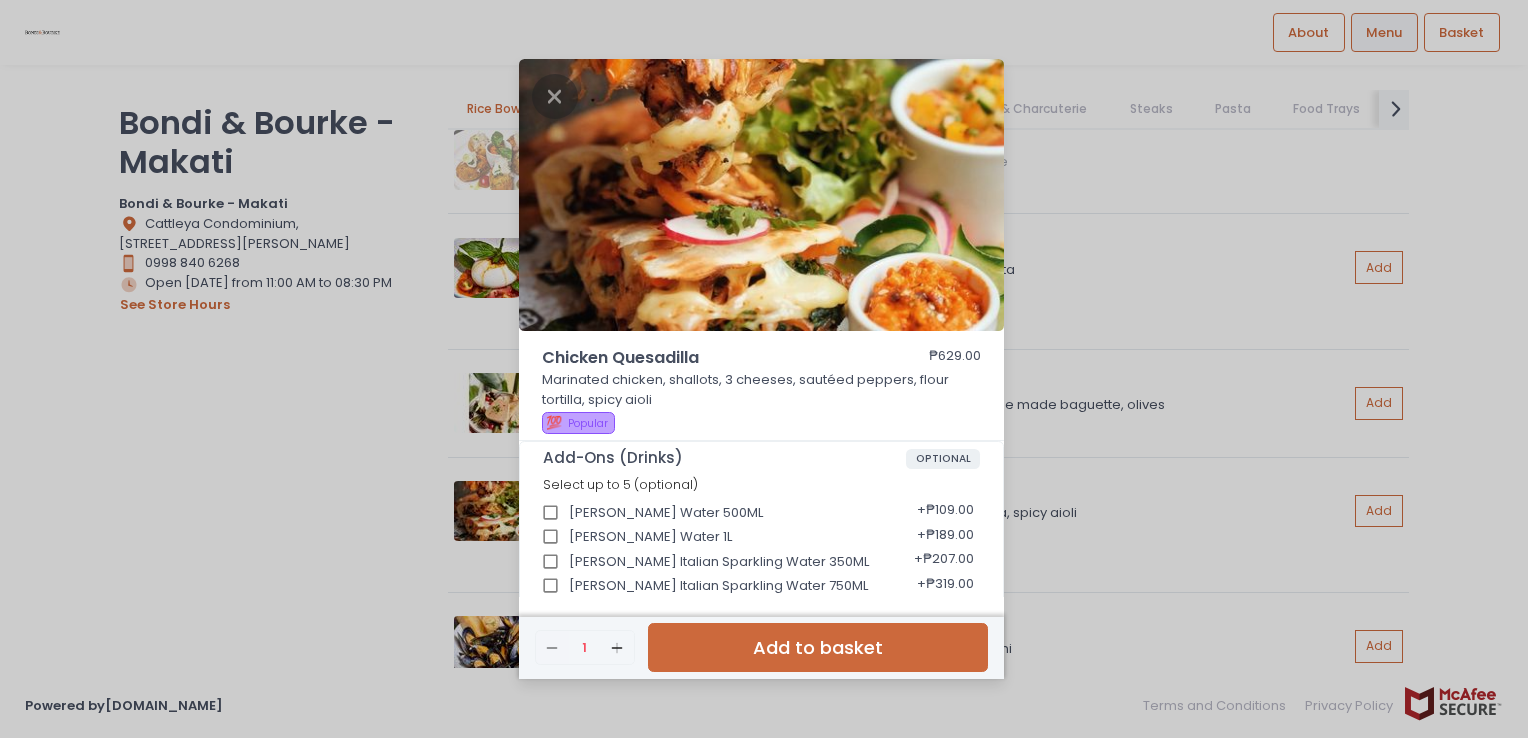 click on "Chicken Quesadilla   ₱629.00 Marinated chicken, shallots, 3 cheeses, sautéed peppers, flour tortilla, spicy aioli 💯 Popular Add-Ons (Drinks) OPTIONAL   Select up to    5 (optional) Zera Water 500ML   +  ₱109.00 Zera Water 1L   +  ₱189.00 Ferrarelli Italian Sparkling Water 350ML   +  ₱207.00 Ferrarelli Italian Sparkling Water 750ML   +  ₱319.00 Sprite   +  ₱129.00 Coke Zero   +  ₱129.00 Coke Regular   +  ₱129.00 Adelaide Iced Tea   +  ₱199.00 Toxin Flush   +  ₱269.00 Bundaberg Ginger Beer   +  ₱269.00 Bundaberg Pink Grapefruit   +  ₱269.00 Bundaberg Sasparila   +  ₱269.00 Bondi Ice Tea   +  ₱160.00 Add-Ons (Sides) OPTIONAL   Select up to    1 (optional) Fries Aioli   +  ₱129.00 Garlic Rice   +  ₱109.00 Plain Rice   +  ₱109.00 Mashed Potato   +  ₱289.00 Butter Mashed Potato   +  ₱279.00 Onion Rings   +  ₱279.00 3-Cheese Macaroni & Cheese   +  ₱329.00 Chili Garlic Sautéed Greens   +  ₱299.00 Remove Created with Sketch. 1 Add Created with Sketch. Add to basket" at bounding box center (764, 369) 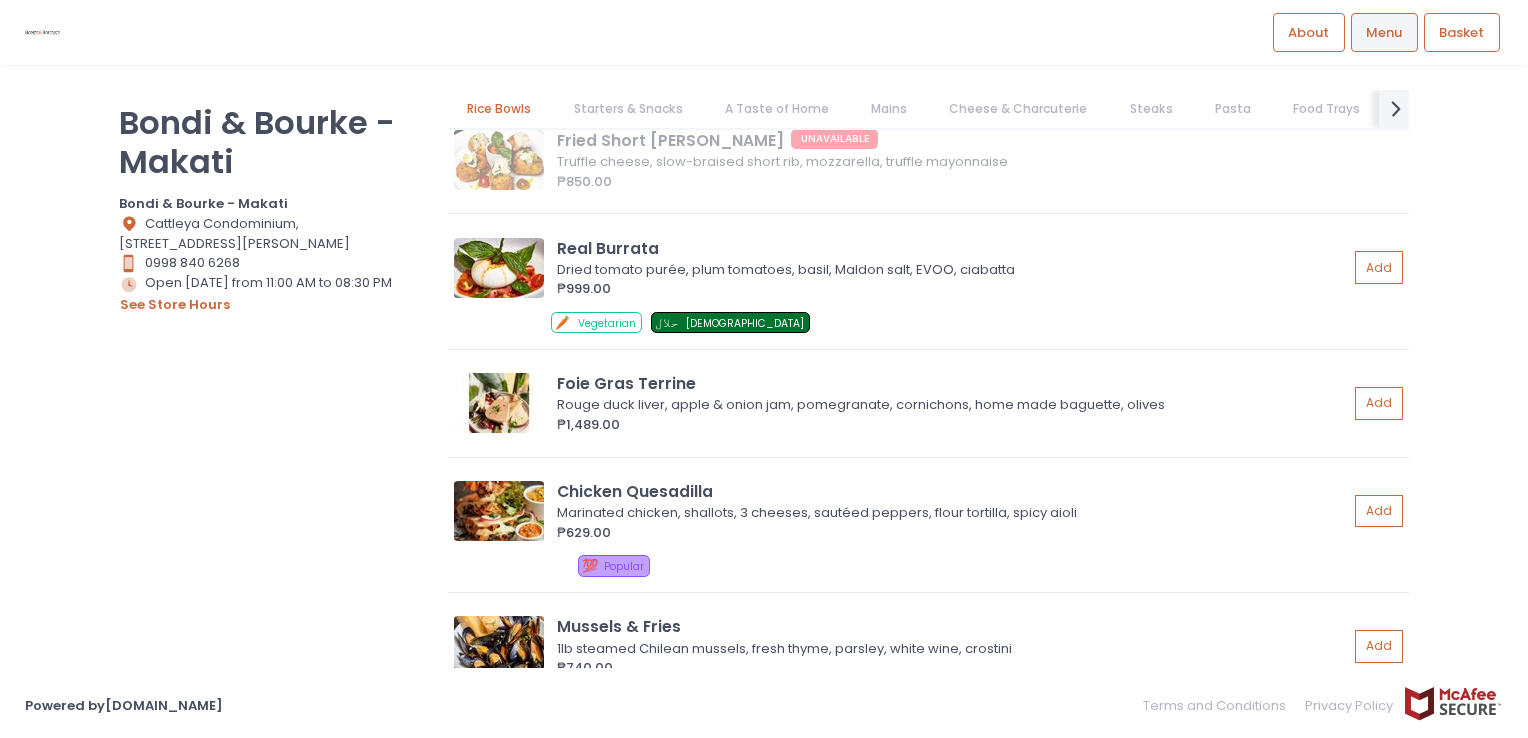 click on "Starters & Snacks" at bounding box center (628, 109) 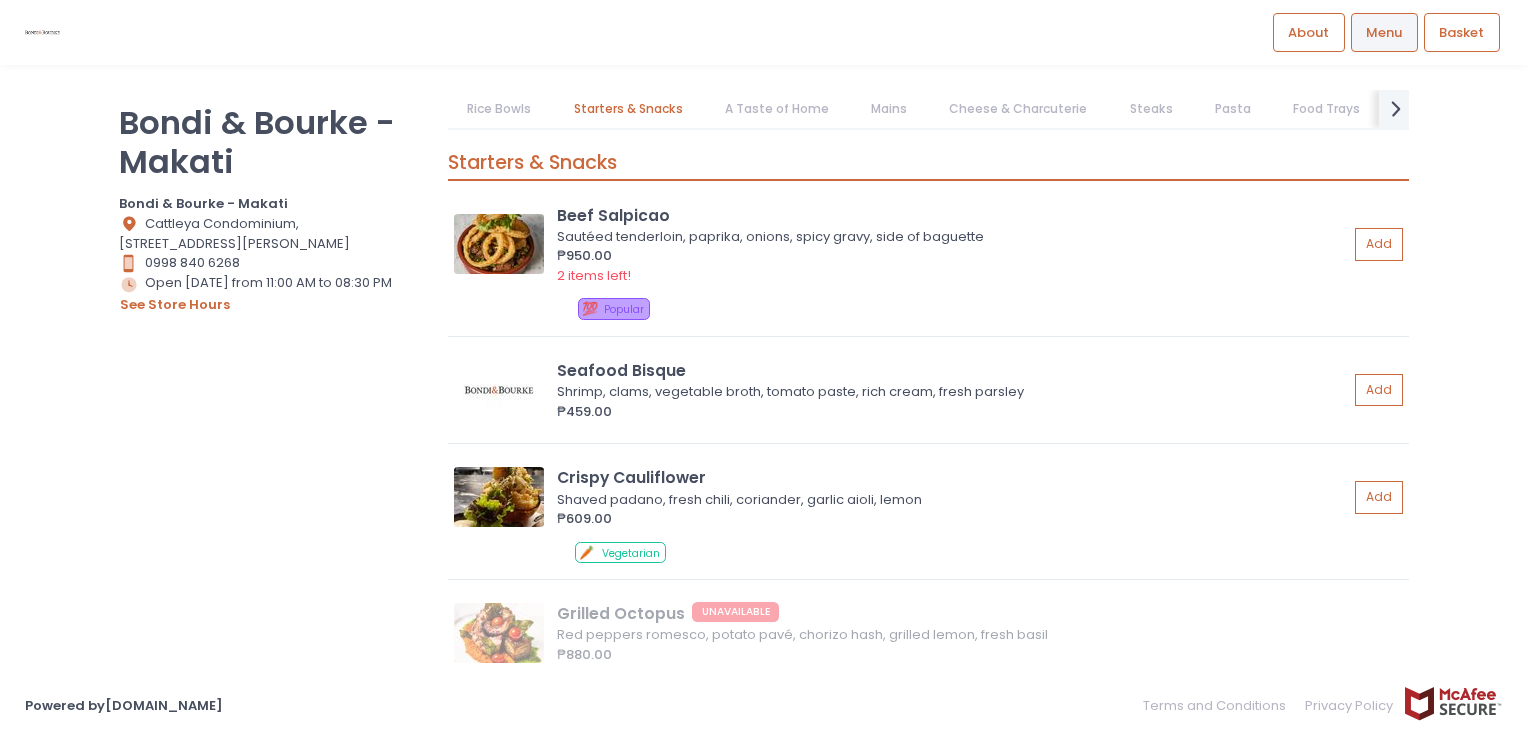 click on "A Taste of Home" at bounding box center [776, 109] 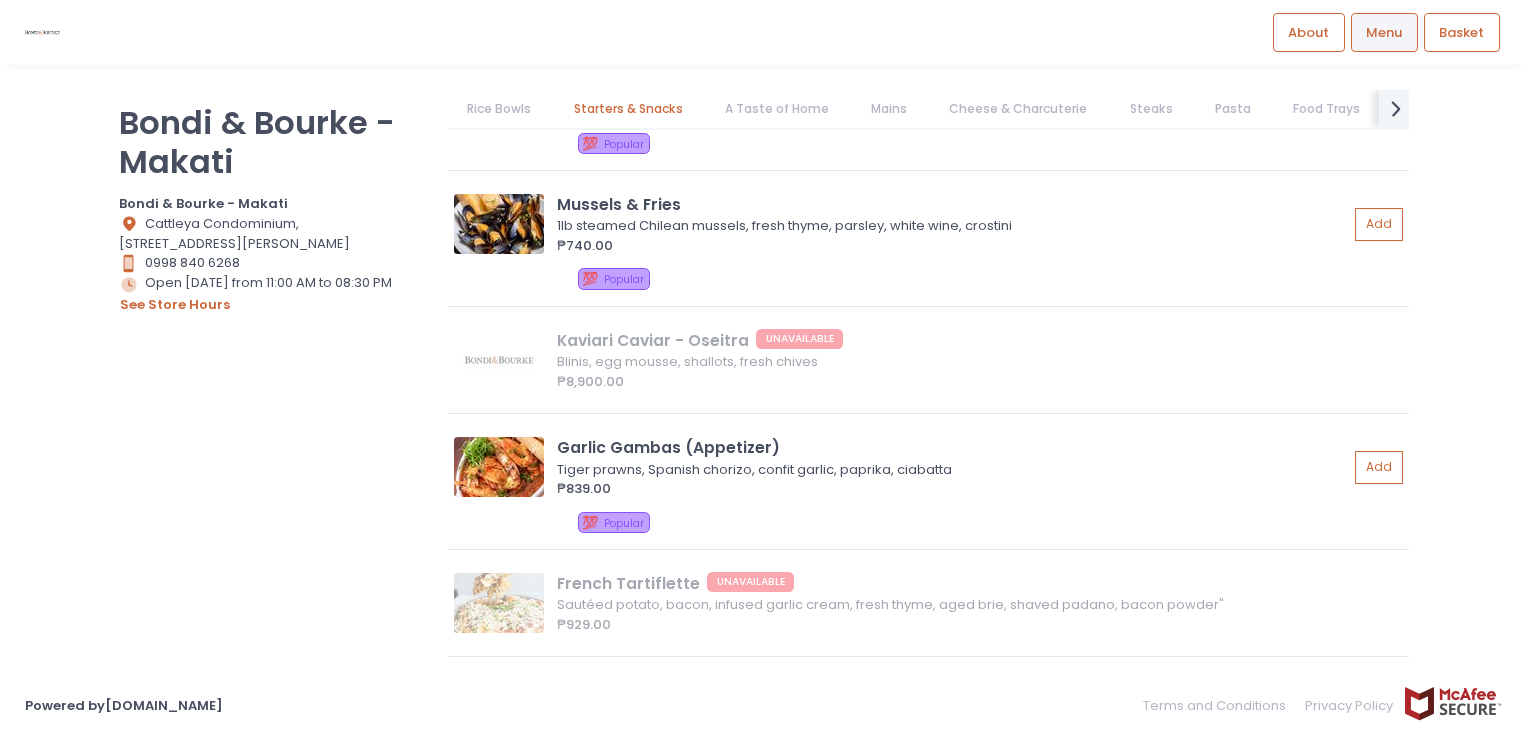 scroll, scrollTop: 1585, scrollLeft: 0, axis: vertical 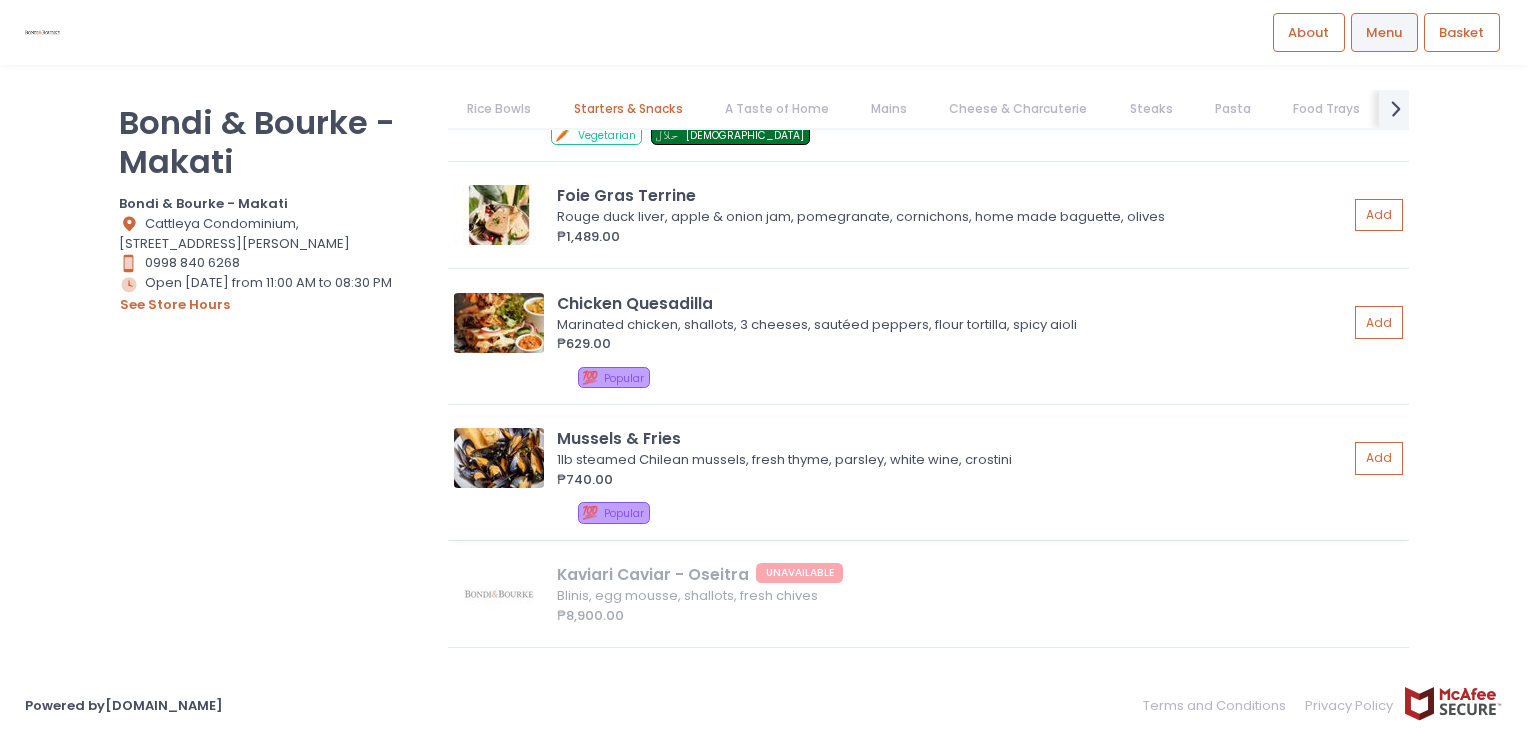 click on "Mussels & Fries 1lb steamed Chilean mussels, fresh thyme, parsley, white wine, crostini ₱740.00     Add   💯 Popular" at bounding box center (928, 479) 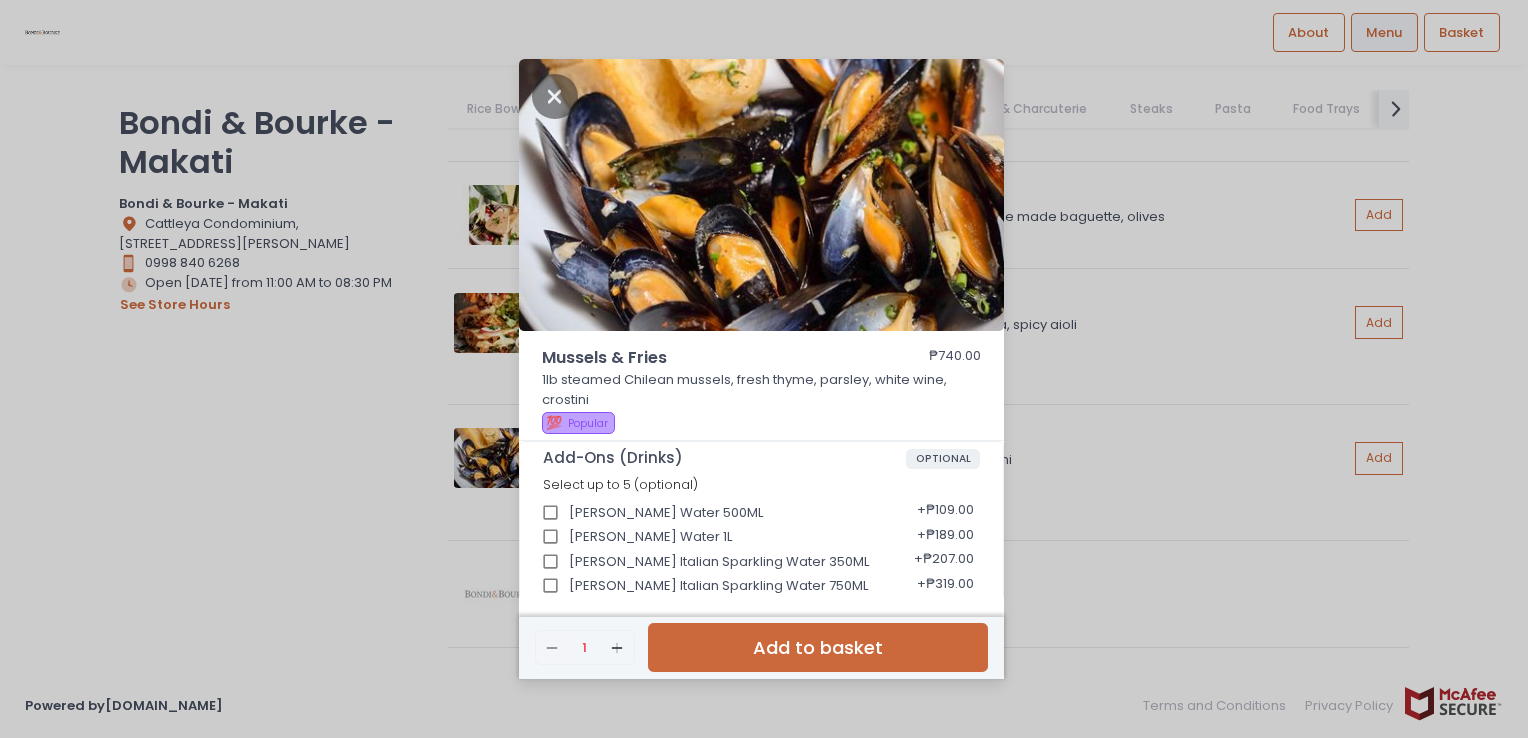 click on "Mussels & Fries   ₱740.00 1lb steamed Chilean mussels, fresh thyme, parsley, white wine, crostini 💯 Popular Add-Ons (Drinks) OPTIONAL   Select up to    5 (optional) Zera Water 500ML   +  ₱109.00 Zera Water 1L   +  ₱189.00 Ferrarelli Italian Sparkling Water 350ML   +  ₱207.00 Ferrarelli Italian Sparkling Water 750ML   +  ₱319.00 Sprite   +  ₱129.00 Coke Zero   +  ₱129.00 Coke Regular   +  ₱129.00 Adelaide Iced Tea   +  ₱199.00 Toxin Flush   +  ₱269.00 Bundaberg Ginger Beer   +  ₱269.00 Bundaberg Pink Grapefruit   +  ₱269.00 Bundaberg Sasparila   +  ₱269.00 Bondi Ice Tea   +  ₱160.00 Add-Ons (Sides) OPTIONAL   Select up to    1 (optional) Fries Aioli   +  ₱129.00 Garlic Rice   +  ₱109.00 Plain Rice   +  ₱109.00 Mashed Potato   +  ₱289.00 Butter Mashed Potato   +  ₱279.00 Onion Rings   +  ₱279.00 3-Cheese Macaroni & Cheese   +  ₱329.00 Chili Garlic Sautéed Greens   +  ₱299.00 Remove Created with Sketch. 1 Add Created with Sketch. Add to basket" at bounding box center [764, 369] 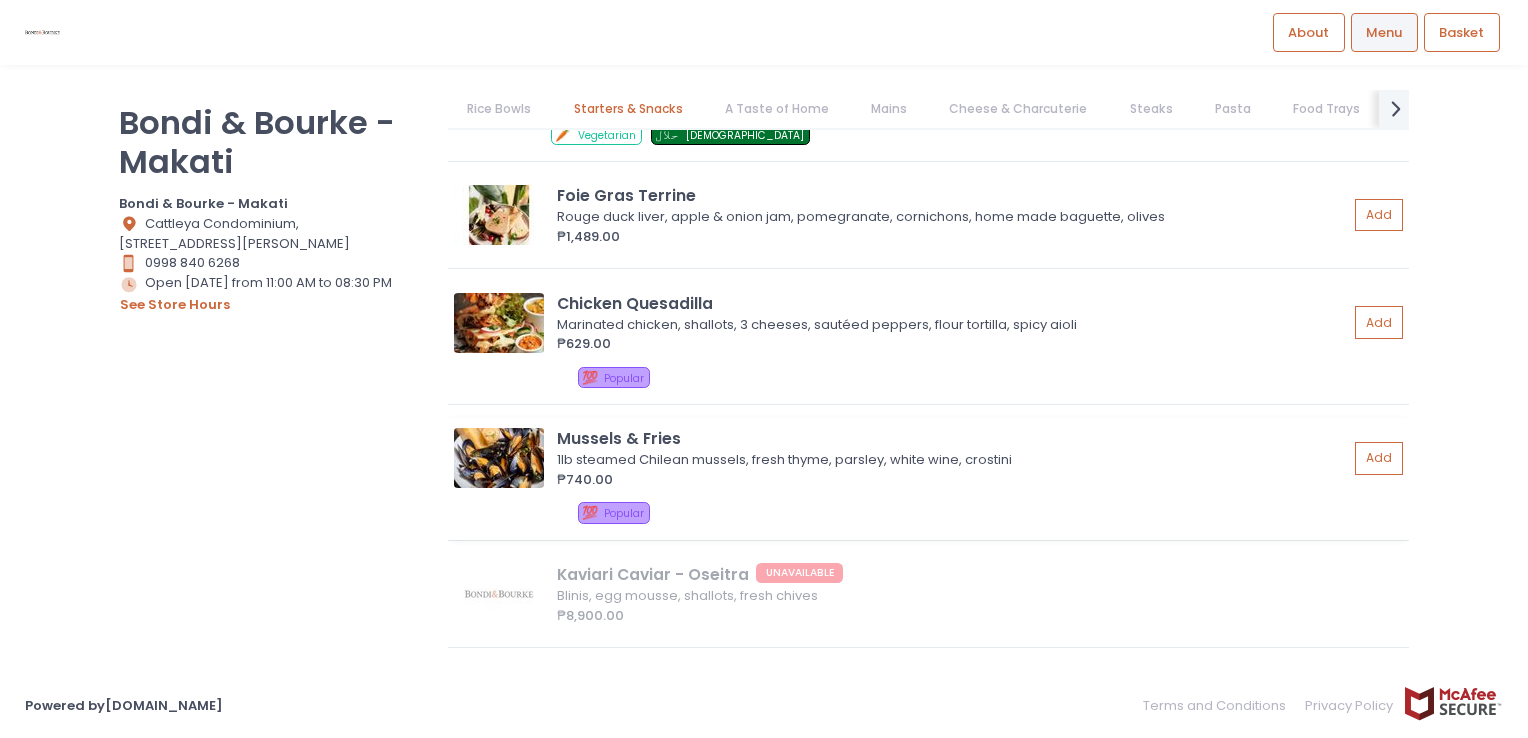 scroll, scrollTop: 1819, scrollLeft: 0, axis: vertical 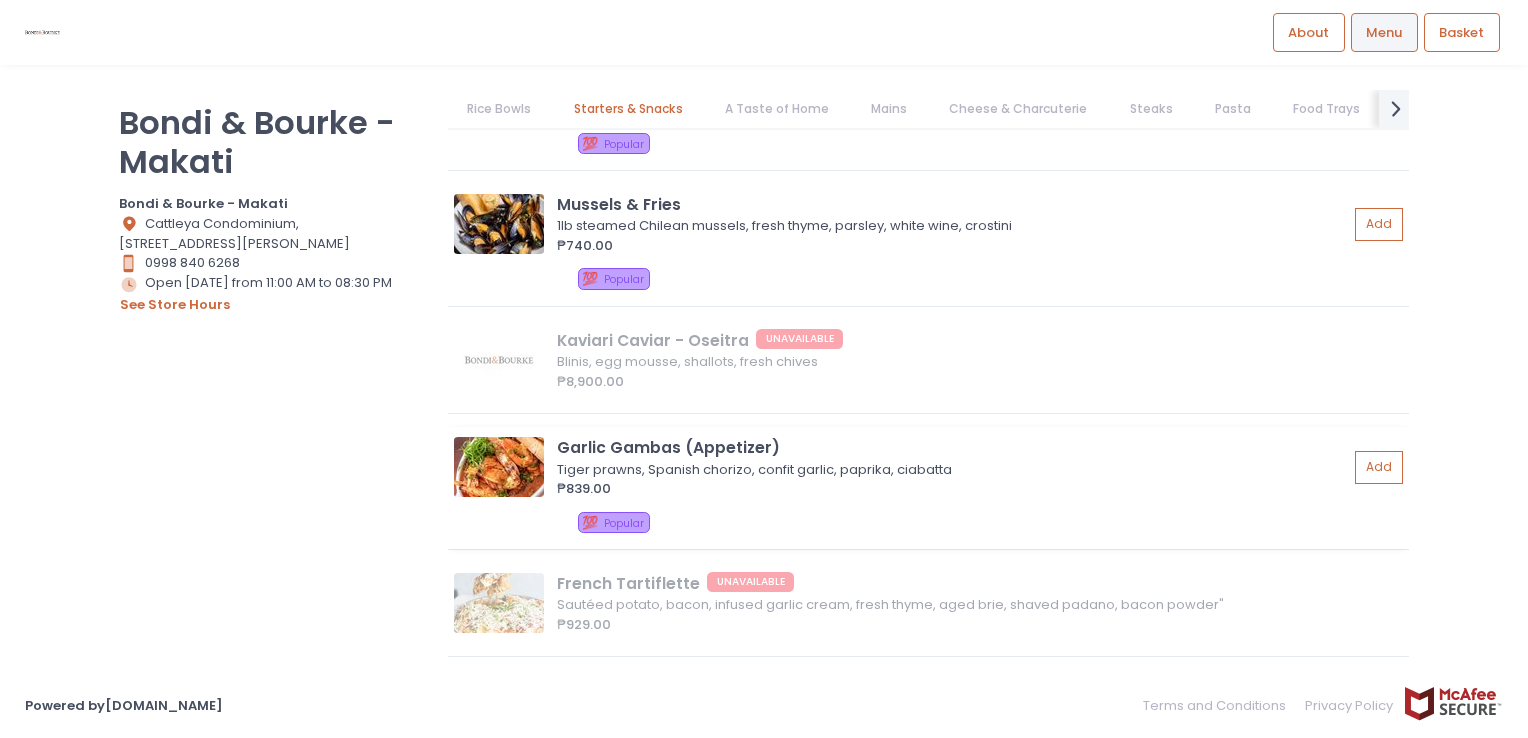 click at bounding box center (499, 467) 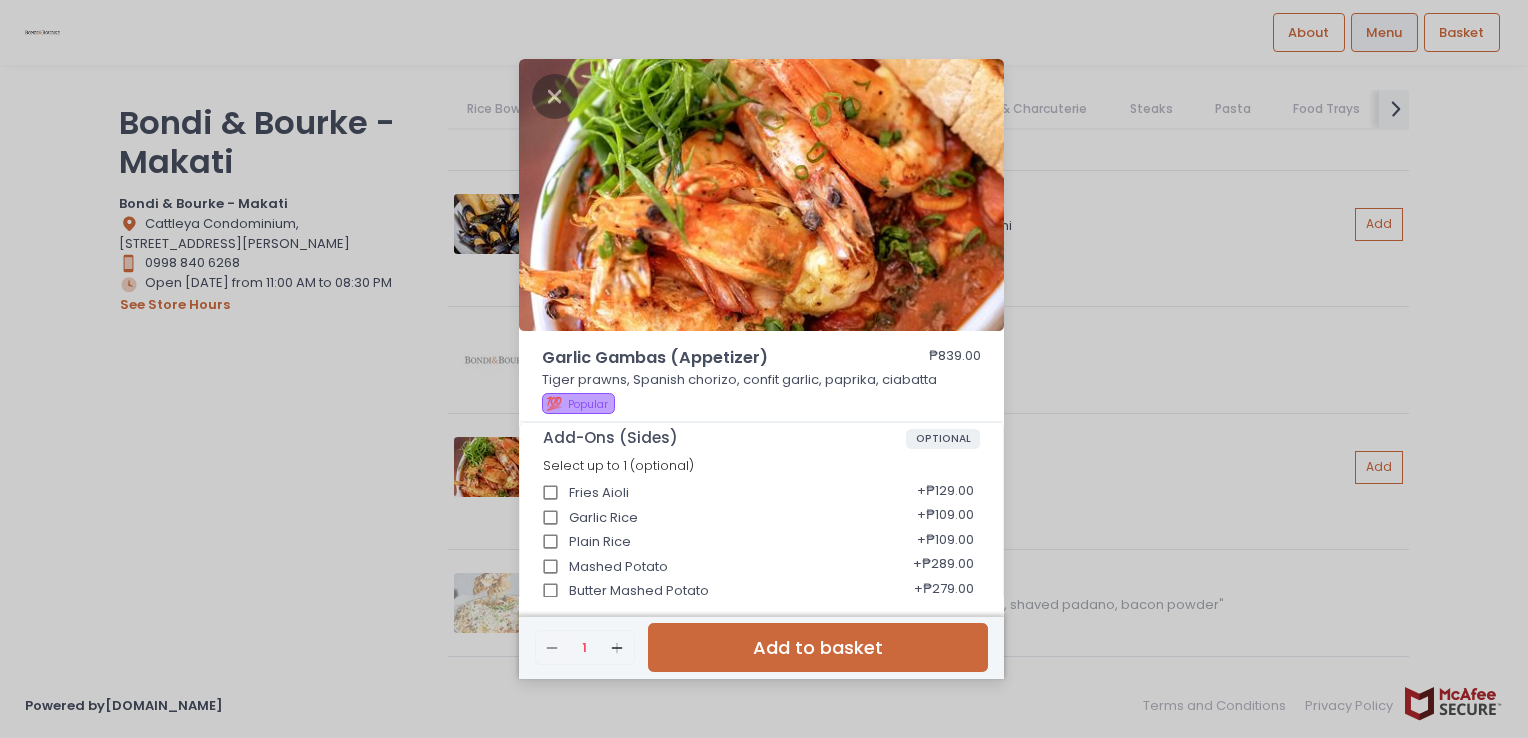 click on "Garlic Gambas (Appetizer)   ₱839.00 Tiger prawns, Spanish chorizo, confit garlic, paprika, ciabatta 💯 Popular Add-Ons (Sides) OPTIONAL   Select up to    1 (optional) Fries Aioli   +  ₱129.00 Garlic Rice   +  ₱109.00 Plain Rice   +  ₱109.00 Mashed Potato   +  ₱289.00 Butter Mashed Potato   +  ₱279.00 Onion Rings   +  ₱279.00 3-Cheese Macaroni & Cheese   +  ₱329.00 Chili Garlic Sautéed Greens   +  ₱299.00 Add-Ons (Drinks) OPTIONAL   Select up to    5 (optional) Zera Water 500ML   +  ₱109.00 Zera Water 1L   +  ₱189.00 Ferrarelli Italian Sparkling Water 350ML   +  ₱207.00 Ferrarelli Italian Sparkling Water 750ML   +  ₱319.00 Sprite   +  ₱129.00 Coke Zero   +  ₱129.00 Coke Regular   +  ₱129.00 Adelaide Iced Tea   +  ₱199.00 Toxin Flush   +  ₱269.00 Bundaberg Ginger Beer   +  ₱269.00 Bundaberg Pink Grapefruit   +  ₱269.00 Bundaberg Sasparila   +  ₱269.00 Bondi Ice Tea   +  ₱160.00 Remove Created with Sketch. 1 Add Created with Sketch. Add to basket" at bounding box center (764, 369) 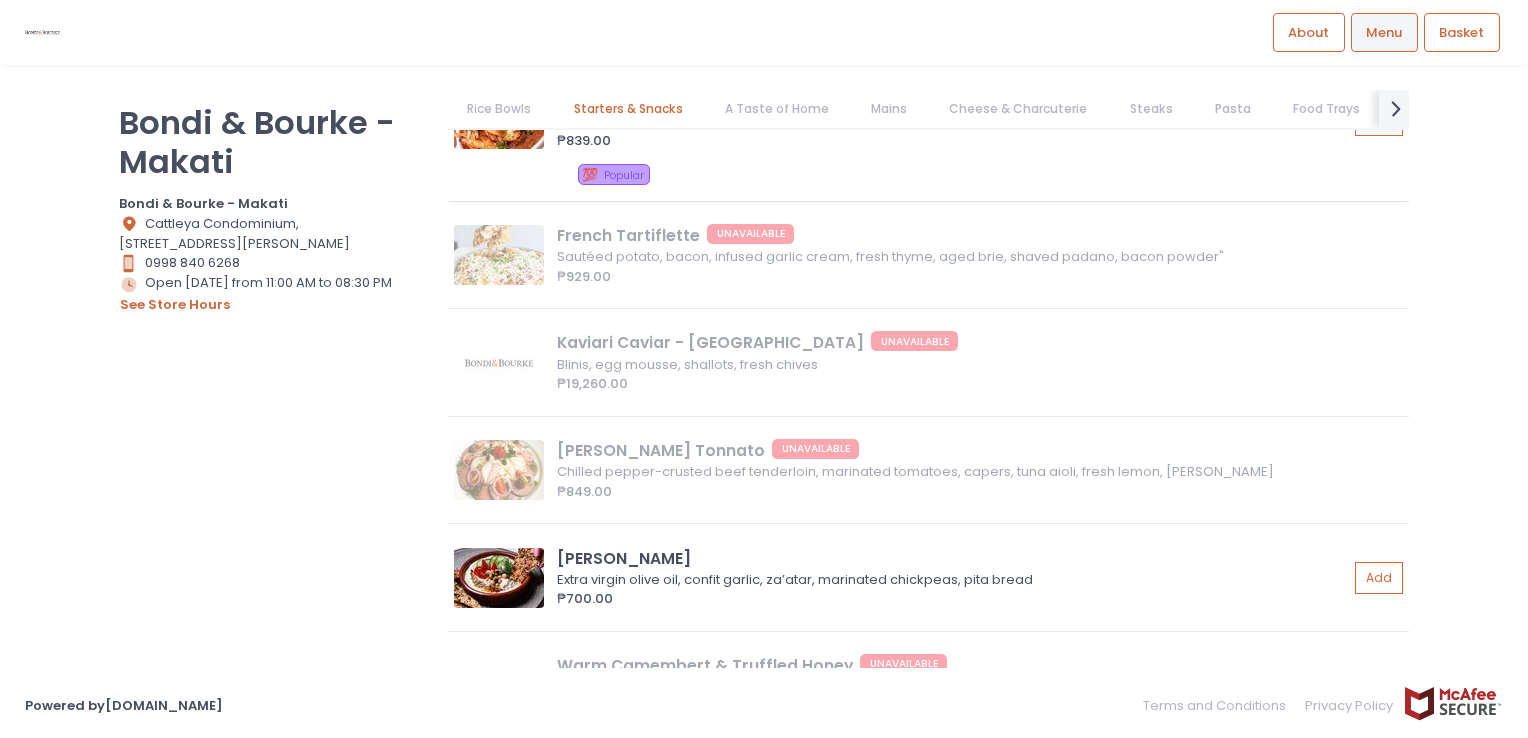 scroll, scrollTop: 2285, scrollLeft: 0, axis: vertical 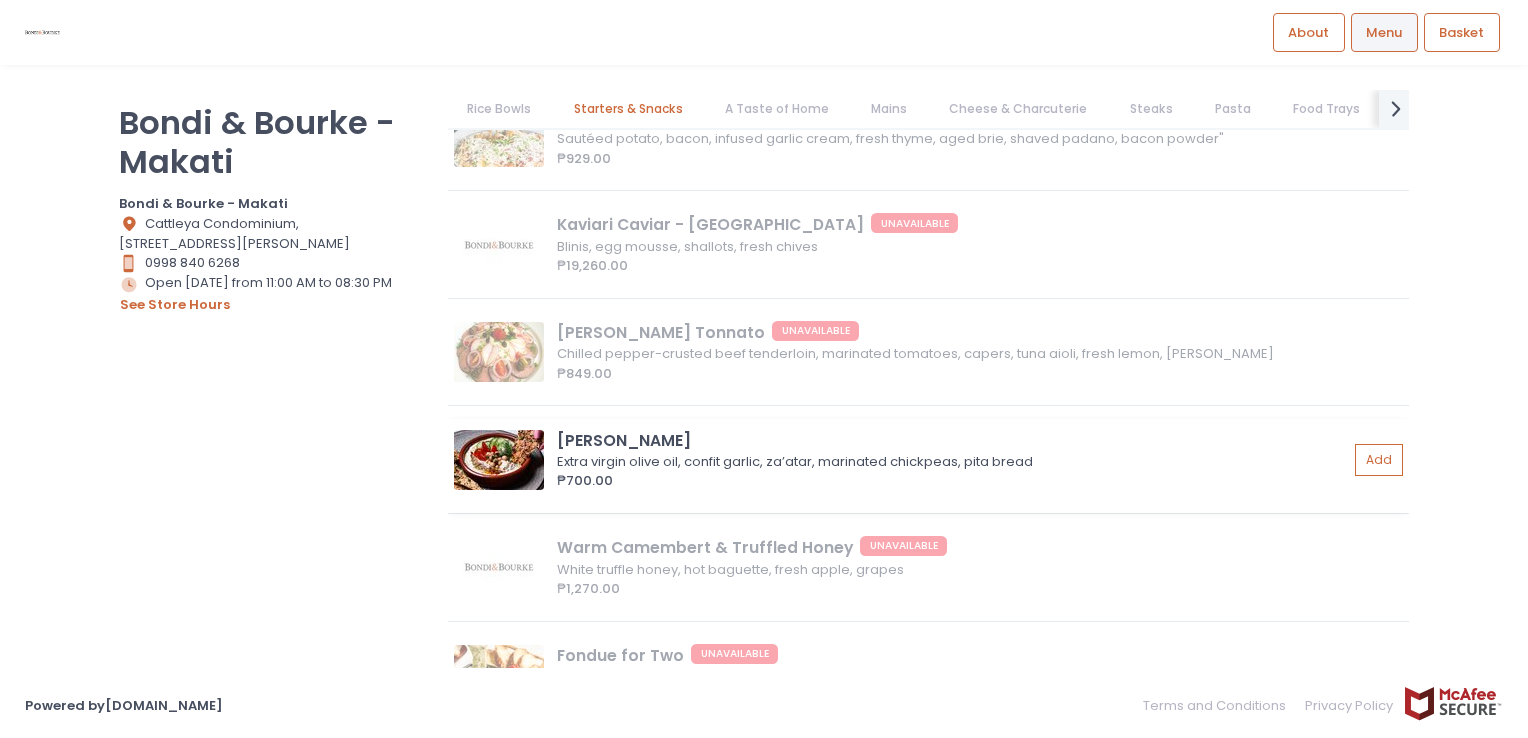 click at bounding box center [499, 460] 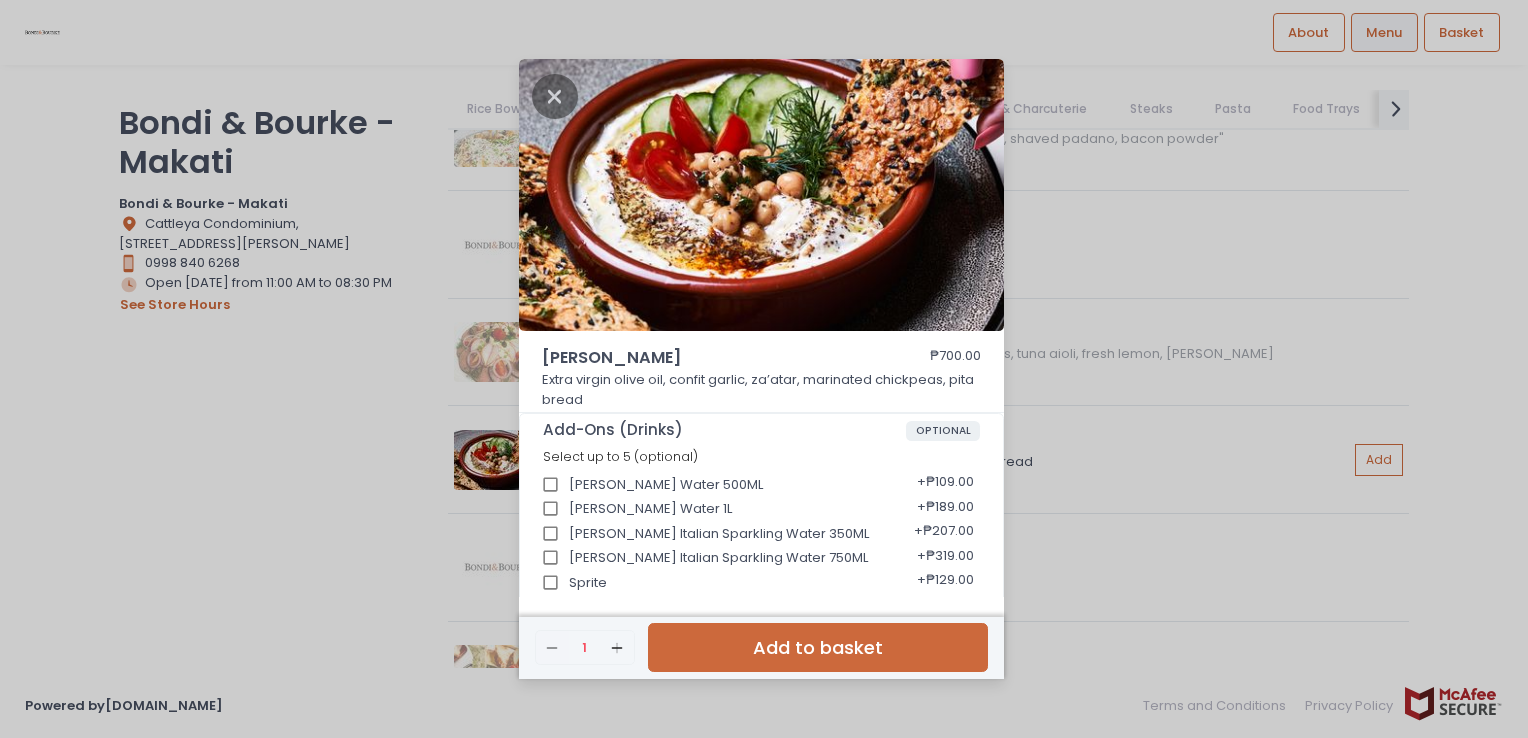click on "Labneh Tzatziki   ₱700.00 Extra virgin olive oil, confit garlic, za’atar, marinated chickpeas, pita bread Add-Ons (Drinks) OPTIONAL   Select up to    5 (optional) Zera Water 500ML   +  ₱109.00 Zera Water 1L   +  ₱189.00 Ferrarelli Italian Sparkling Water 350ML   +  ₱207.00 Ferrarelli Italian Sparkling Water 750ML   +  ₱319.00 Sprite   +  ₱129.00 Coke Zero   +  ₱129.00 Coke Regular   +  ₱129.00 Adelaide Iced Tea   +  ₱199.00 Toxin Flush   +  ₱269.00 Bundaberg Ginger Beer   +  ₱269.00 Bundaberg Pink Grapefruit   +  ₱269.00 Bundaberg Sasparila   +  ₱269.00 Bondi Ice Tea   +  ₱160.00 Add-Ons (Sides) OPTIONAL   Select up to    1 (optional) Fries Aioli   +  ₱129.00 Garlic Rice   +  ₱109.00 Plain Rice   +  ₱109.00 Mashed Potato   +  ₱289.00 Butter Mashed Potato   +  ₱279.00 Onion Rings   +  ₱279.00 3-Cheese Macaroni & Cheese   +  ₱329.00 Chili Garlic Sautéed Greens   +  ₱299.00 Remove Created with Sketch. 1 Add Created with Sketch. Add to basket" at bounding box center [764, 369] 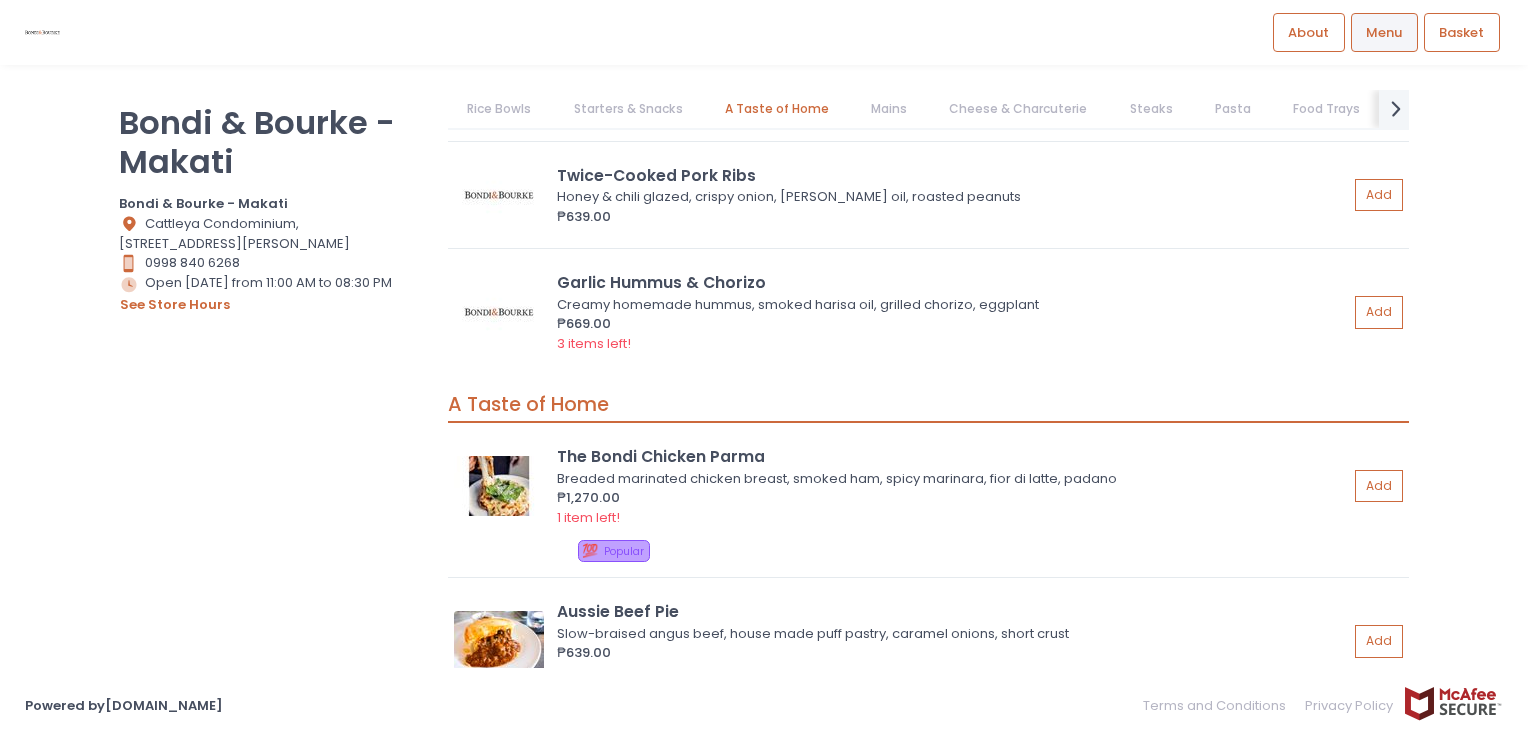 scroll, scrollTop: 2985, scrollLeft: 0, axis: vertical 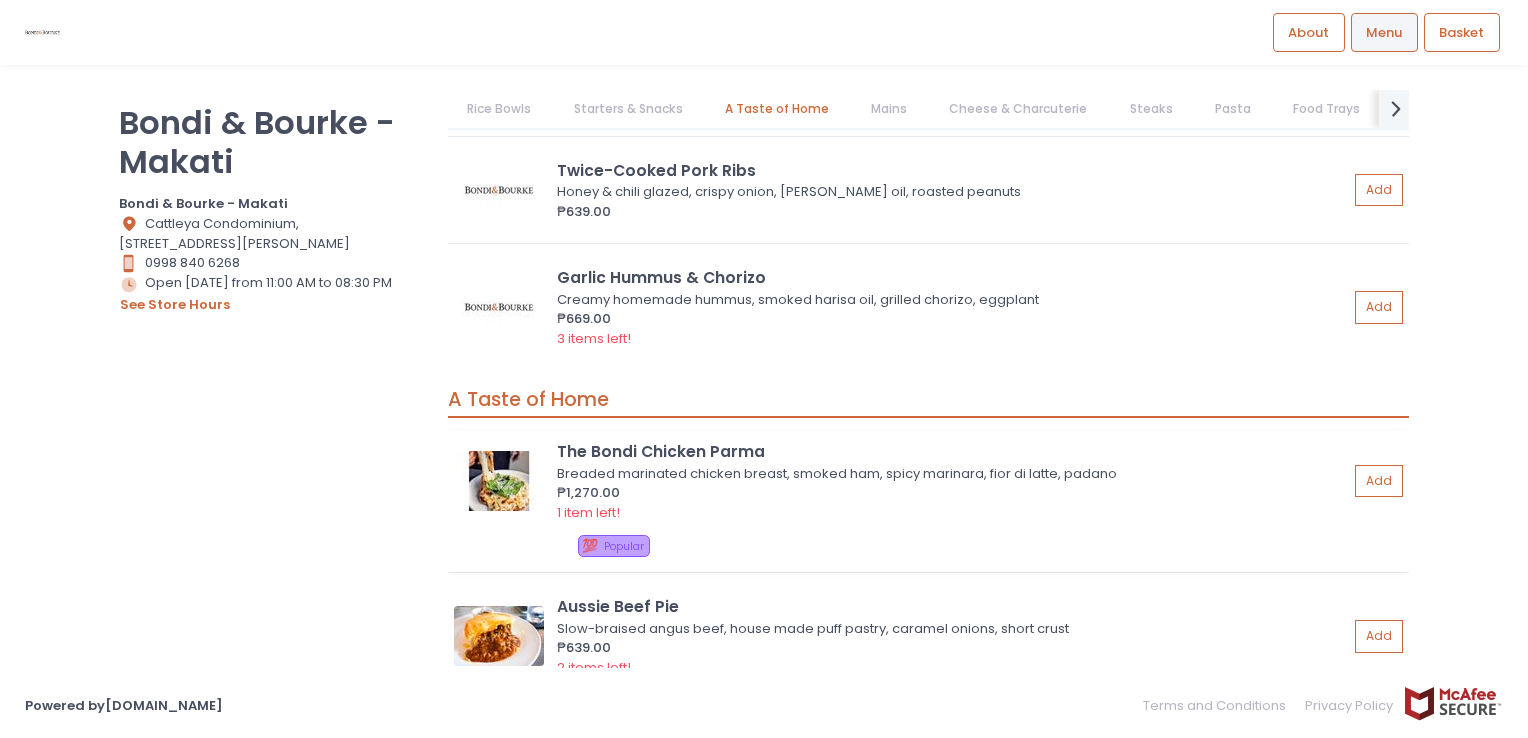 click at bounding box center [499, 481] 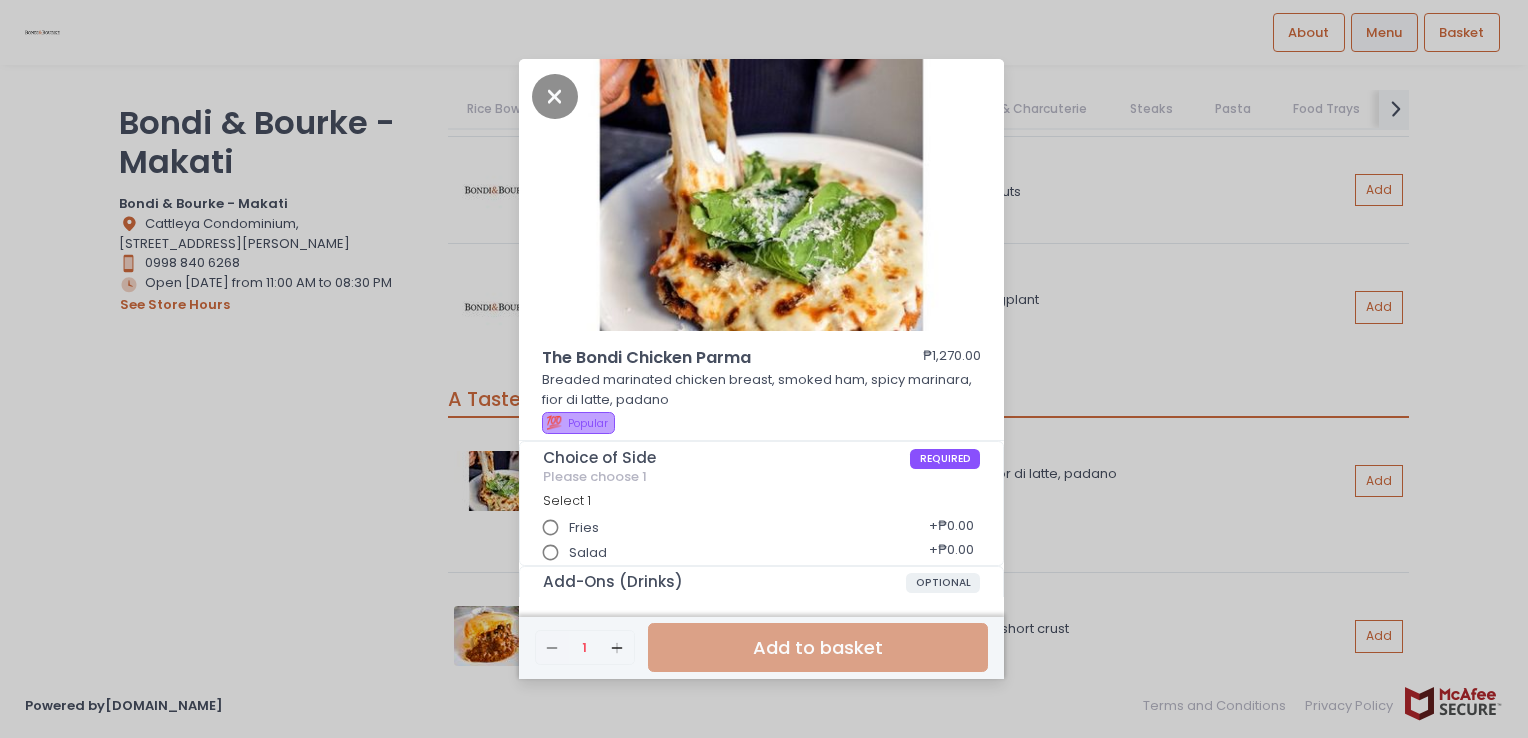 click on "The Bondi Chicken Parma   ₱1,270.00 Breaded marinated chicken breast, smoked ham, spicy marinara, fior di latte, padano 💯 Popular Choice of Side REQUIRED Please choose 1 Select    1 Fries   +  ₱0.00 Salad   +  ₱0.00 Add-Ons (Drinks) OPTIONAL   Select up to    5 (optional) Zera Water 500ML   +  ₱109.00 Zera Water 1L   +  ₱189.00 Ferrarelli Italian Sparkling Water 350ML   +  ₱207.00 Ferrarelli Italian Sparkling Water 750ML   +  ₱319.00 Sprite   +  ₱129.00 Coke Zero   +  ₱129.00 Coke Regular   +  ₱129.00 Adelaide Iced Tea   +  ₱199.00 Toxin Flush   +  ₱269.00 Bundaberg Ginger Beer   +  ₱269.00 Bundaberg Pink Grapefruit   +  ₱269.00 Bundaberg Sasparila   +  ₱269.00 Bondi Ice Tea   +  ₱160.00 Add-Ons (Sides) OPTIONAL   Select up to    1 (optional) Fries Aioli   +  ₱129.00 Garlic Rice   +  ₱109.00 Plain Rice   +  ₱109.00 Mashed Potato   +  ₱289.00 Butter Mashed Potato   +  ₱279.00 Onion Rings   +  ₱279.00 3-Cheese Macaroni & Cheese   +  ₱329.00   +  ₱299.00 Remove" at bounding box center (764, 369) 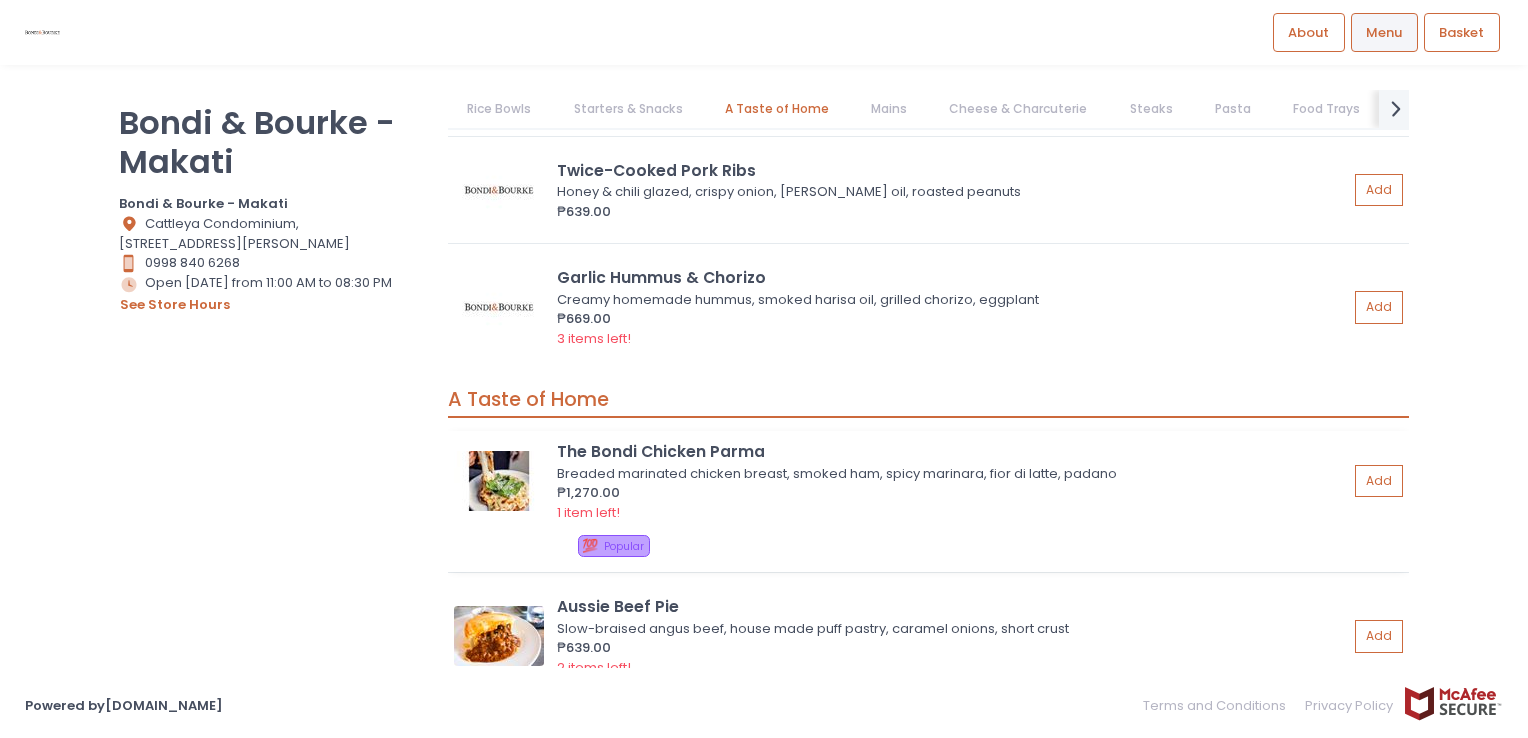 scroll, scrollTop: 3219, scrollLeft: 0, axis: vertical 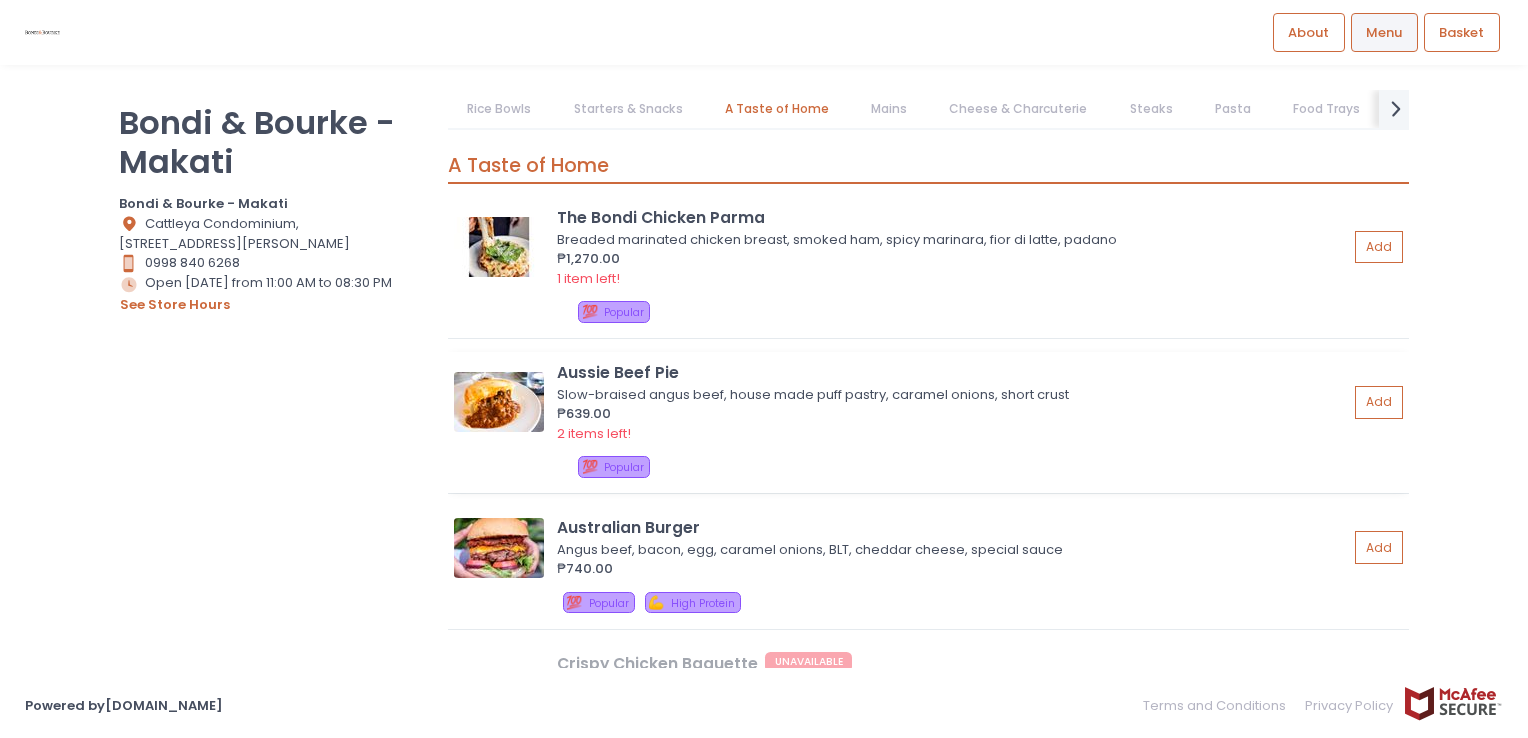 click at bounding box center [499, 402] 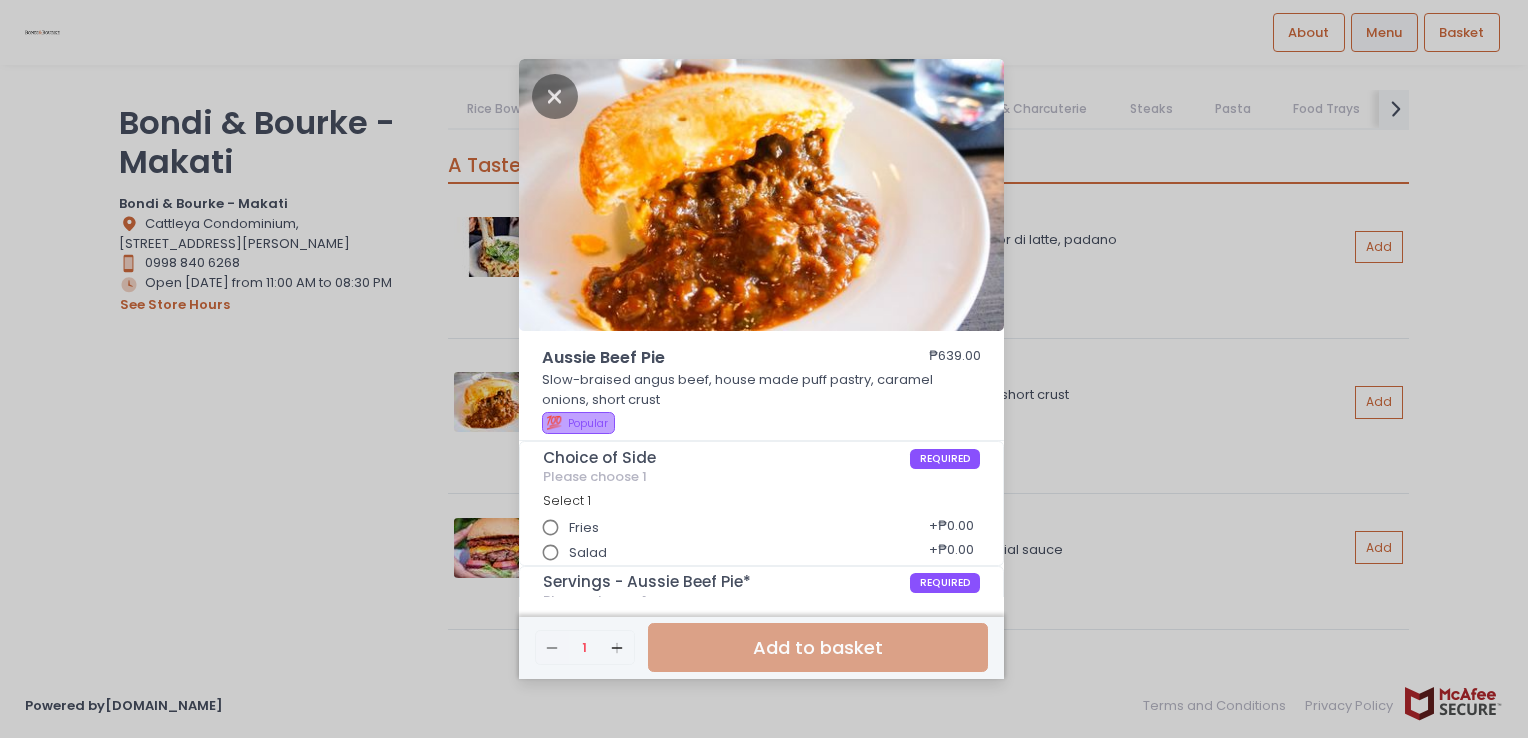 click on "Aussie Beef Pie   ₱639.00 Slow-braised angus beef, house made puff pastry, caramel onions, short crust 💯 Popular Choice of Side REQUIRED Please choose 1 Select    1 Fries   +  ₱0.00 Salad   +  ₱0.00 Servings - Aussie Beef Pie* REQUIRED Please choose 1 Select    1 Ala Carte   +  ₱0.00 4 Pieces   +  ₱1,110.00 6 Pieces   +  ₱2,088.00 12 Pieces   +  ₱4,810.00 Add-Ons (Drinks) OPTIONAL   Select up to    5 (optional) Zera Water 500ML   +  ₱109.00 Zera Water 1L   +  ₱189.00 Ferrarelli Italian Sparkling Water 350ML   +  ₱207.00 Ferrarelli Italian Sparkling Water 750ML   +  ₱319.00 Sprite   +  ₱129.00 Coke Zero   +  ₱129.00 Coke Regular   +  ₱129.00 Adelaide Iced Tea   +  ₱199.00 Toxin Flush   +  ₱269.00 Bundaberg Ginger Beer   +  ₱269.00 Bundaberg Pink Grapefruit   +  ₱269.00 Bundaberg Sasparila   +  ₱269.00 Bondi Ice Tea   +  ₱160.00 Add-Ons (Sides) OPTIONAL   Select up to    1 (optional) Fries Aioli   +  ₱129.00 Garlic Rice   +  ₱109.00 Plain Rice   +  ₱109.00   +" at bounding box center (764, 369) 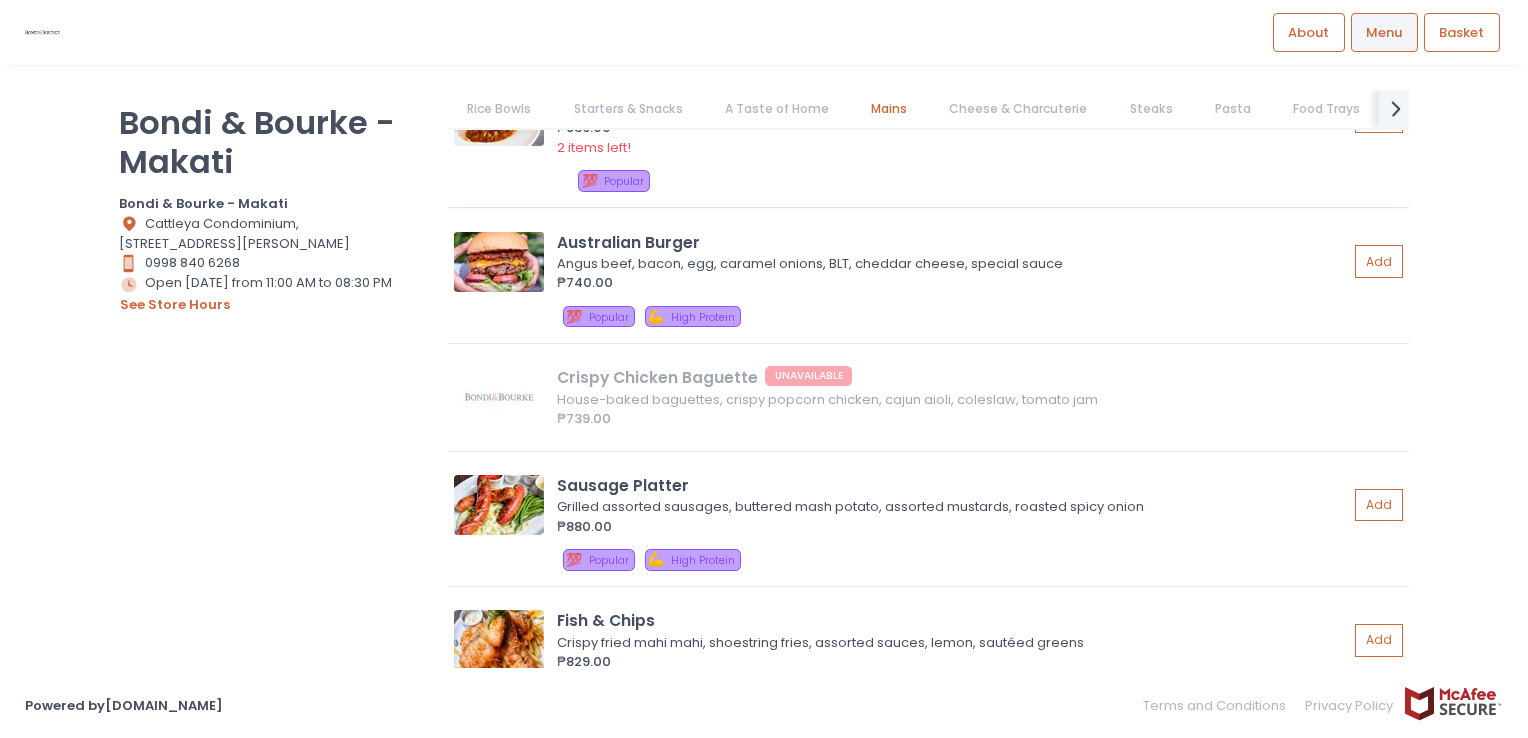 scroll, scrollTop: 3452, scrollLeft: 0, axis: vertical 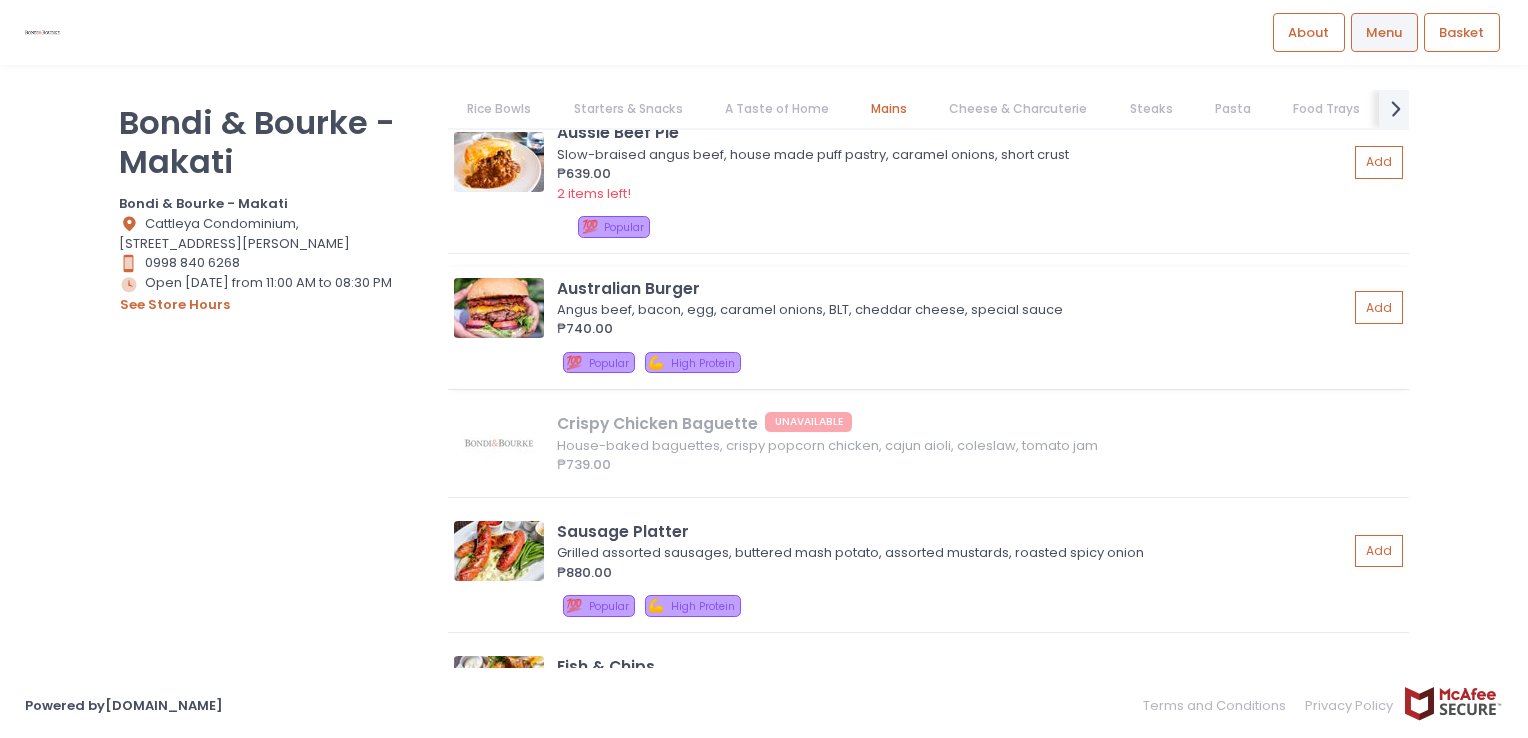 click at bounding box center [499, 308] 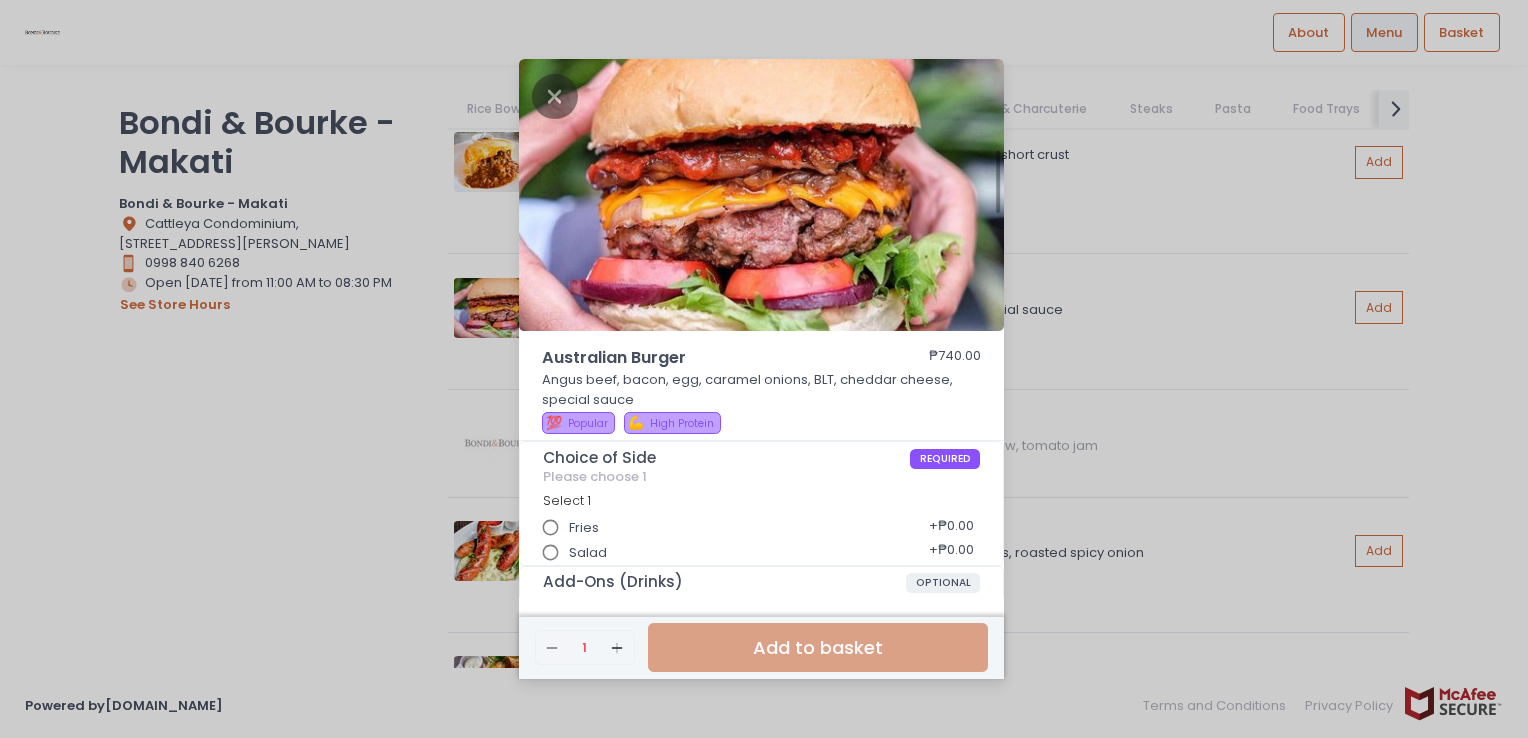 click on "Australian Burger   ₱740.00 Angus beef, bacon, egg, caramel onions, BLT, cheddar cheese, special sauce 💯 Popular 💪 High Protein Choice of Side REQUIRED Please choose 1 Select    1 Fries   +  ₱0.00 Salad   +  ₱0.00 Add-Ons (Drinks) OPTIONAL   Select up to    5 (optional) Zera Water 500ML   +  ₱109.00 Zera Water 1L   +  ₱189.00 Ferrarelli Italian Sparkling Water 350ML   +  ₱207.00 Ferrarelli Italian Sparkling Water 750ML   +  ₱319.00 Sprite   +  ₱129.00 Coke Zero   +  ₱129.00 Coke Regular   +  ₱129.00 Adelaide Iced Tea   +  ₱199.00 Toxin Flush   +  ₱269.00 Bundaberg Ginger Beer   +  ₱269.00 Bundaberg Pink Grapefruit   +  ₱269.00 Bundaberg Sasparila   +  ₱269.00 Bondi Ice Tea   +  ₱160.00 Add-Ons (Sides) OPTIONAL   Select up to    1 (optional) Fries Aioli   +  ₱129.00 Garlic Rice   +  ₱109.00 Plain Rice   +  ₱109.00 Mashed Potato   +  ₱289.00 Butter Mashed Potato   +  ₱279.00 Onion Rings   +  ₱279.00 3-Cheese Macaroni & Cheese   +  ₱329.00   +  ₱299.00 Remove" at bounding box center [764, 369] 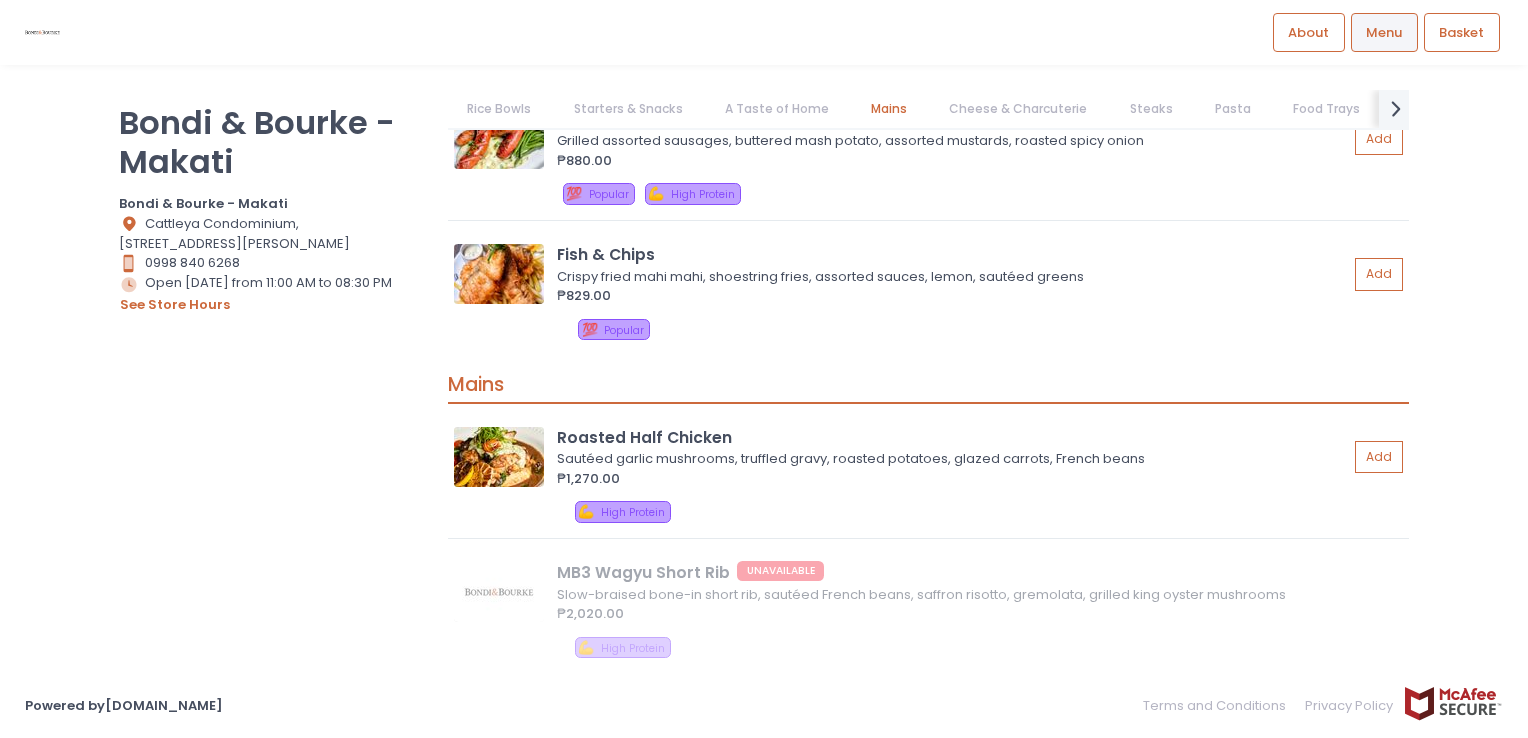 scroll, scrollTop: 3919, scrollLeft: 0, axis: vertical 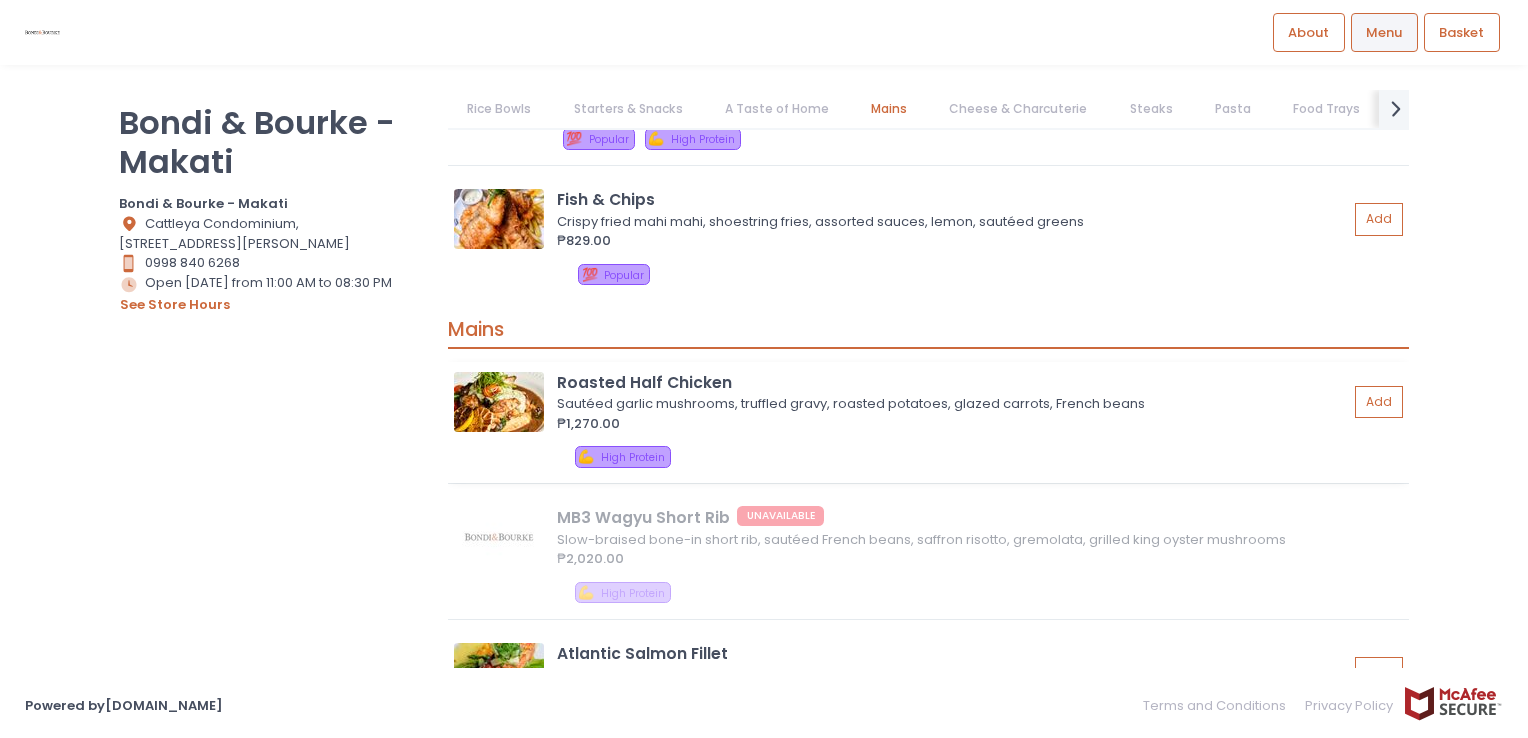 click at bounding box center [499, 402] 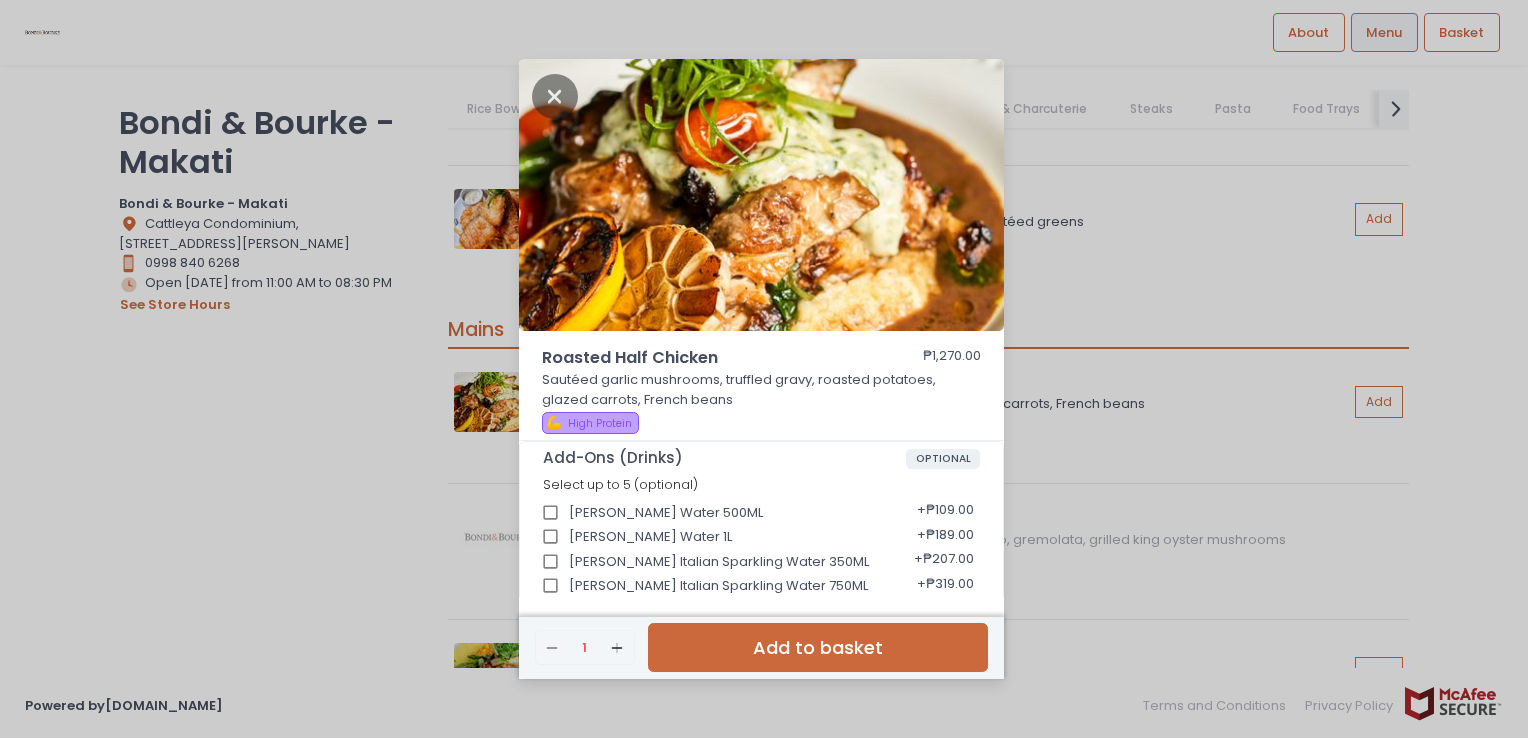 click on "Roasted Half Chicken   ₱1,270.00 Sautéed garlic mushrooms, truffled gravy, roasted potatoes, glazed carrots, French beans 💪 High Protein Add-Ons (Drinks) OPTIONAL   Select up to    5 (optional) Zera Water 500ML   +  ₱109.00 Zera Water 1L   +  ₱189.00 Ferrarelli Italian Sparkling Water 350ML   +  ₱207.00 Ferrarelli Italian Sparkling Water 750ML   +  ₱319.00 Sprite   +  ₱129.00 Coke Zero   +  ₱129.00 Coke Regular   +  ₱129.00 Adelaide Iced Tea   +  ₱199.00 Toxin Flush   +  ₱269.00 Bundaberg Ginger Beer   +  ₱269.00 Bundaberg Pink Grapefruit   +  ₱269.00 Bundaberg Sasparila   +  ₱269.00 Bondi Ice Tea   +  ₱160.00 Add-Ons (Sides) OPTIONAL   Select up to    1 (optional) Fries Aioli   +  ₱129.00 Garlic Rice   +  ₱109.00 Plain Rice   +  ₱109.00 Mashed Potato   +  ₱289.00 Butter Mashed Potato   +  ₱279.00 Onion Rings   +  ₱279.00 3-Cheese Macaroni & Cheese   +  ₱329.00 Chili Garlic Sautéed Greens   +  ₱299.00 Remove Created with Sketch. 1 Add Created with Sketch." at bounding box center [764, 369] 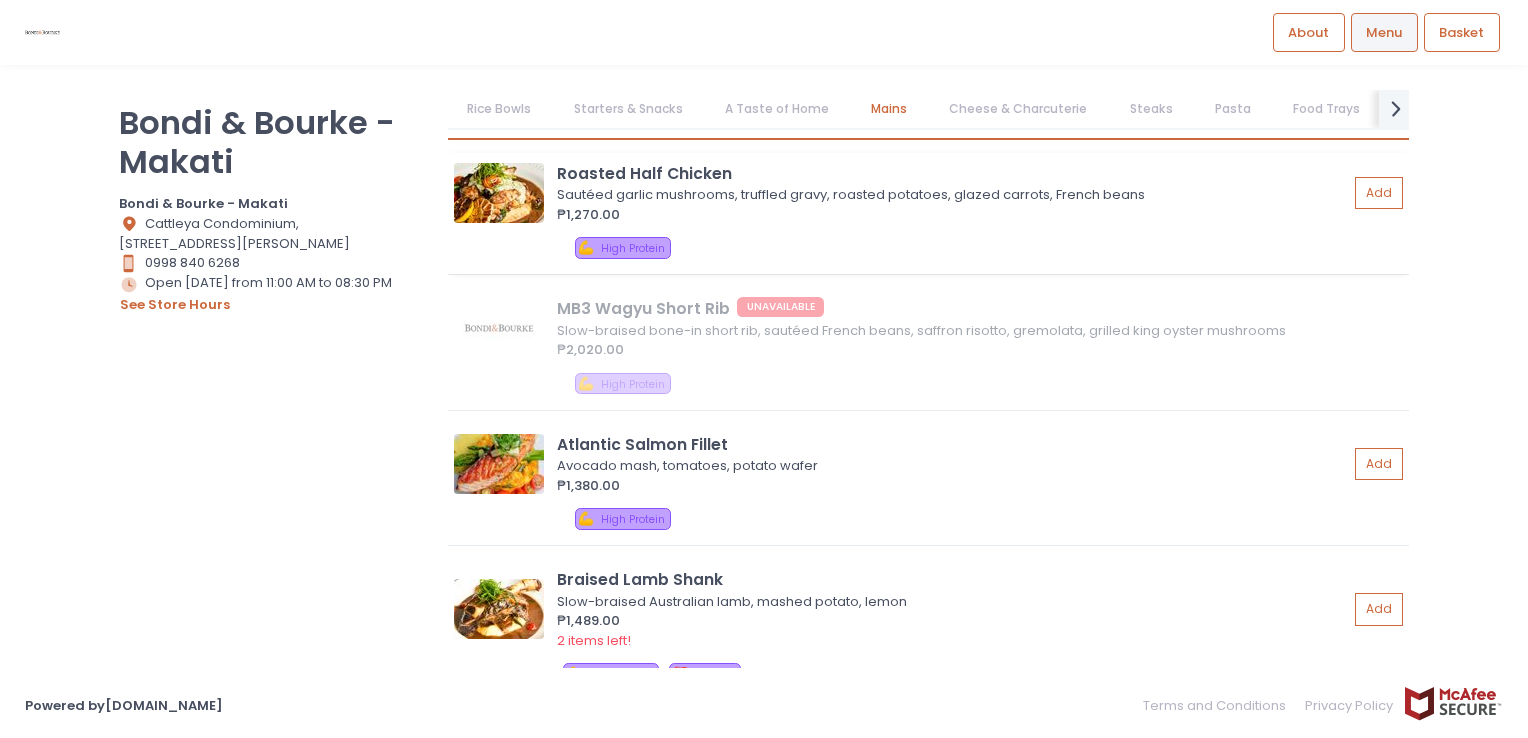 scroll, scrollTop: 4152, scrollLeft: 0, axis: vertical 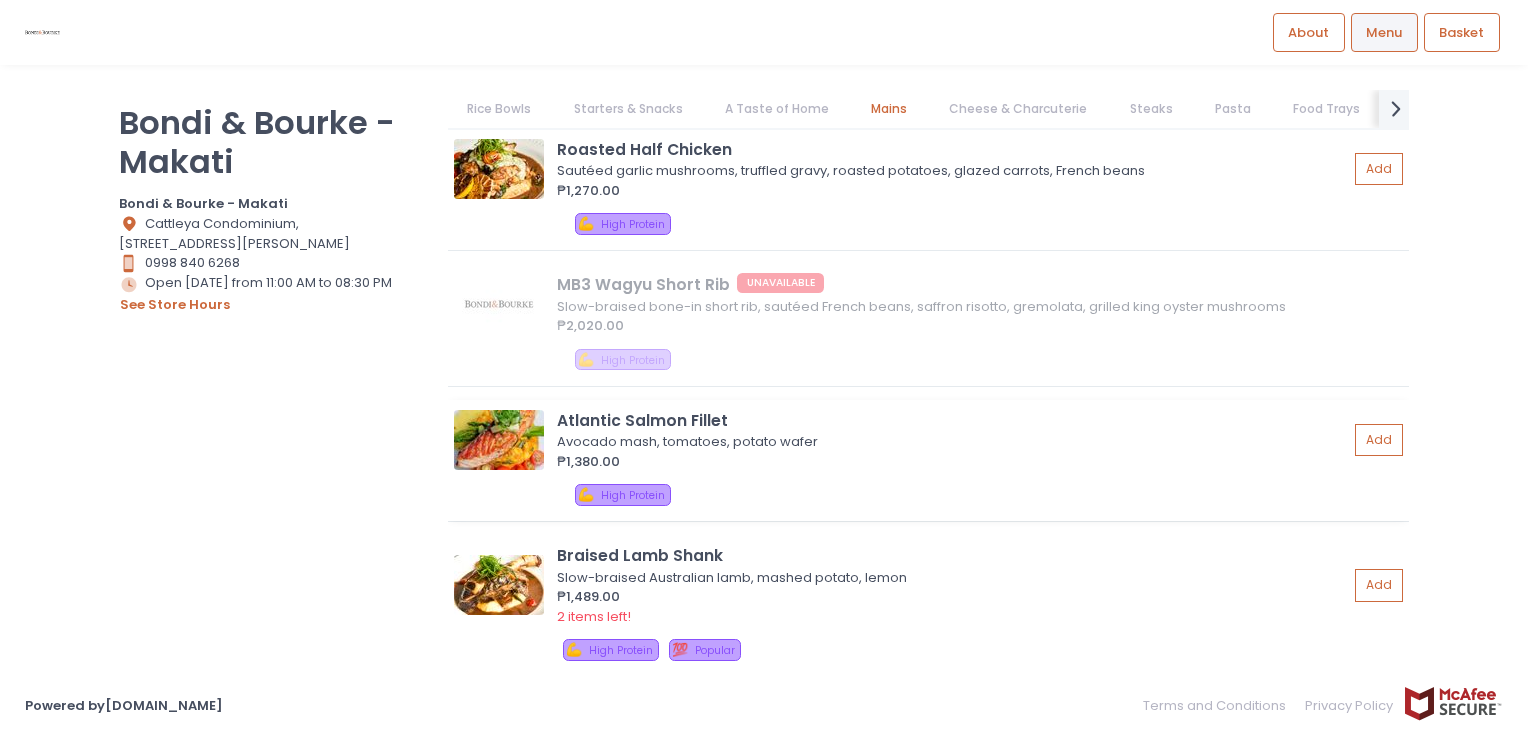 click at bounding box center (499, 440) 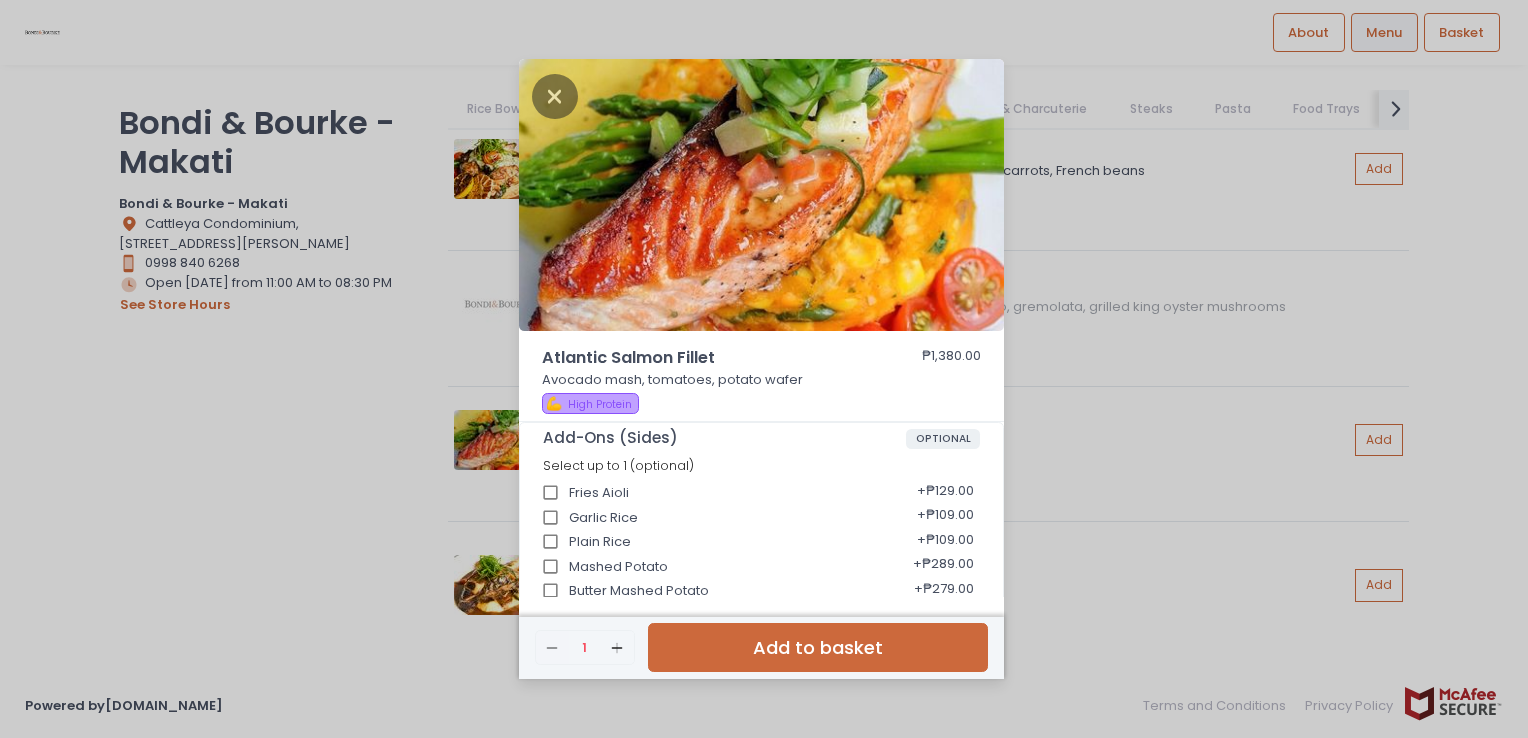 click on "Atlantic Salmon Fillet   ₱1,380.00 Avocado mash, tomatoes, potato wafer 💪 High Protein Add-Ons (Sides) OPTIONAL   Select up to    1 (optional) Fries Aioli   +  ₱129.00 Garlic Rice   +  ₱109.00 Plain Rice   +  ₱109.00 Mashed Potato   +  ₱289.00 Butter Mashed Potato   +  ₱279.00 Onion Rings   +  ₱279.00 3-Cheese Macaroni & Cheese   +  ₱329.00 Chili Garlic Sautéed Greens   +  ₱299.00 Add-Ons (Drinks) OPTIONAL   Select up to    5 (optional) Zera Water 500ML   +  ₱109.00 Zera Water 1L   +  ₱189.00 Ferrarelli Italian Sparkling Water 350ML   +  ₱207.00 Ferrarelli Italian Sparkling Water 750ML   +  ₱319.00 Sprite   +  ₱129.00 Coke Zero   +  ₱129.00 Coke Regular   +  ₱129.00 Adelaide Iced Tea   +  ₱199.00 Toxin Flush   +  ₱269.00 Bundaberg Ginger Beer   +  ₱269.00 Bundaberg Pink Grapefruit   +  ₱269.00 Bundaberg Sasparila   +  ₱269.00 Bondi Ice Tea   +  ₱160.00 Remove Created with Sketch. 1 Add Created with Sketch. Add to basket" at bounding box center [764, 369] 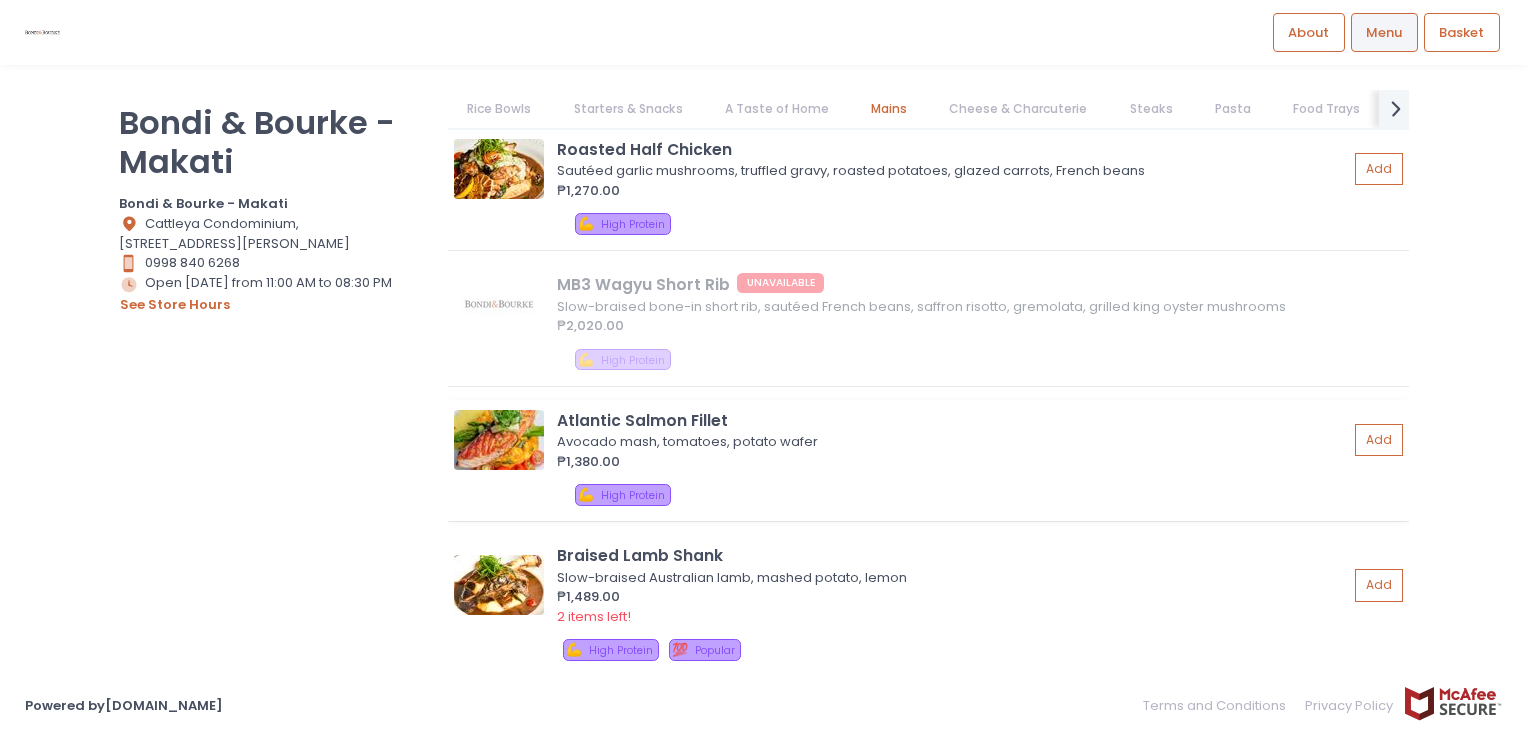 scroll, scrollTop: 4385, scrollLeft: 0, axis: vertical 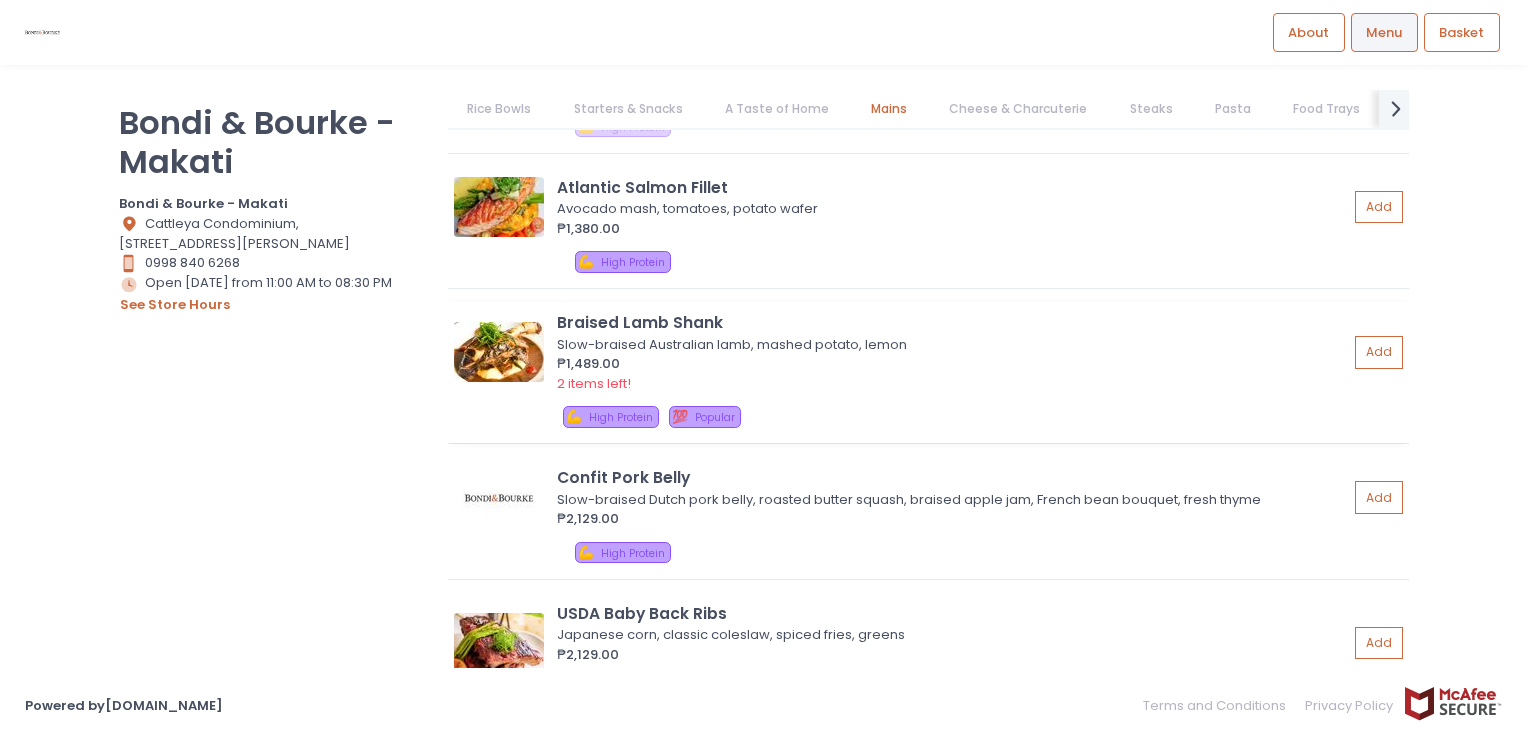 click at bounding box center [499, 352] 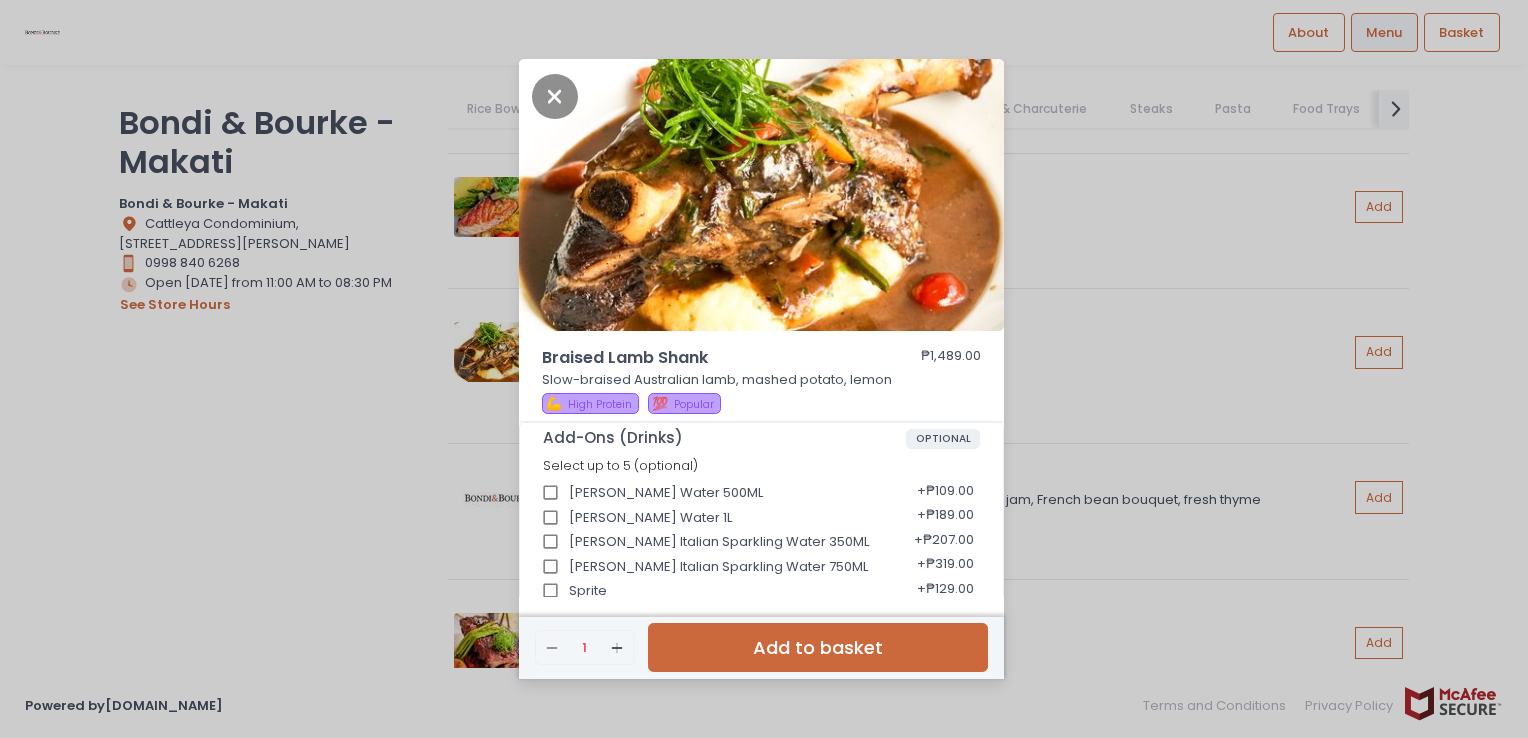 click on "Braised Lamb Shank   ₱1,489.00 Slow-braised Australian lamb, mashed potato, lemon 💪 High Protein 💯 Popular Add-Ons (Drinks) OPTIONAL   Select up to    5 (optional) Zera Water 500ML   +  ₱109.00 Zera Water 1L   +  ₱189.00 Ferrarelli Italian Sparkling Water 350ML   +  ₱207.00 Ferrarelli Italian Sparkling Water 750ML   +  ₱319.00 Sprite   +  ₱129.00 Coke Zero   +  ₱129.00 Coke Regular   +  ₱129.00 Adelaide Iced Tea   +  ₱199.00 Toxin Flush   +  ₱269.00 Bundaberg Ginger Beer   +  ₱269.00 Bundaberg Pink Grapefruit   +  ₱269.00 Bundaberg Sasparila   +  ₱269.00 Bondi Ice Tea   +  ₱160.00 Add-Ons (Sides) OPTIONAL   Select up to    1 (optional) Fries Aioli   +  ₱129.00 Garlic Rice   +  ₱109.00 Plain Rice   +  ₱109.00 Mashed Potato   +  ₱289.00 Butter Mashed Potato   +  ₱279.00 Onion Rings   +  ₱279.00 3-Cheese Macaroni & Cheese   +  ₱329.00 Chili Garlic Sautéed Greens   +  ₱299.00 Remove Created with Sketch. 1 Add Created with Sketch. Add to basket" at bounding box center (764, 369) 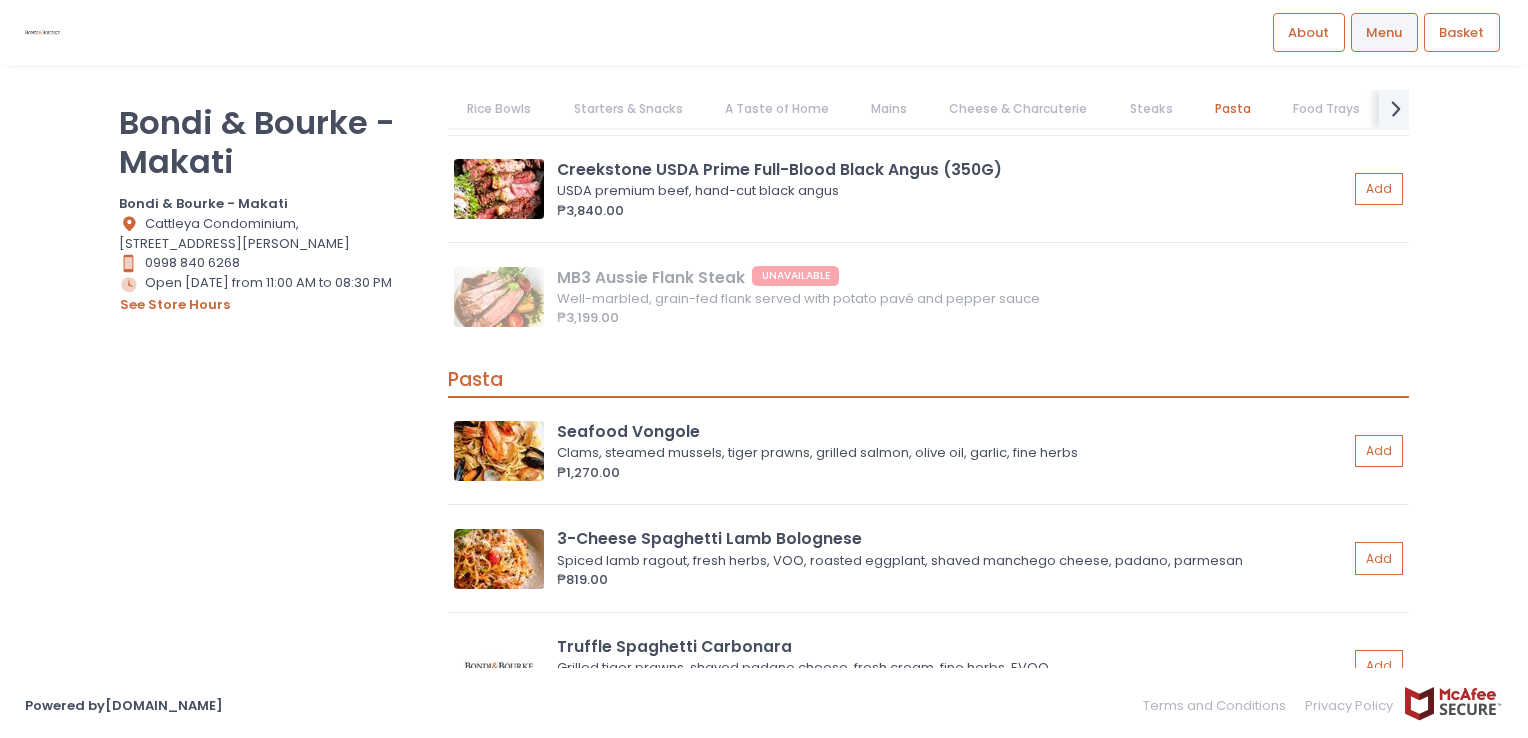 scroll, scrollTop: 6719, scrollLeft: 0, axis: vertical 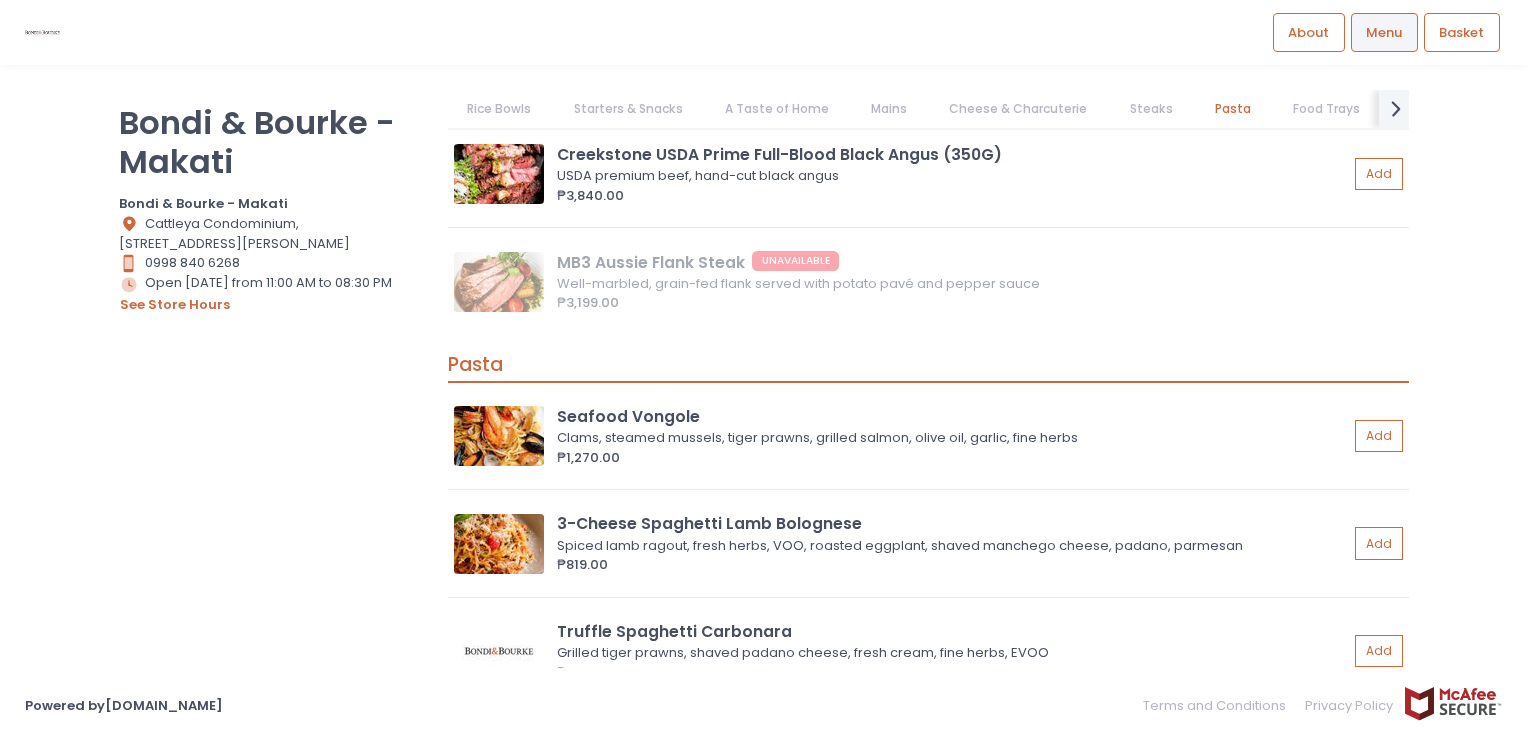 click at bounding box center [499, 436] 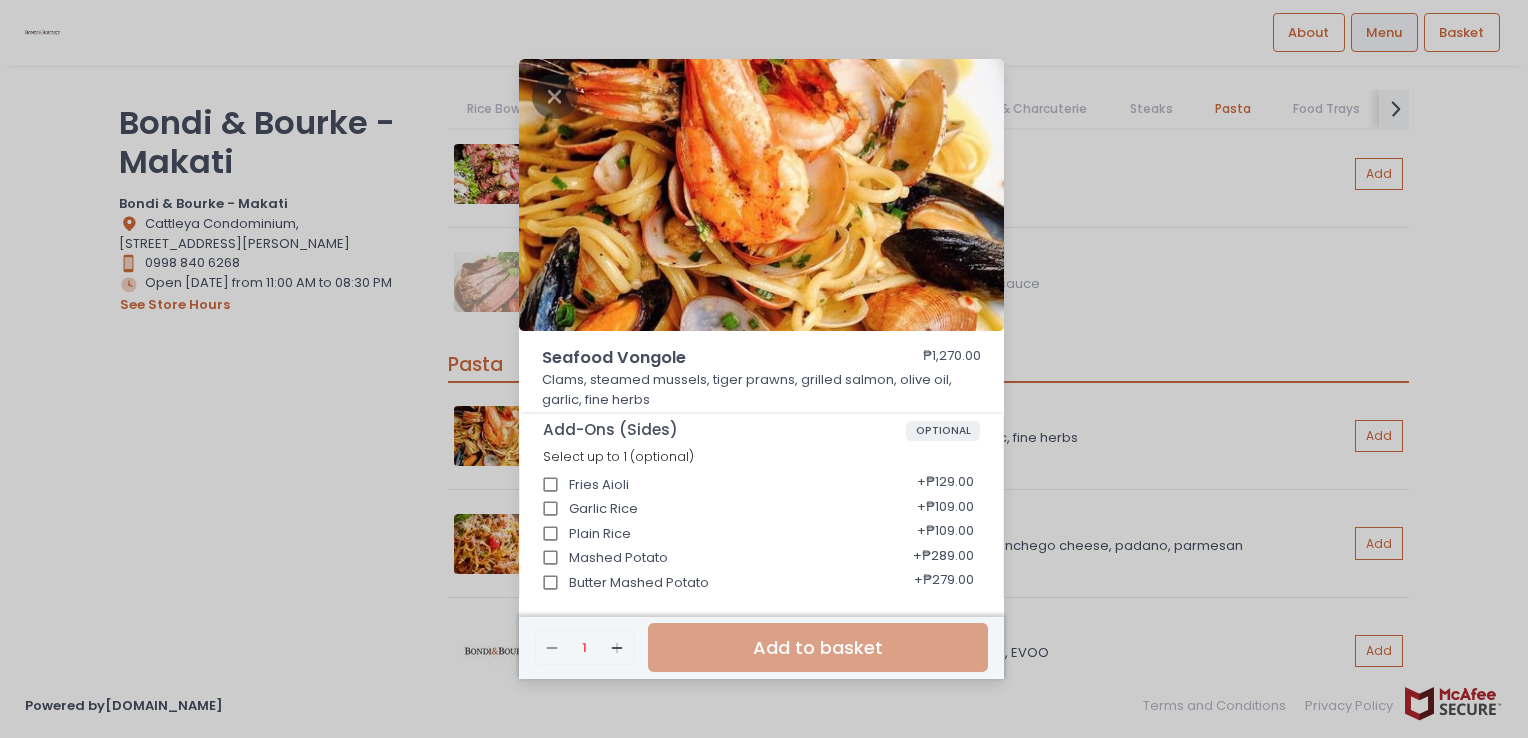 click on "Seafood Vongole   ₱1,270.00 Clams, steamed mussels, tiger prawns, grilled salmon, olive oil, garlic, fine herbs Add-Ons (Sides) OPTIONAL   Select up to    1 (optional) Fries Aioli   +  ₱129.00 Garlic Rice   +  ₱109.00 Plain Rice   +  ₱109.00 Mashed Potato   +  ₱289.00 Butter Mashed Potato   +  ₱279.00 Onion Rings   +  ₱279.00 3-Cheese Macaroni & Cheese   +  ₱329.00 Chili Garlic Sautéed Greens   +  ₱299.00 Add-Ons (Drinks) OPTIONAL   Select up to    5 (optional) Zera Water 500ML   +  ₱109.00 Zera Water 1L   +  ₱189.00 Ferrarelli Italian Sparkling Water 350ML   +  ₱207.00 Ferrarelli Italian Sparkling Water 750ML   +  ₱319.00 Sprite   +  ₱129.00 Coke Zero   +  ₱129.00 Coke Regular   +  ₱129.00 Adelaide Iced Tea   +  ₱199.00 Toxin Flush   +  ₱269.00 Bundaberg Ginger Beer   +  ₱269.00 Bundaberg Pink Grapefruit   +  ₱269.00 Bundaberg Sasparila   +  ₱269.00 Bondi Ice Tea   +  ₱160.00 Servings - Seafood Vongole* REQUIRED Please choose 1 Select    1 Ala Carte   +  ₱0.00" at bounding box center [764, 369] 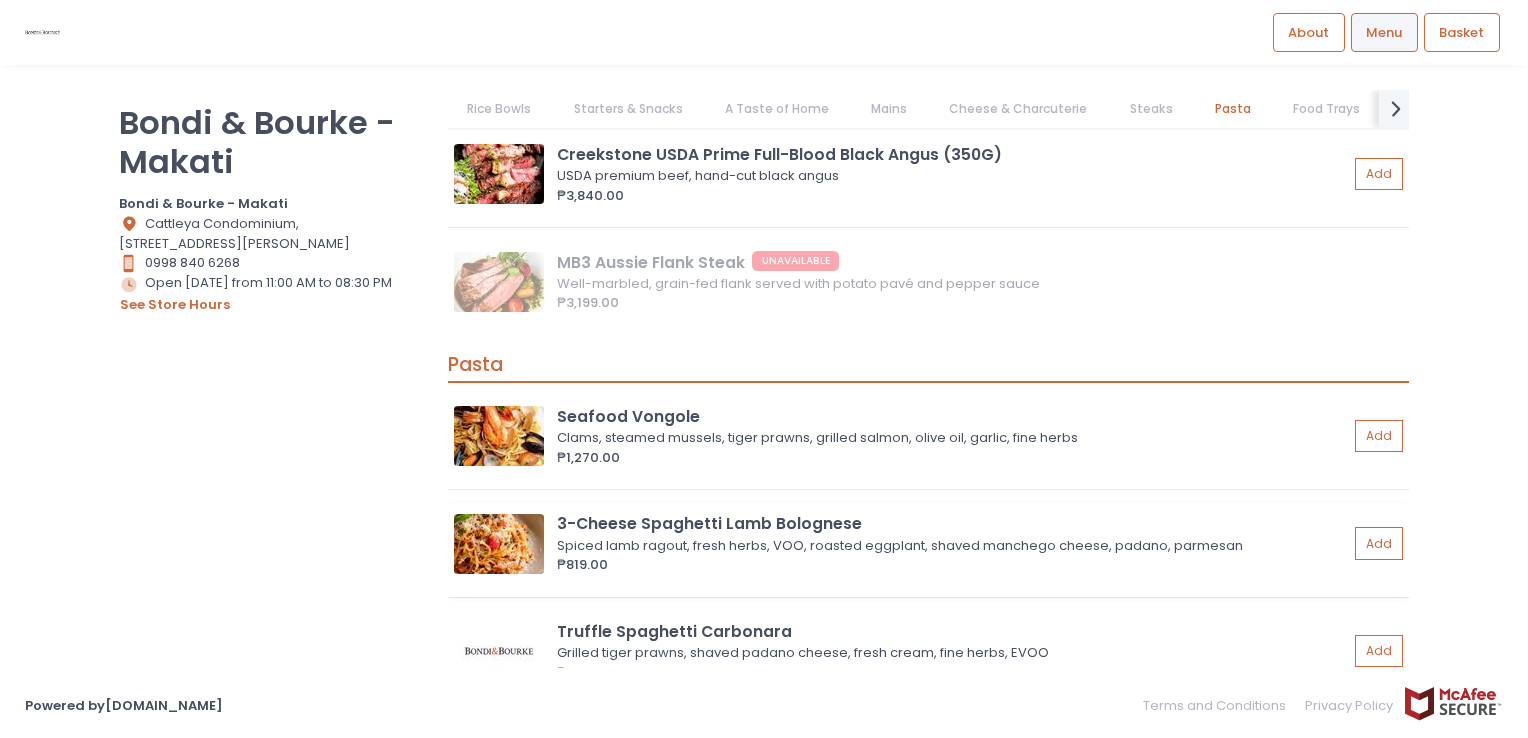 click at bounding box center (499, 544) 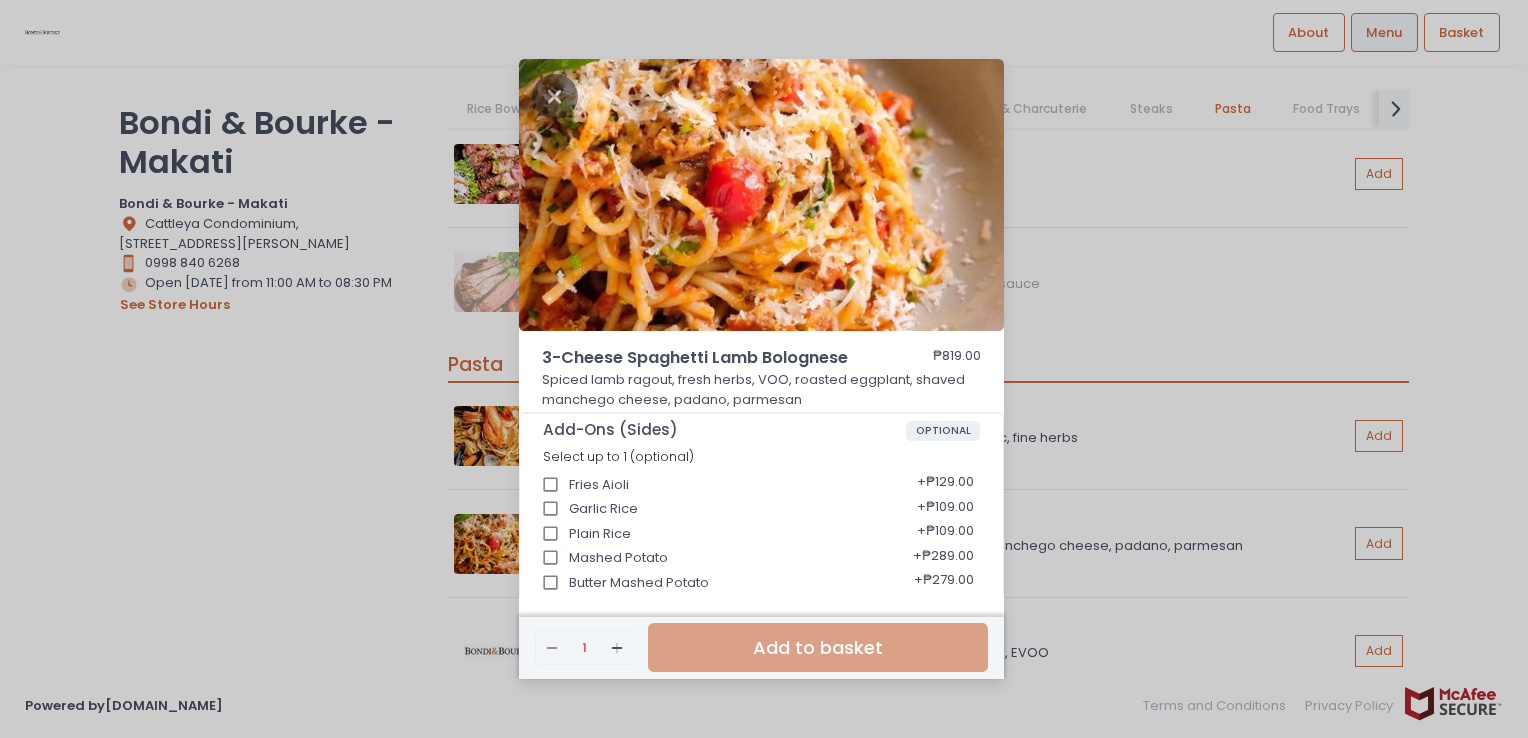 click on "3-Cheese Spaghetti Lamb Bolognese   ₱819.00 Spiced lamb ragout, fresh herbs, VOO, roasted eggplant, shaved manchego cheese, padano, parmesan Add-Ons (Sides) OPTIONAL   Select up to    1 (optional) Fries Aioli   +  ₱129.00 Garlic Rice   +  ₱109.00 Plain Rice   +  ₱109.00 Mashed Potato   +  ₱289.00 Butter Mashed Potato   +  ₱279.00 Onion Rings   +  ₱279.00 3-Cheese Macaroni & Cheese   +  ₱329.00 Chili Garlic Sautéed Greens   +  ₱299.00 Add-Ons (Drinks) OPTIONAL   Select up to    5 (optional) Zera Water 500ML   +  ₱109.00 Zera Water 1L   +  ₱189.00 Ferrarelli Italian Sparkling Water 350ML   +  ₱207.00 Ferrarelli Italian Sparkling Water 750ML   +  ₱319.00 Sprite   +  ₱129.00 Coke Zero   +  ₱129.00 Coke Regular   +  ₱129.00 Adelaide Iced Tea   +  ₱199.00 Toxin Flush   +  ₱269.00 Bundaberg Ginger Beer   +  ₱269.00 Bundaberg Pink Grapefruit   +  ₱269.00 Bundaberg Sasparila   +  ₱269.00 Bondi Ice Tea   +  ₱160.00 Servings - 3-Cheese Lamb Bolognese* REQUIRED Please choose 1" at bounding box center (764, 369) 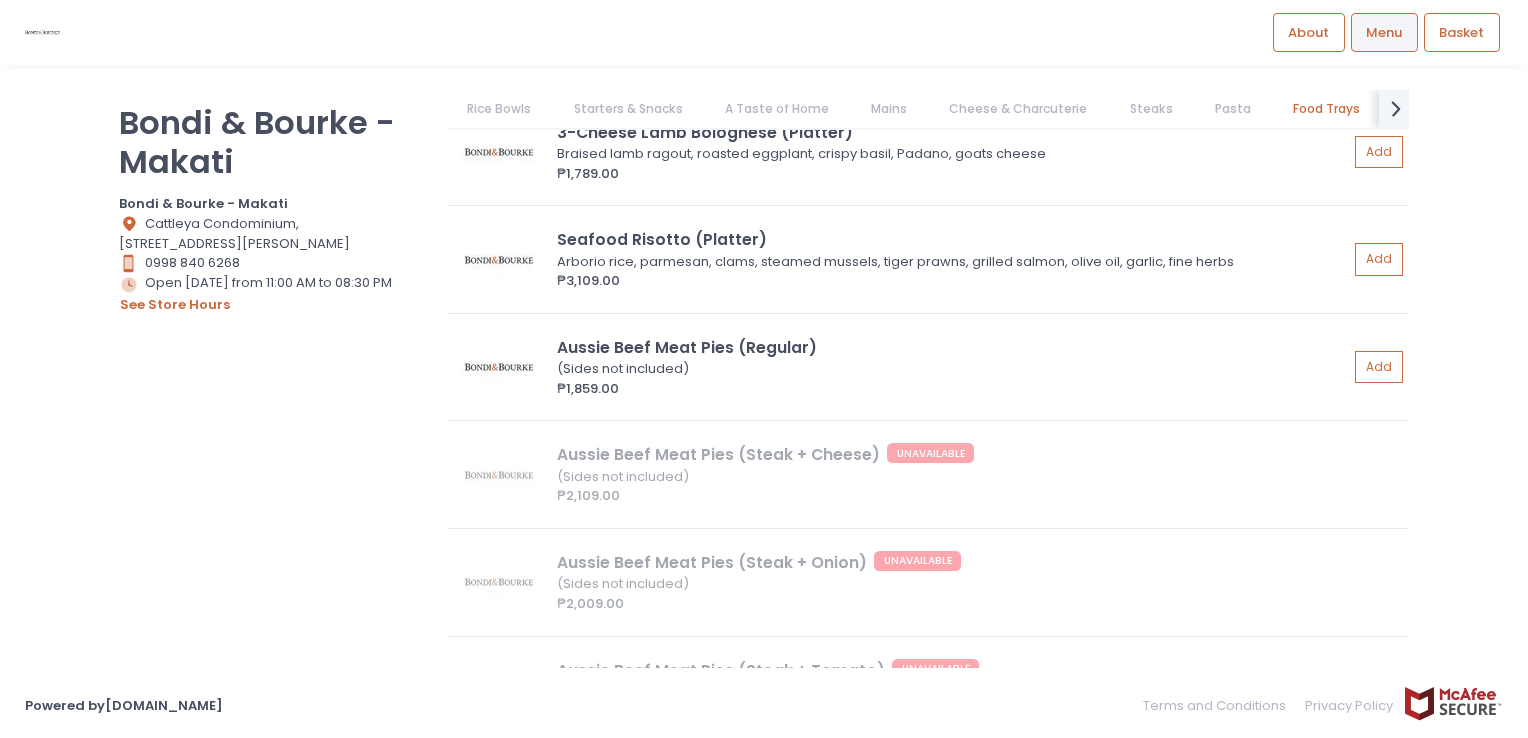 scroll, scrollTop: 8846, scrollLeft: 0, axis: vertical 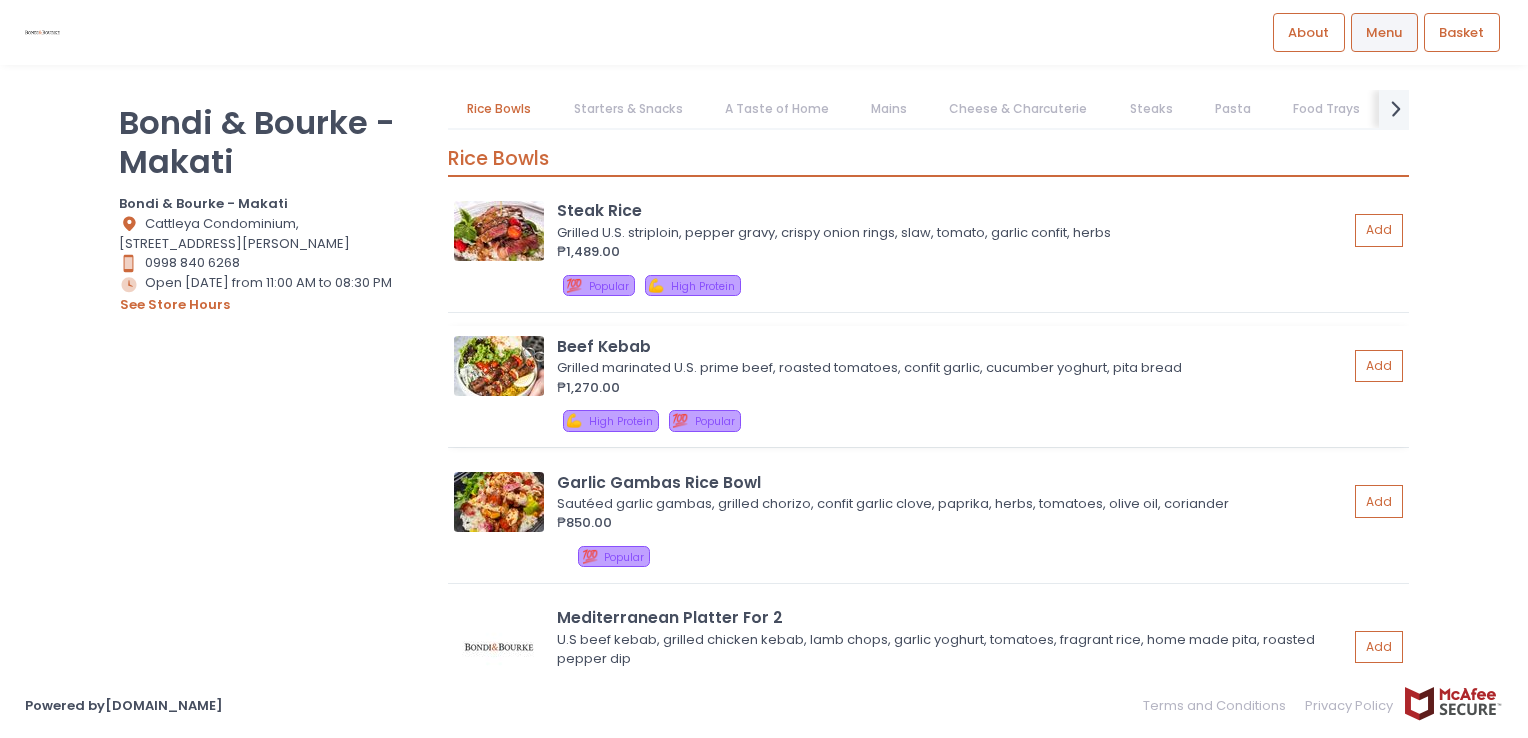 click on "₱1,270.00" at bounding box center [952, 388] 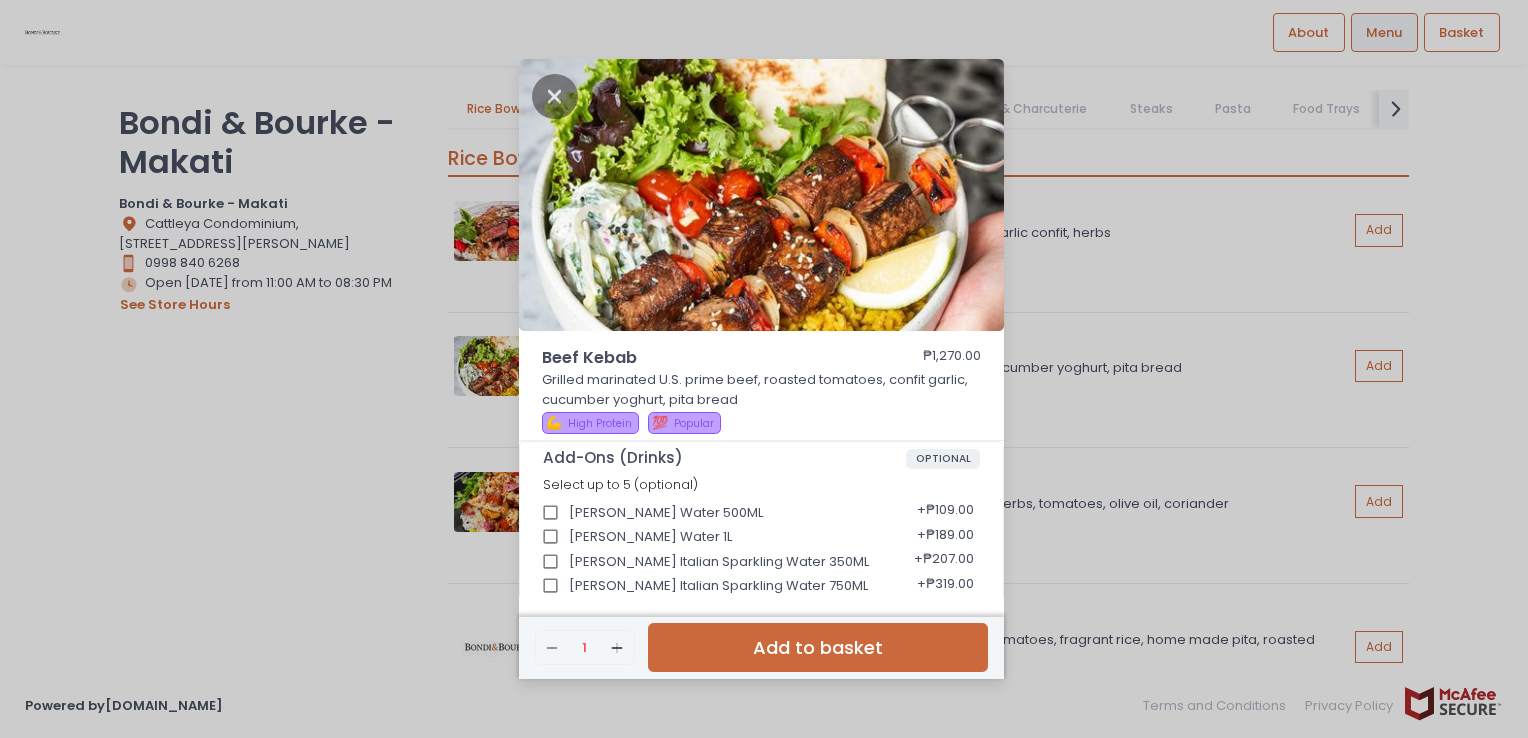 click on "Beef Kebab   ₱1,270.00 Grilled marinated U.S. prime beef, roasted tomatoes, confit garlic, cucumber yoghurt, pita bread 💪 High Protein 💯 Popular Add-Ons (Drinks) OPTIONAL   Select up to    5 (optional) Zera Water 500ML   +  ₱109.00 Zera Water 1L   +  ₱189.00 Ferrarelli Italian Sparkling Water 350ML   +  ₱207.00 Ferrarelli Italian Sparkling Water 750ML   +  ₱319.00 Sprite   +  ₱129.00 Coke Zero   +  ₱129.00 Coke Regular   +  ₱129.00 Adelaide Iced Tea   +  ₱199.00 Toxin Flush   +  ₱269.00 Bundaberg Ginger Beer   +  ₱269.00 Bundaberg Pink Grapefruit   +  ₱269.00 Bundaberg Sasparila   +  ₱269.00 Bondi Ice Tea   +  ₱160.00 Add-Ons (Sides) OPTIONAL   Select up to    1 (optional) Fries Aioli   +  ₱129.00 Garlic Rice   +  ₱109.00 Plain Rice   +  ₱109.00 Mashed Potato   +  ₱289.00 Butter Mashed Potato   +  ₱279.00 Onion Rings   +  ₱279.00 3-Cheese Macaroni & Cheese   +  ₱329.00 Chili Garlic Sautéed Greens   +  ₱299.00 Remove Created with Sketch. 1 Add Add to basket" at bounding box center (764, 369) 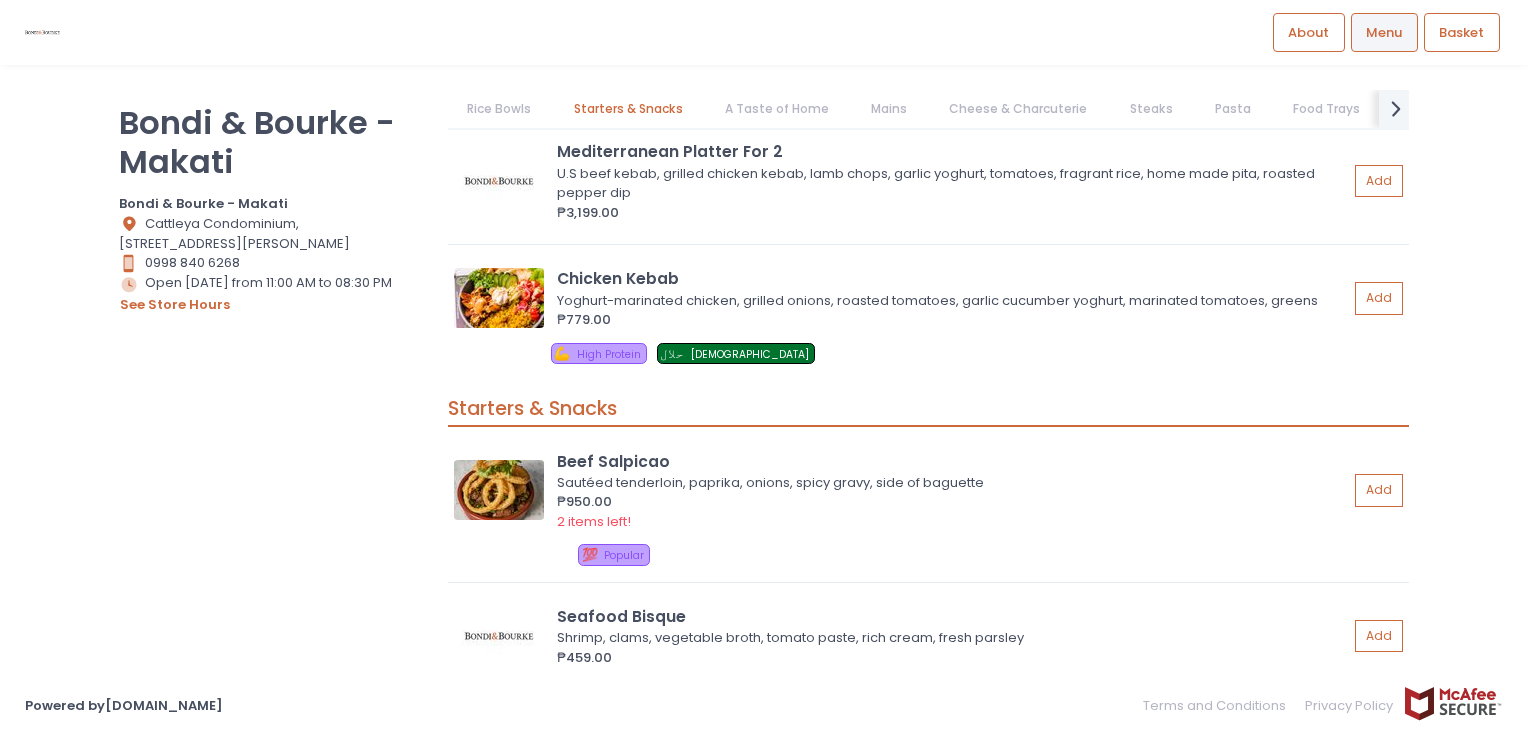 click on "Steaks" at bounding box center [1151, 109] 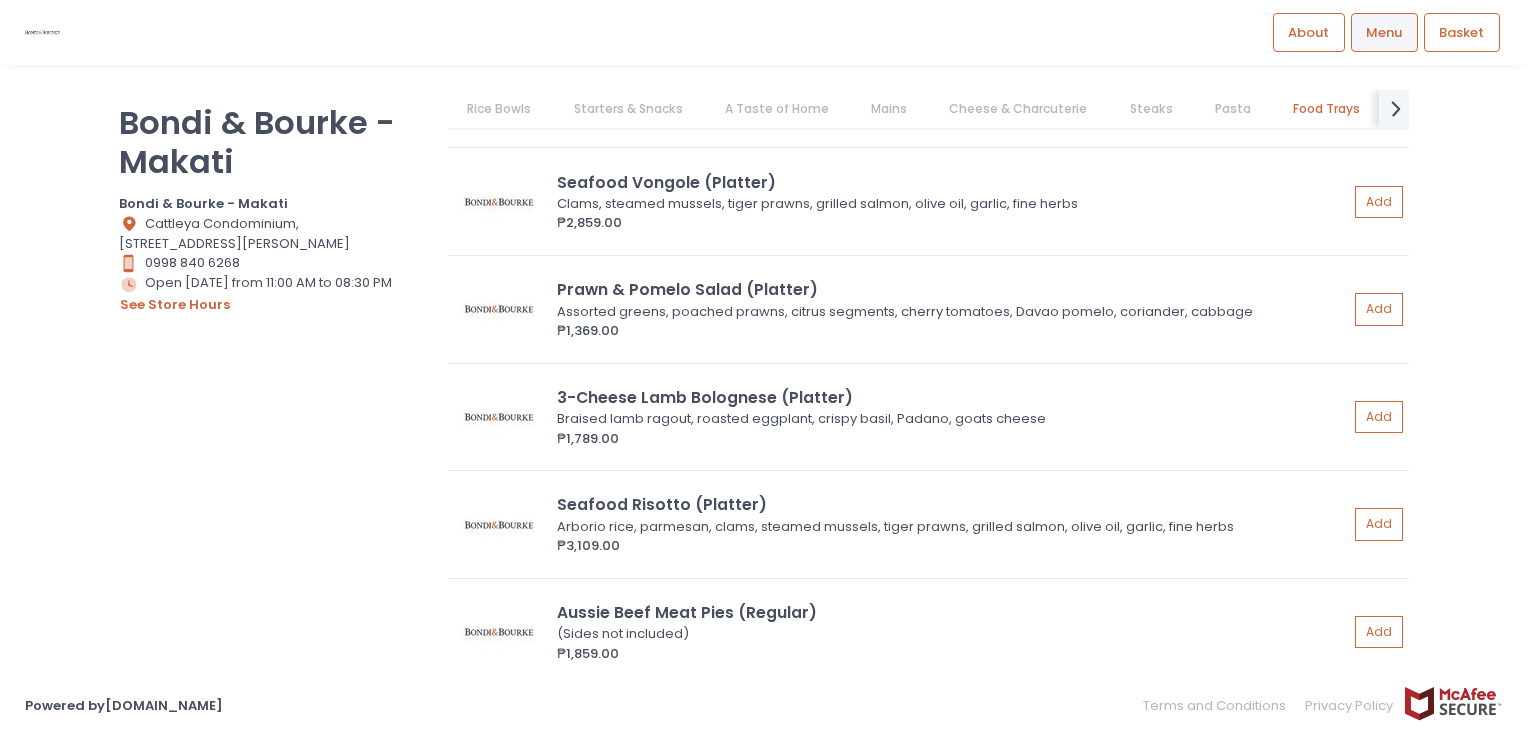 scroll, scrollTop: 8944, scrollLeft: 0, axis: vertical 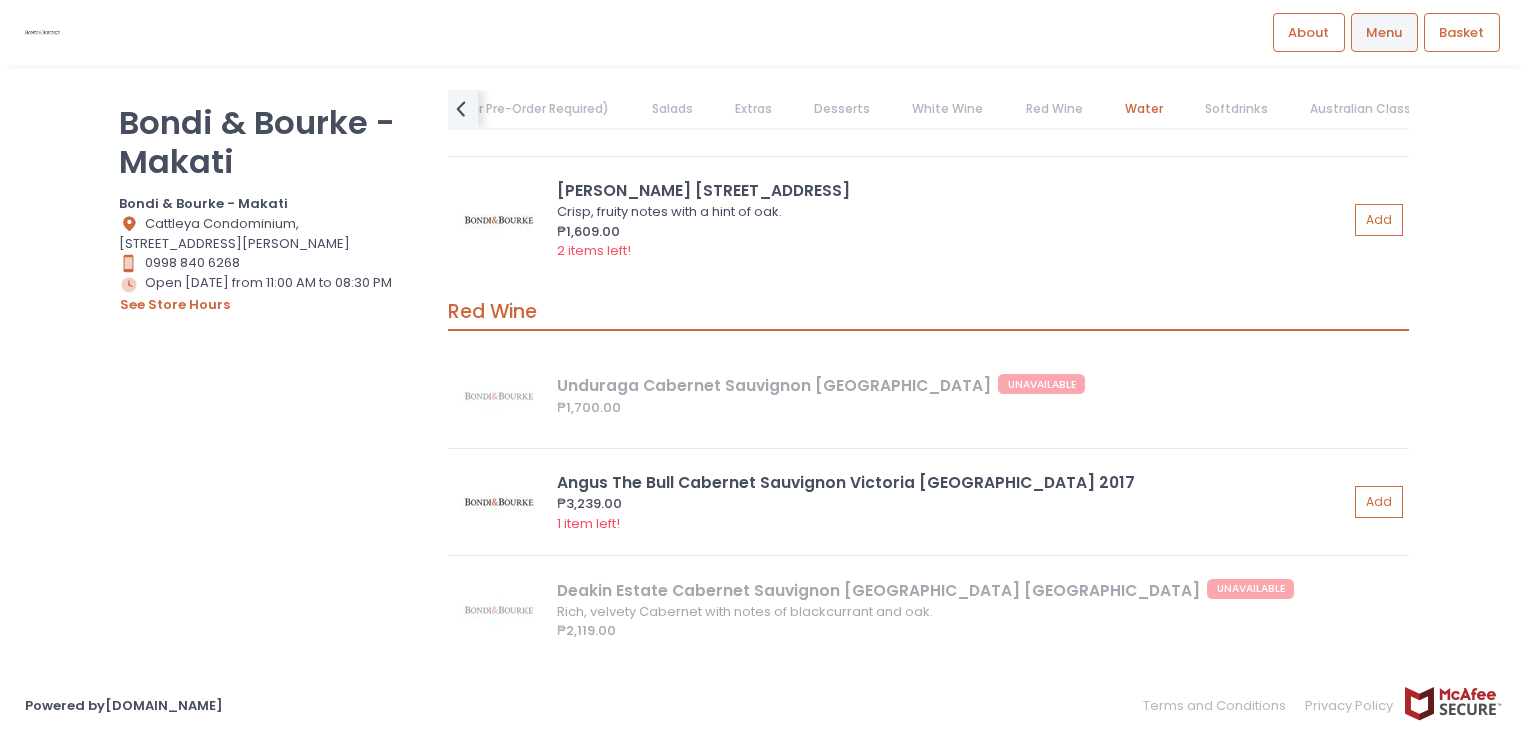 click on "Desserts" at bounding box center [842, 109] 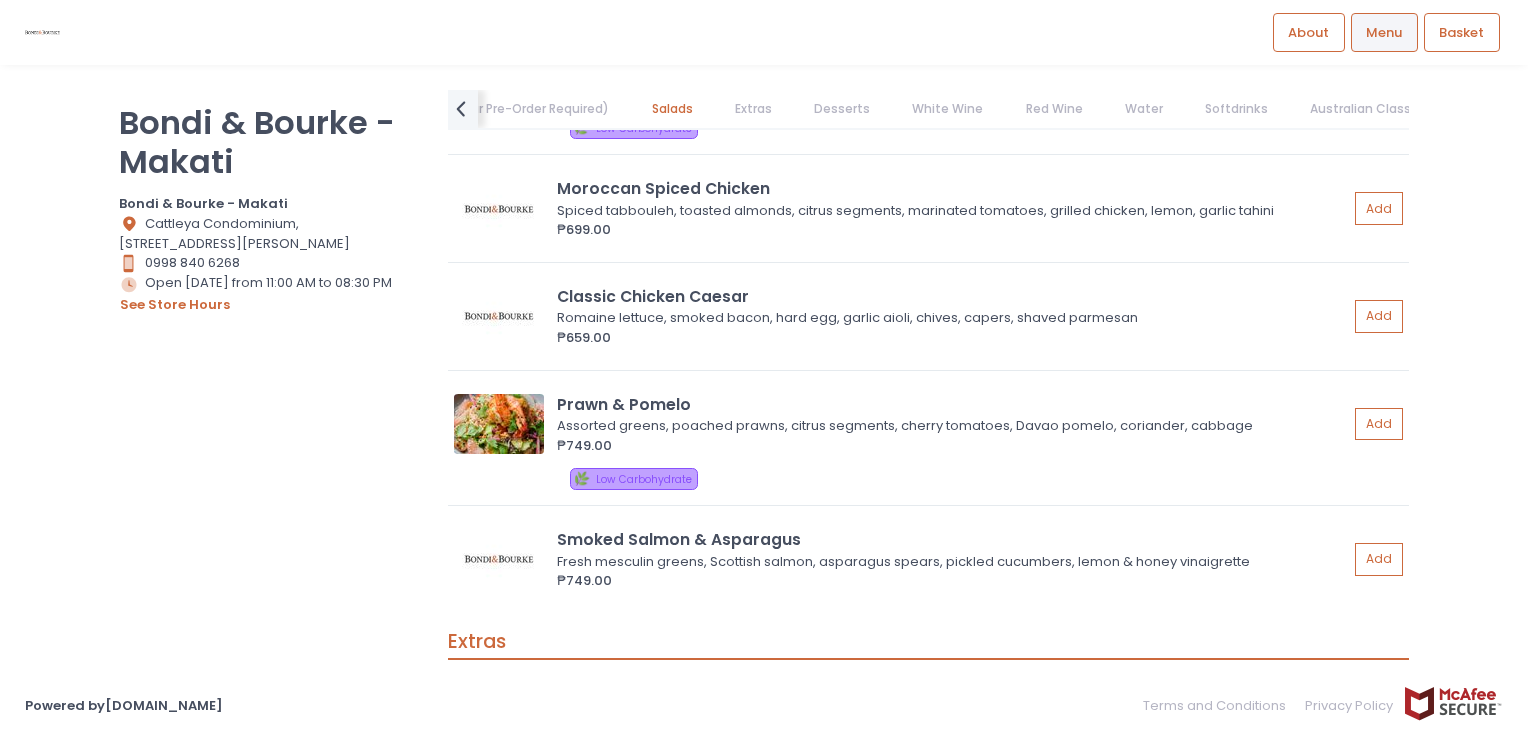 scroll, scrollTop: 9381, scrollLeft: 0, axis: vertical 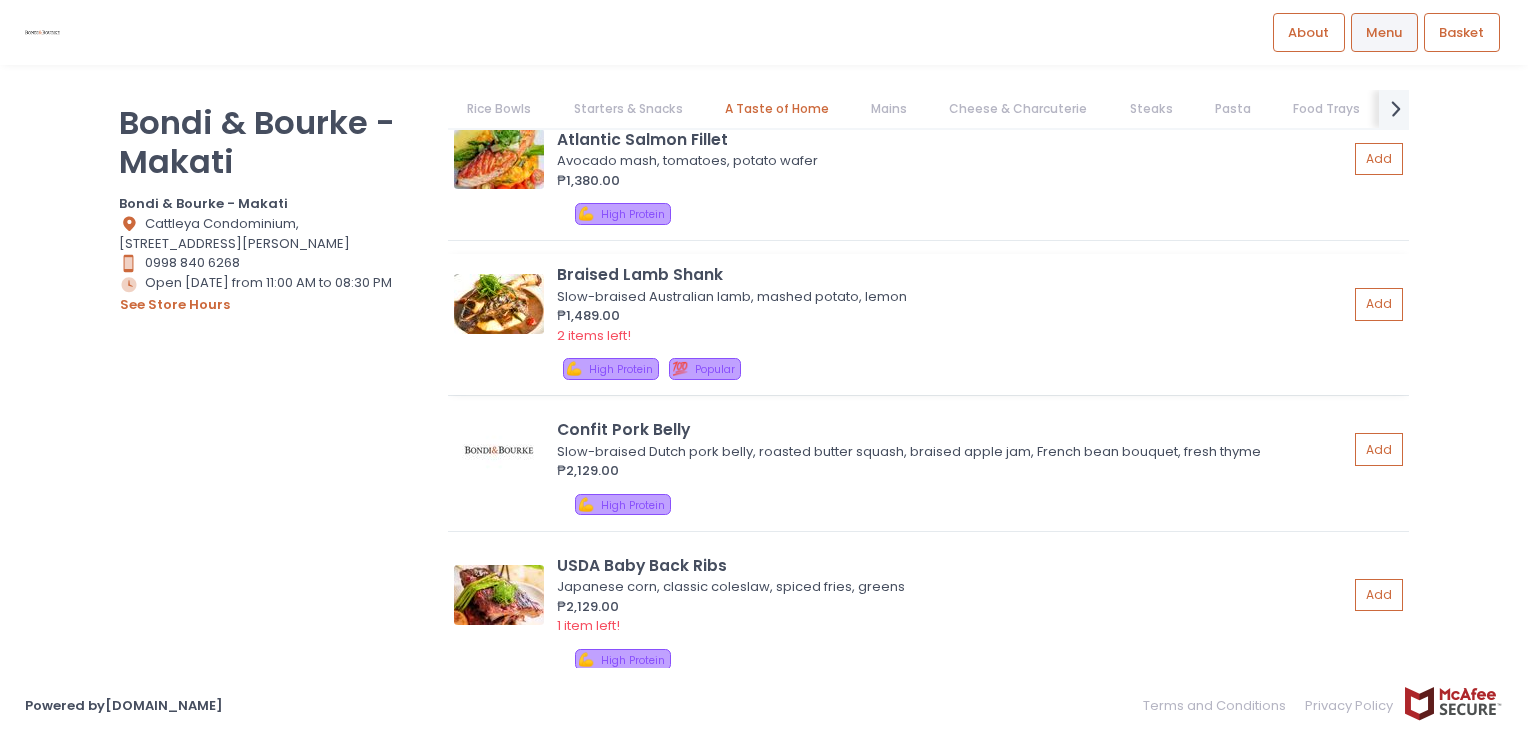 click at bounding box center [499, 304] 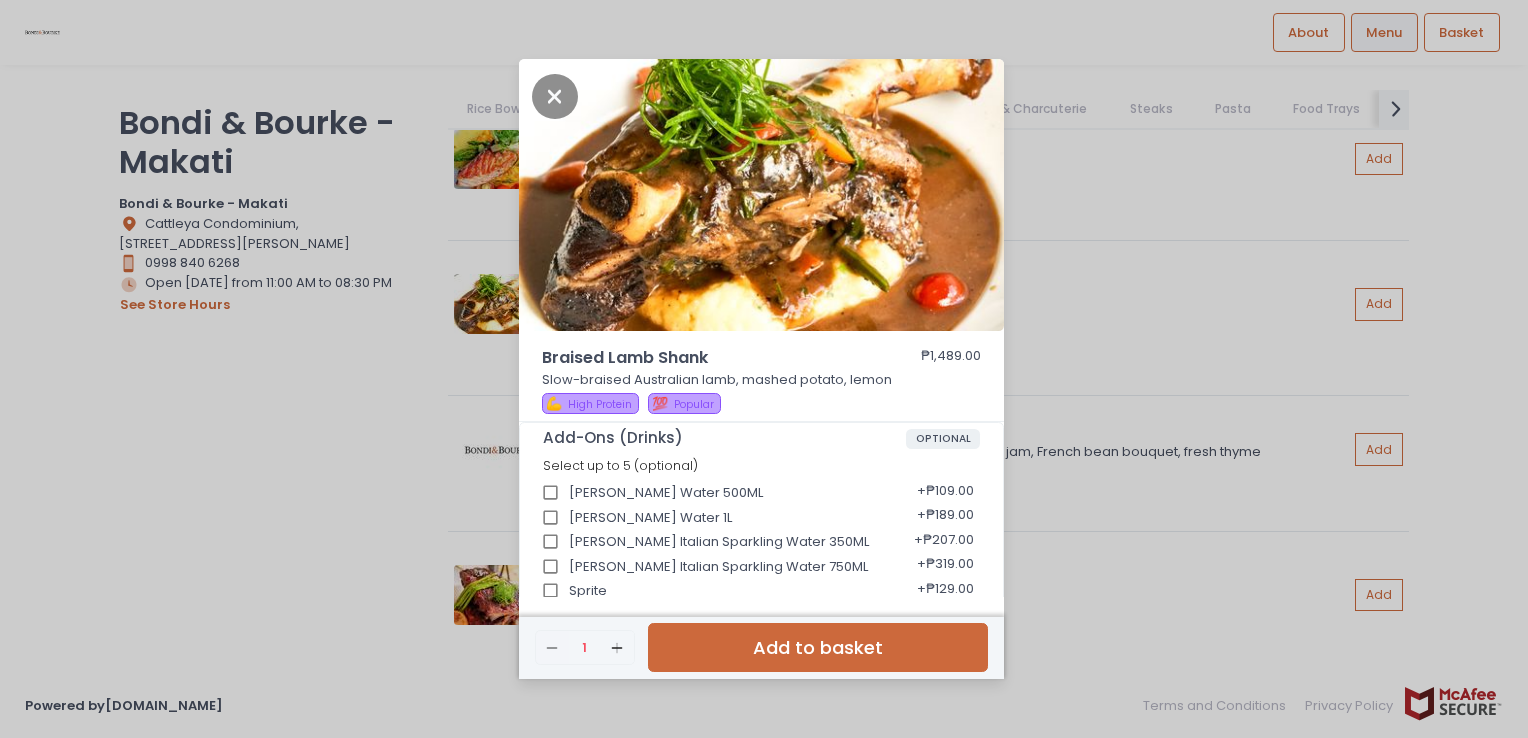 click on "Braised Lamb Shank   ₱1,489.00 Slow-braised Australian lamb, mashed potato, lemon 💪 High Protein 💯 Popular Add-Ons (Drinks) OPTIONAL   Select up to    5 (optional) Zera Water 500ML   +  ₱109.00 Zera Water 1L   +  ₱189.00 Ferrarelli Italian Sparkling Water 350ML   +  ₱207.00 Ferrarelli Italian Sparkling Water 750ML   +  ₱319.00 Sprite   +  ₱129.00 Coke Zero   +  ₱129.00 Coke Regular   +  ₱129.00 Adelaide Iced Tea   +  ₱199.00 Toxin Flush   +  ₱269.00 Bundaberg Ginger Beer   +  ₱269.00 Bundaberg Pink Grapefruit   +  ₱269.00 Bundaberg Sasparila   +  ₱269.00 Bondi Ice Tea   +  ₱160.00 Add-Ons (Sides) OPTIONAL   Select up to    1 (optional) Fries Aioli   +  ₱129.00 Garlic Rice   +  ₱109.00 Plain Rice   +  ₱109.00 Mashed Potato   +  ₱289.00 Butter Mashed Potato   +  ₱279.00 Onion Rings   +  ₱279.00 3-Cheese Macaroni & Cheese   +  ₱329.00 Chili Garlic Sautéed Greens   +  ₱299.00 Remove Created with Sketch. 1 Add Created with Sketch. Add to basket" at bounding box center (764, 369) 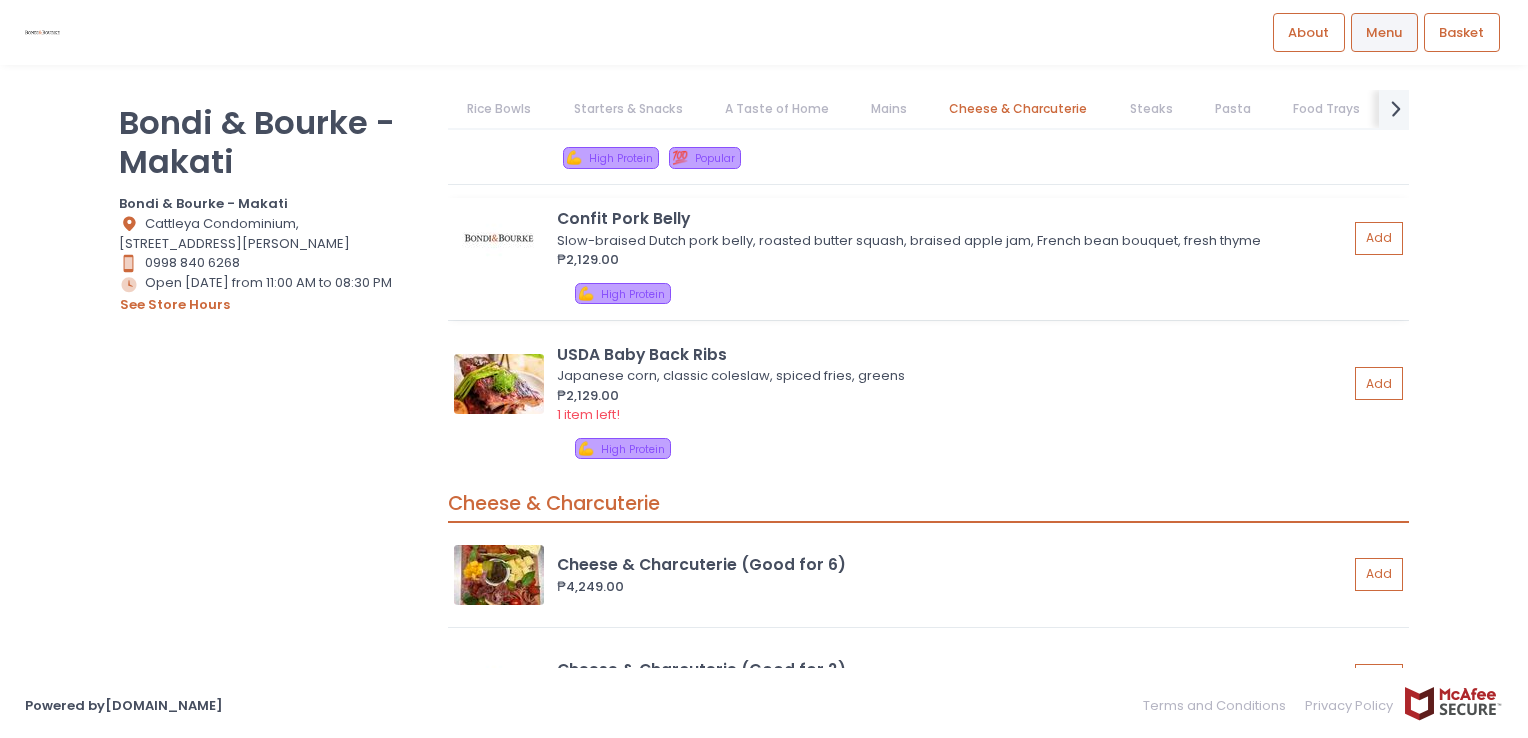 scroll, scrollTop: 4666, scrollLeft: 0, axis: vertical 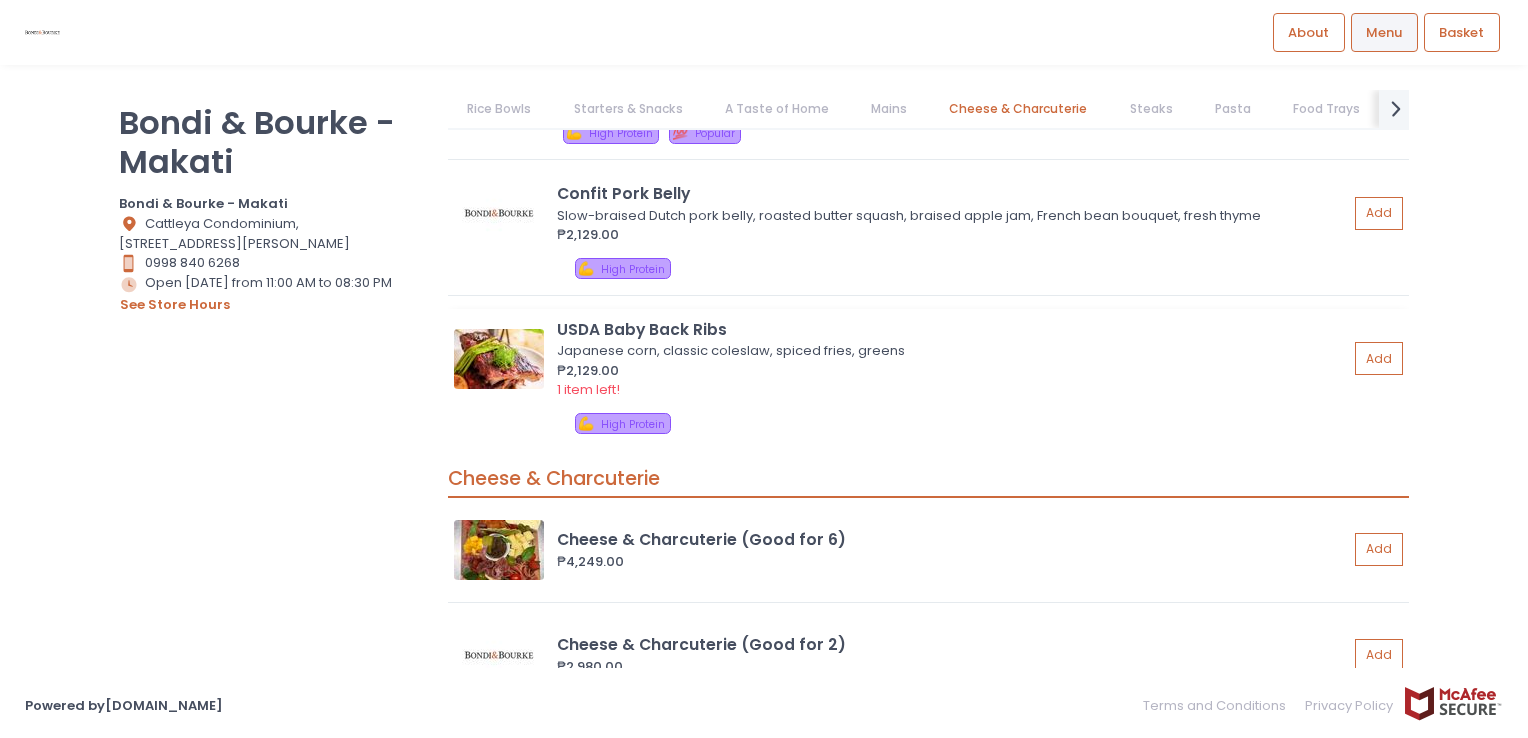 click at bounding box center (499, 359) 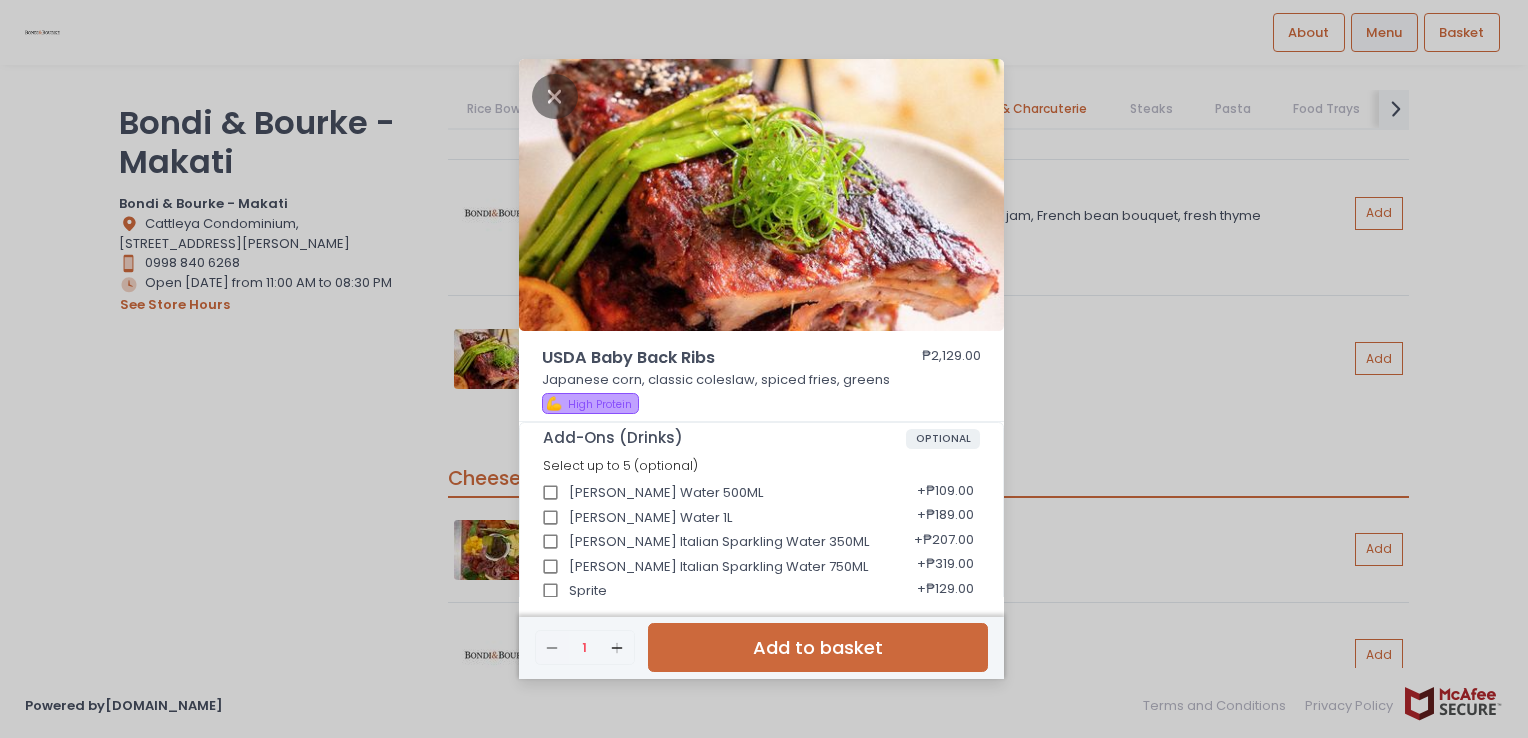 click at bounding box center [761, 195] 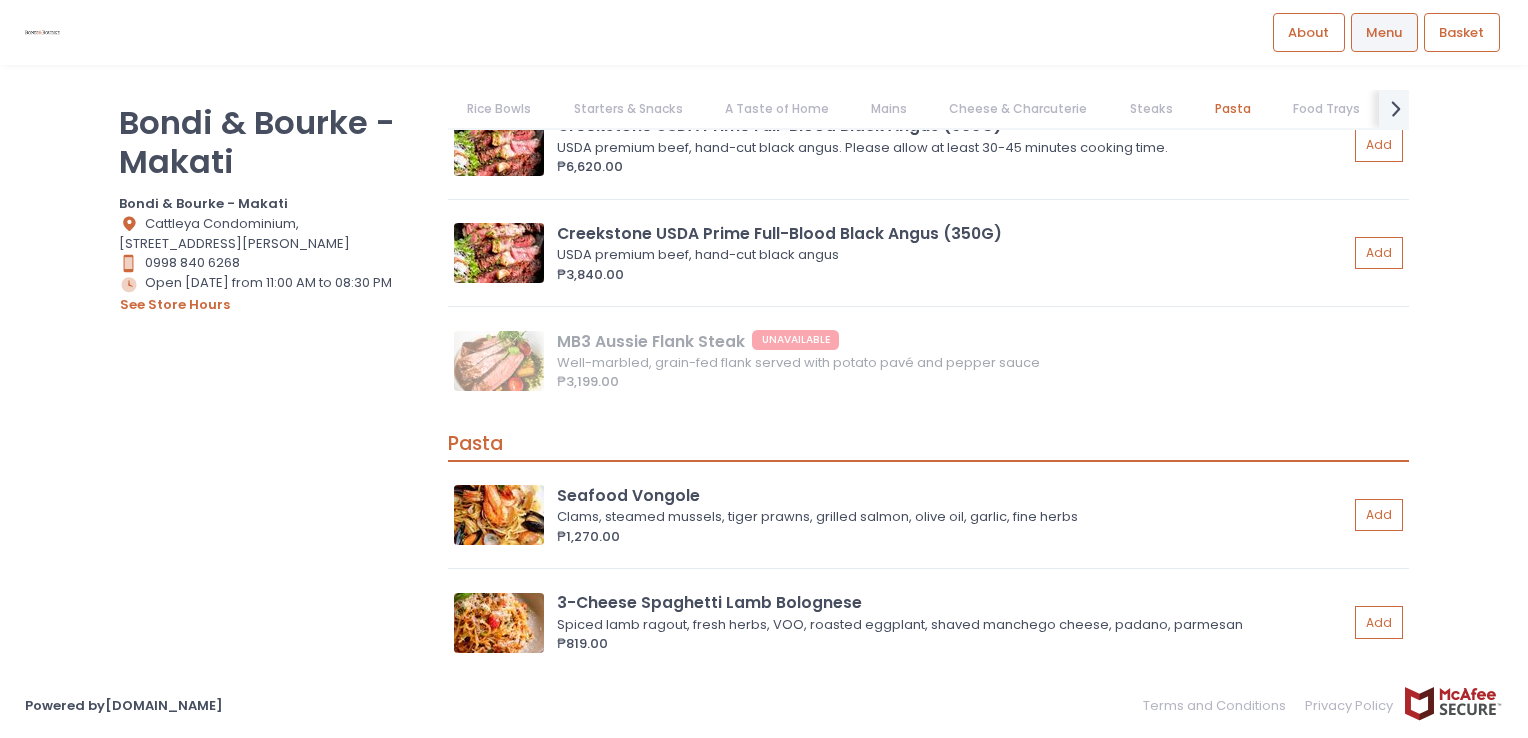 scroll, scrollTop: 6766, scrollLeft: 0, axis: vertical 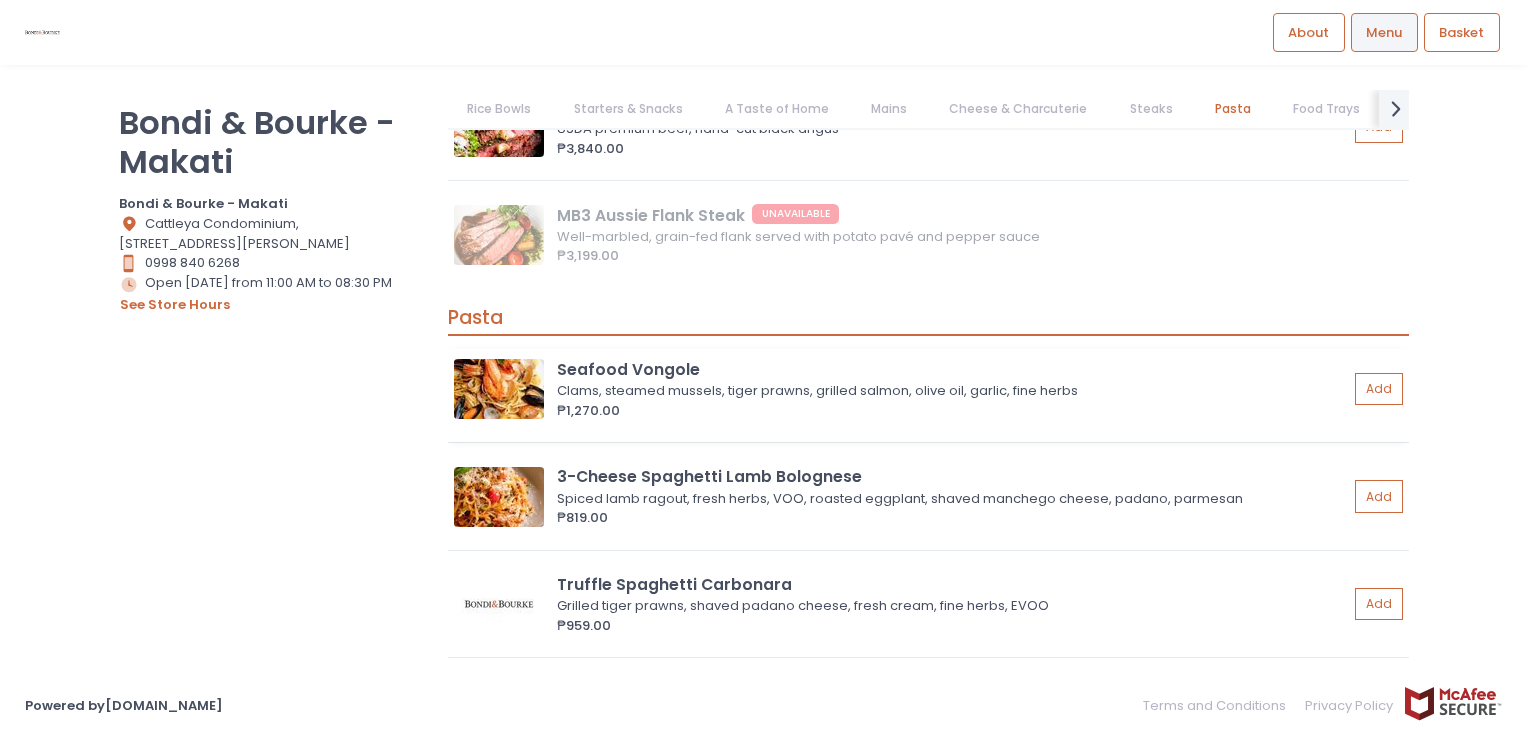 click at bounding box center [499, 389] 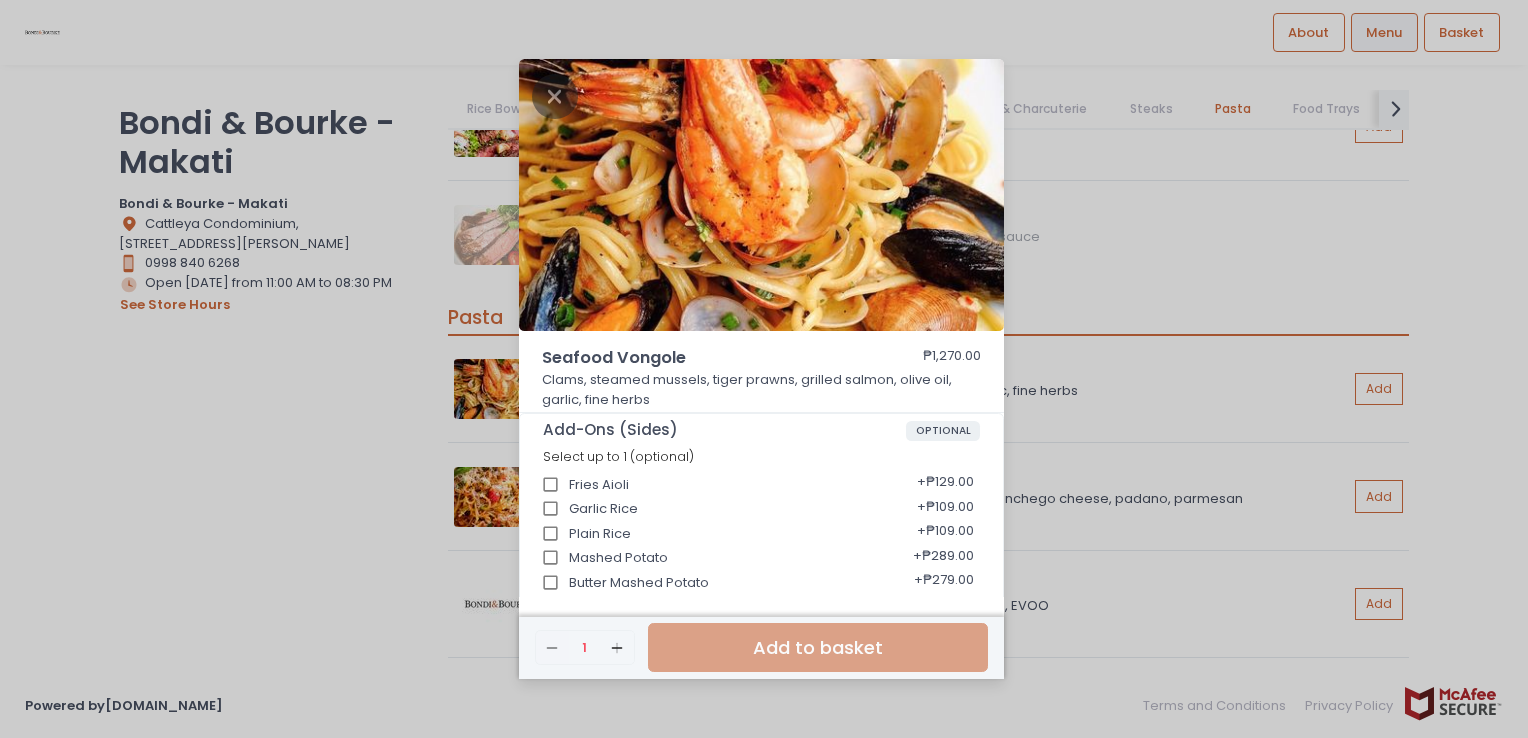 click on "Seafood Vongole   ₱1,270.00 Clams, steamed mussels, tiger prawns, grilled salmon, olive oil, garlic, fine herbs Add-Ons (Sides) OPTIONAL   Select up to    1 (optional) Fries Aioli   +  ₱129.00 Garlic Rice   +  ₱109.00 Plain Rice   +  ₱109.00 Mashed Potato   +  ₱289.00 Butter Mashed Potato   +  ₱279.00 Onion Rings   +  ₱279.00 3-Cheese Macaroni & Cheese   +  ₱329.00 Chili Garlic Sautéed Greens   +  ₱299.00 Add-Ons (Drinks) OPTIONAL   Select up to    5 (optional) Zera Water 500ML   +  ₱109.00 Zera Water 1L   +  ₱189.00 Ferrarelli Italian Sparkling Water 350ML   +  ₱207.00 Ferrarelli Italian Sparkling Water 750ML   +  ₱319.00 Sprite   +  ₱129.00 Coke Zero   +  ₱129.00 Coke Regular   +  ₱129.00 Adelaide Iced Tea   +  ₱199.00 Toxin Flush   +  ₱269.00 Bundaberg Ginger Beer   +  ₱269.00 Bundaberg Pink Grapefruit   +  ₱269.00 Bundaberg Sasparila   +  ₱269.00 Bondi Ice Tea   +  ₱160.00 Servings - Seafood Vongole* REQUIRED Please choose 1 Select    1 Ala Carte   +  ₱0.00" at bounding box center (764, 369) 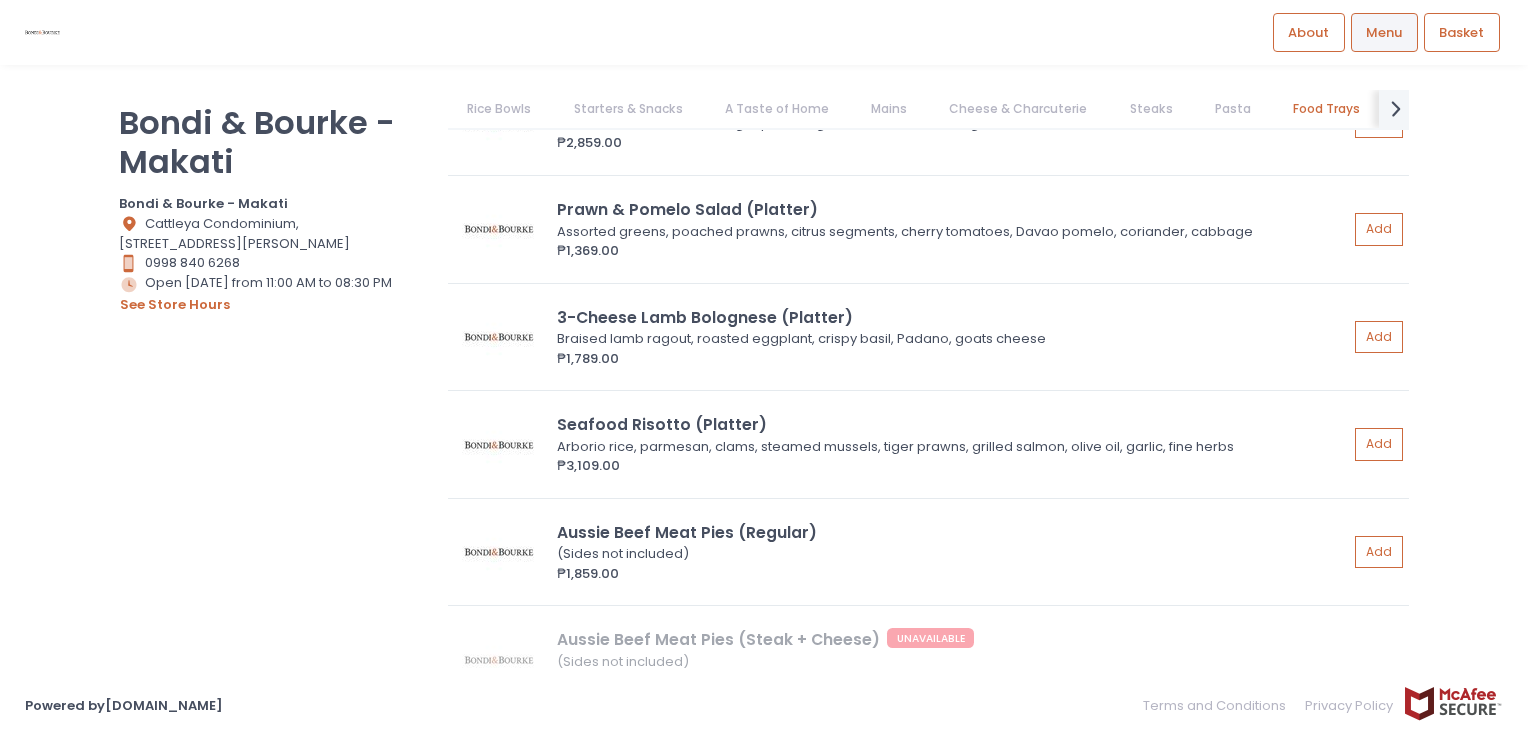 scroll, scrollTop: 8835, scrollLeft: 0, axis: vertical 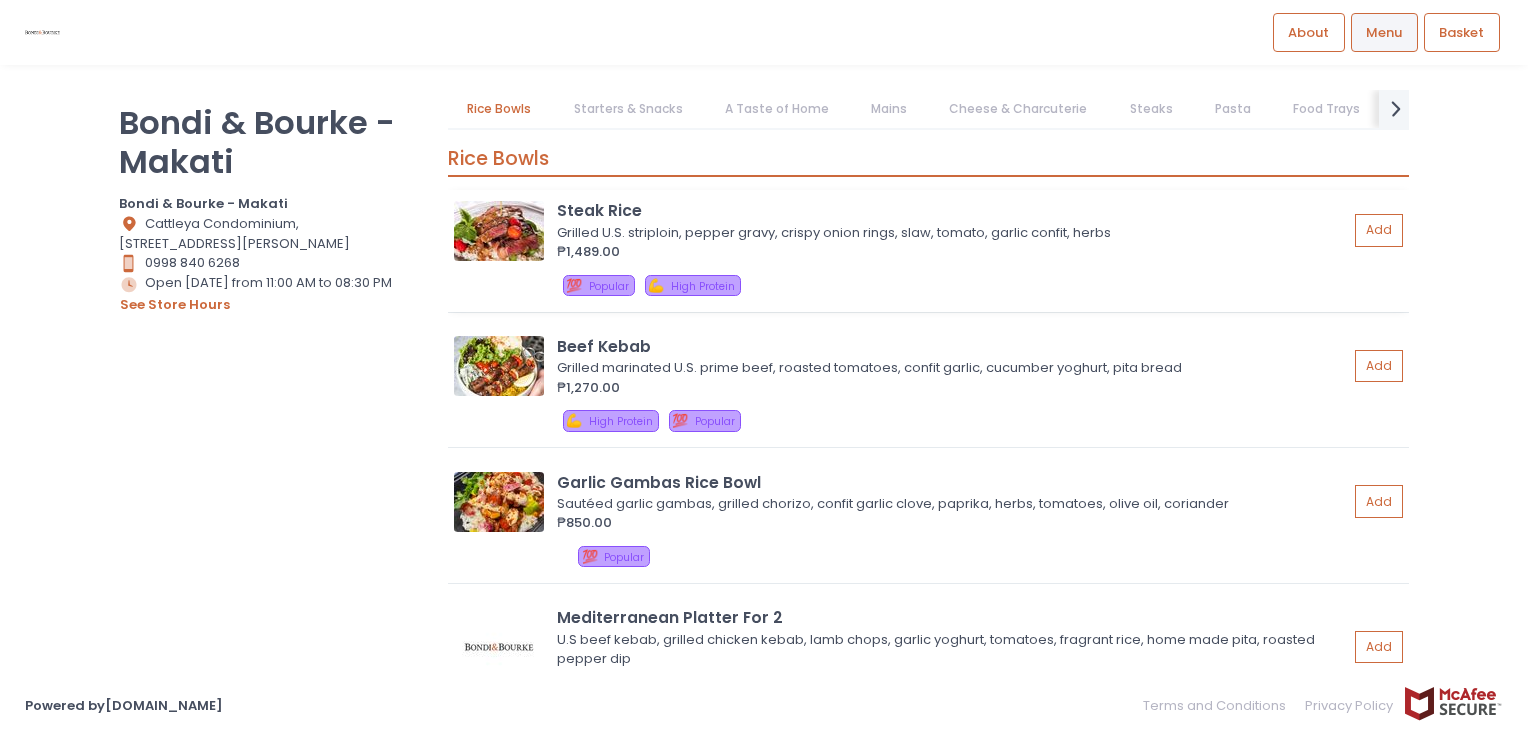 click at bounding box center [499, 231] 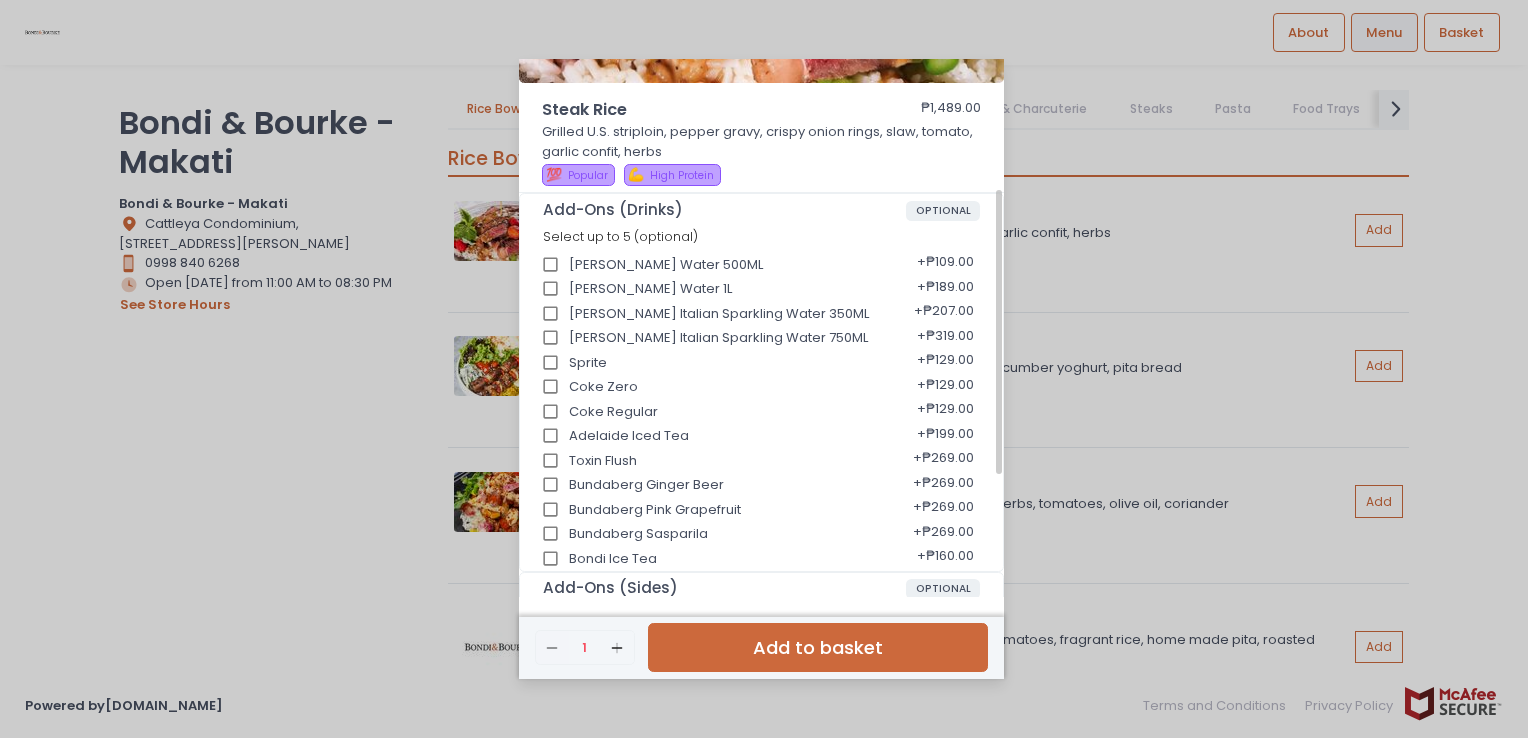 scroll, scrollTop: 482, scrollLeft: 0, axis: vertical 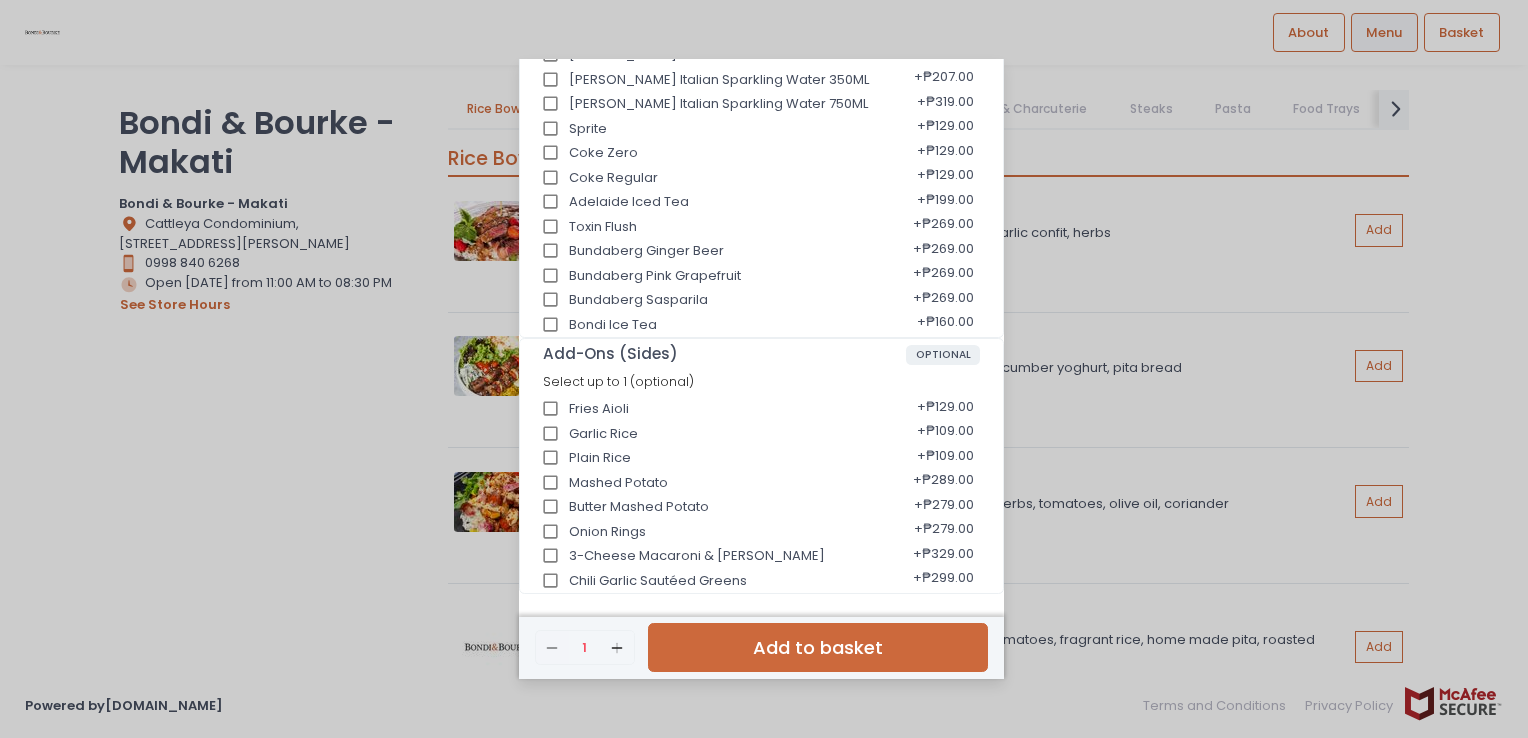 click on "Steak Rice   ₱1,489.00 Grilled U.S. striploin, pepper gravy, crispy onion rings, slaw, tomato, garlic confit, herbs 💯 Popular 💪 High Protein Add-Ons (Drinks) OPTIONAL   Select up to    5 (optional) Zera Water 500ML   +  ₱109.00 Zera Water 1L   +  ₱189.00 Ferrarelli Italian Sparkling Water 350ML   +  ₱207.00 Ferrarelli Italian Sparkling Water 750ML   +  ₱319.00 Sprite   +  ₱129.00 Coke Zero   +  ₱129.00 Coke Regular   +  ₱129.00 Adelaide Iced Tea   +  ₱199.00 Toxin Flush   +  ₱269.00 Bundaberg Ginger Beer   +  ₱269.00 Bundaberg Pink Grapefruit   +  ₱269.00 Bundaberg Sasparila   +  ₱269.00 Bondi Ice Tea   +  ₱160.00 Add-Ons (Sides) OPTIONAL   Select up to    1 (optional) Fries Aioli   +  ₱129.00 Garlic Rice   +  ₱109.00 Plain Rice   +  ₱109.00 Mashed Potato   +  ₱289.00 Butter Mashed Potato   +  ₱279.00 Onion Rings   +  ₱279.00 3-Cheese Macaroni & Cheese   +  ₱329.00 Chili Garlic Sautéed Greens   +  ₱299.00 Remove Created with Sketch. 1 Add Created with Sketch." at bounding box center (764, 369) 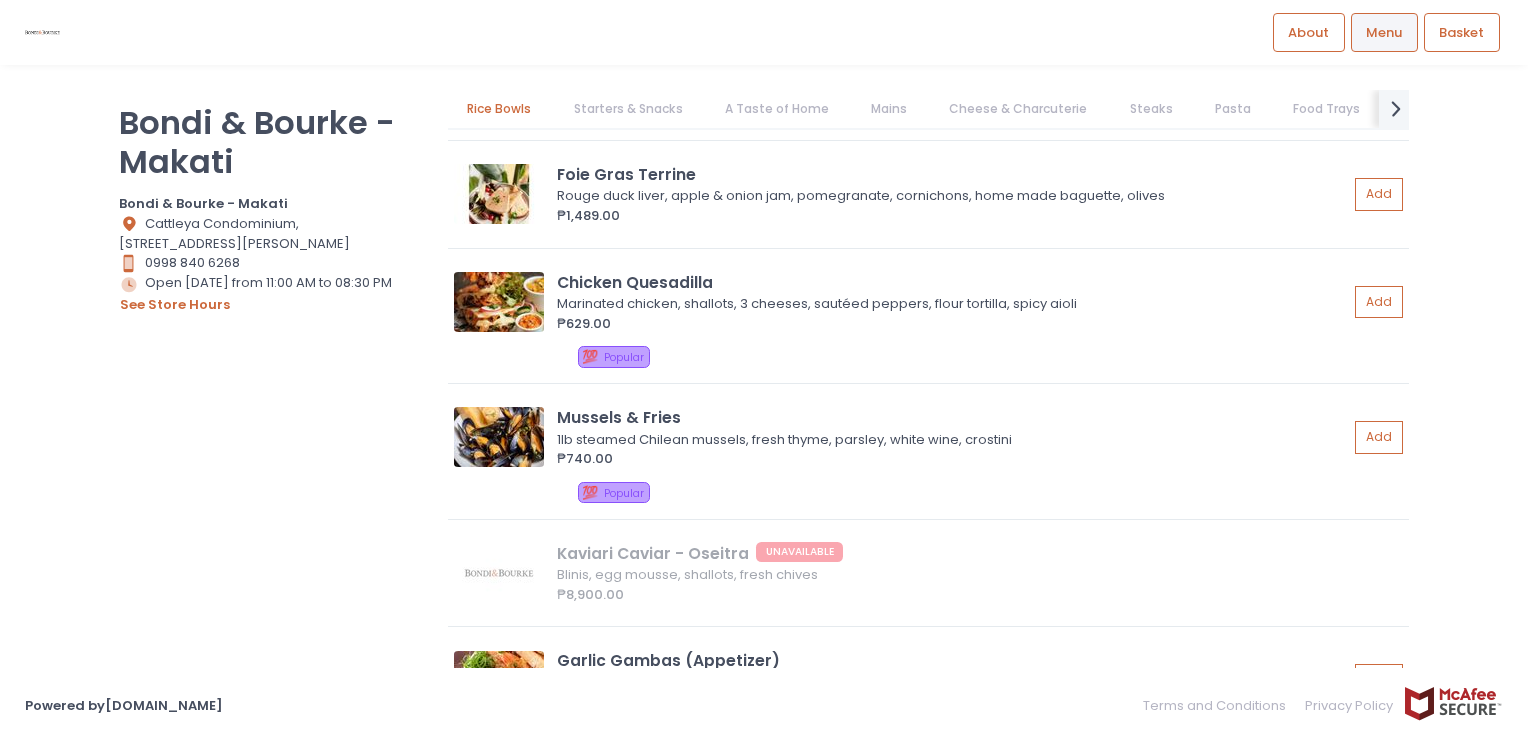 scroll, scrollTop: 1633, scrollLeft: 0, axis: vertical 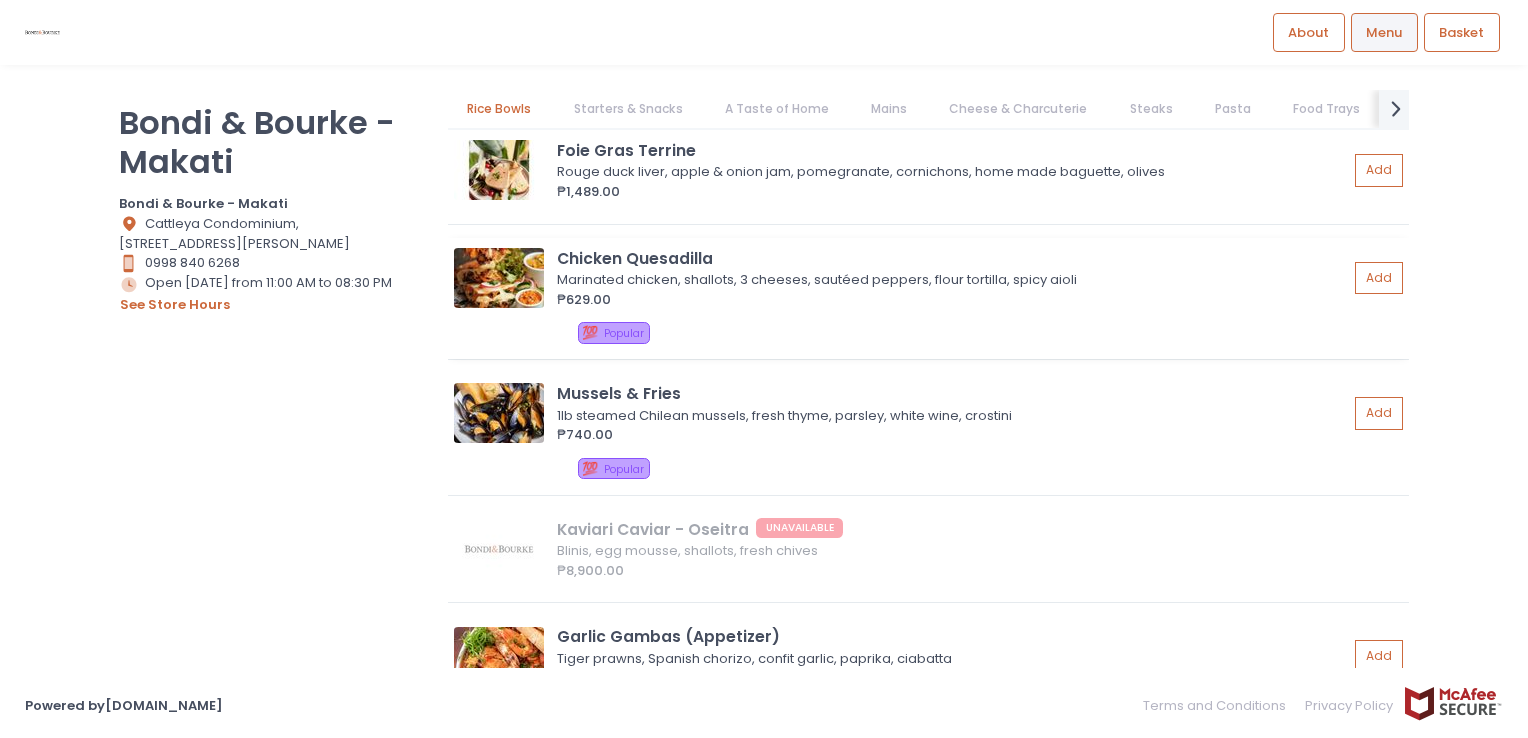 click at bounding box center [499, 278] 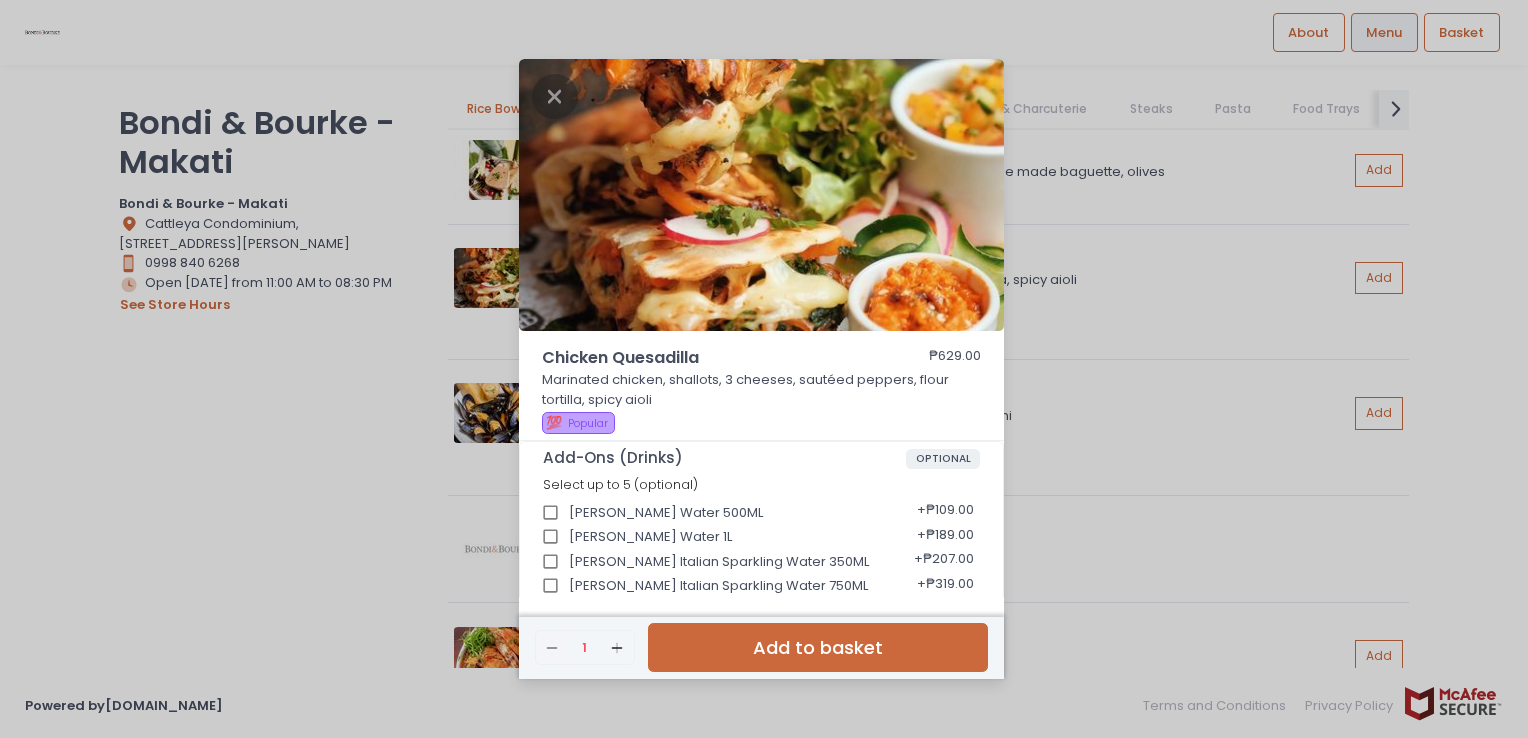 click on "Chicken Quesadilla   ₱629.00 Marinated chicken, shallots, 3 cheeses, sautéed peppers, flour tortilla, spicy aioli 💯 Popular Add-Ons (Drinks) OPTIONAL   Select up to    5 (optional) Zera Water 500ML   +  ₱109.00 Zera Water 1L   +  ₱189.00 Ferrarelli Italian Sparkling Water 350ML   +  ₱207.00 Ferrarelli Italian Sparkling Water 750ML   +  ₱319.00 Sprite   +  ₱129.00 Coke Zero   +  ₱129.00 Coke Regular   +  ₱129.00 Adelaide Iced Tea   +  ₱199.00 Toxin Flush   +  ₱269.00 Bundaberg Ginger Beer   +  ₱269.00 Bundaberg Pink Grapefruit   +  ₱269.00 Bundaberg Sasparila   +  ₱269.00 Bondi Ice Tea   +  ₱160.00 Add-Ons (Sides) OPTIONAL   Select up to    1 (optional) Fries Aioli   +  ₱129.00 Garlic Rice   +  ₱109.00 Plain Rice   +  ₱109.00 Mashed Potato   +  ₱289.00 Butter Mashed Potato   +  ₱279.00 Onion Rings   +  ₱279.00 3-Cheese Macaroni & Cheese   +  ₱329.00 Chili Garlic Sautéed Greens   +  ₱299.00 Remove Created with Sketch. 1 Add Created with Sketch. Add to basket" at bounding box center (764, 369) 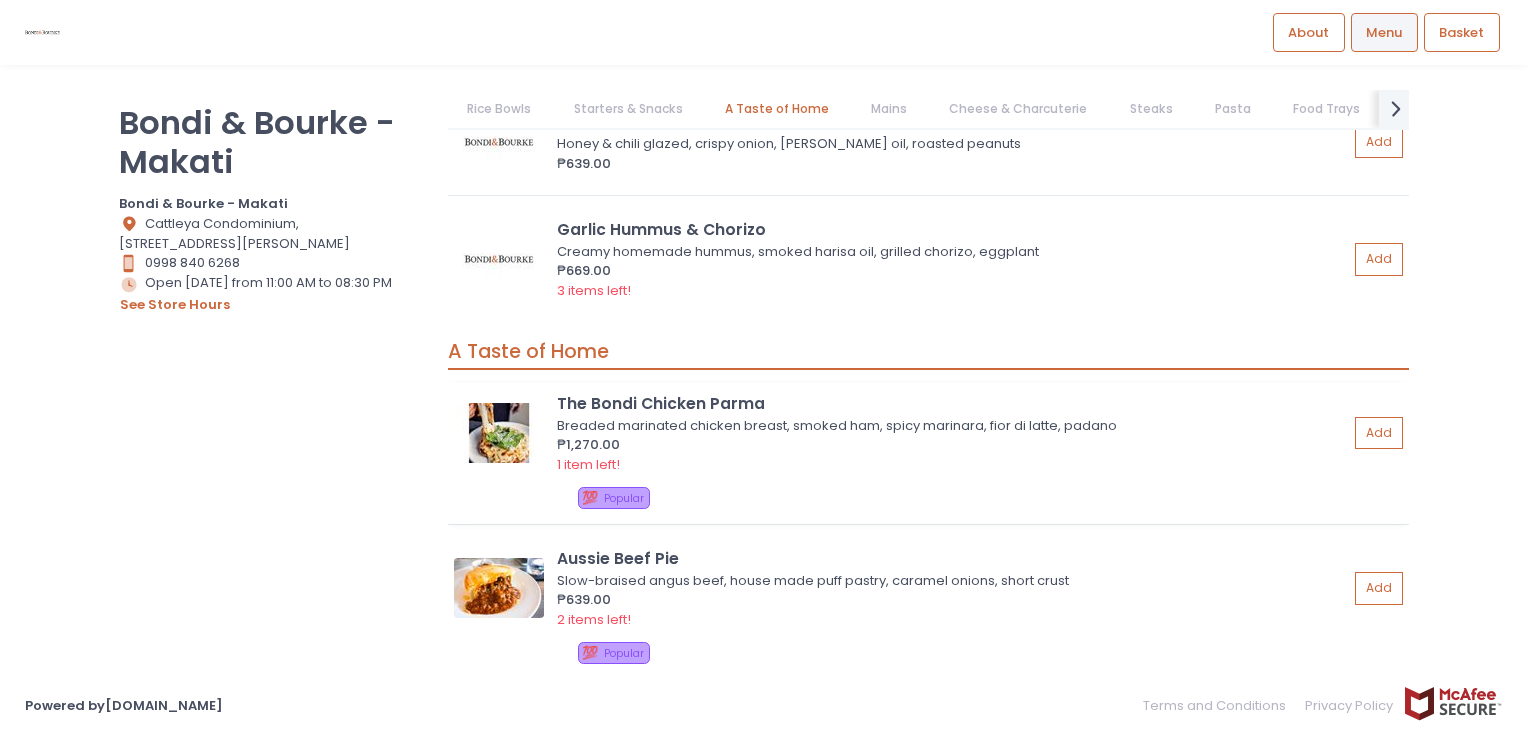 scroll, scrollTop: 3266, scrollLeft: 0, axis: vertical 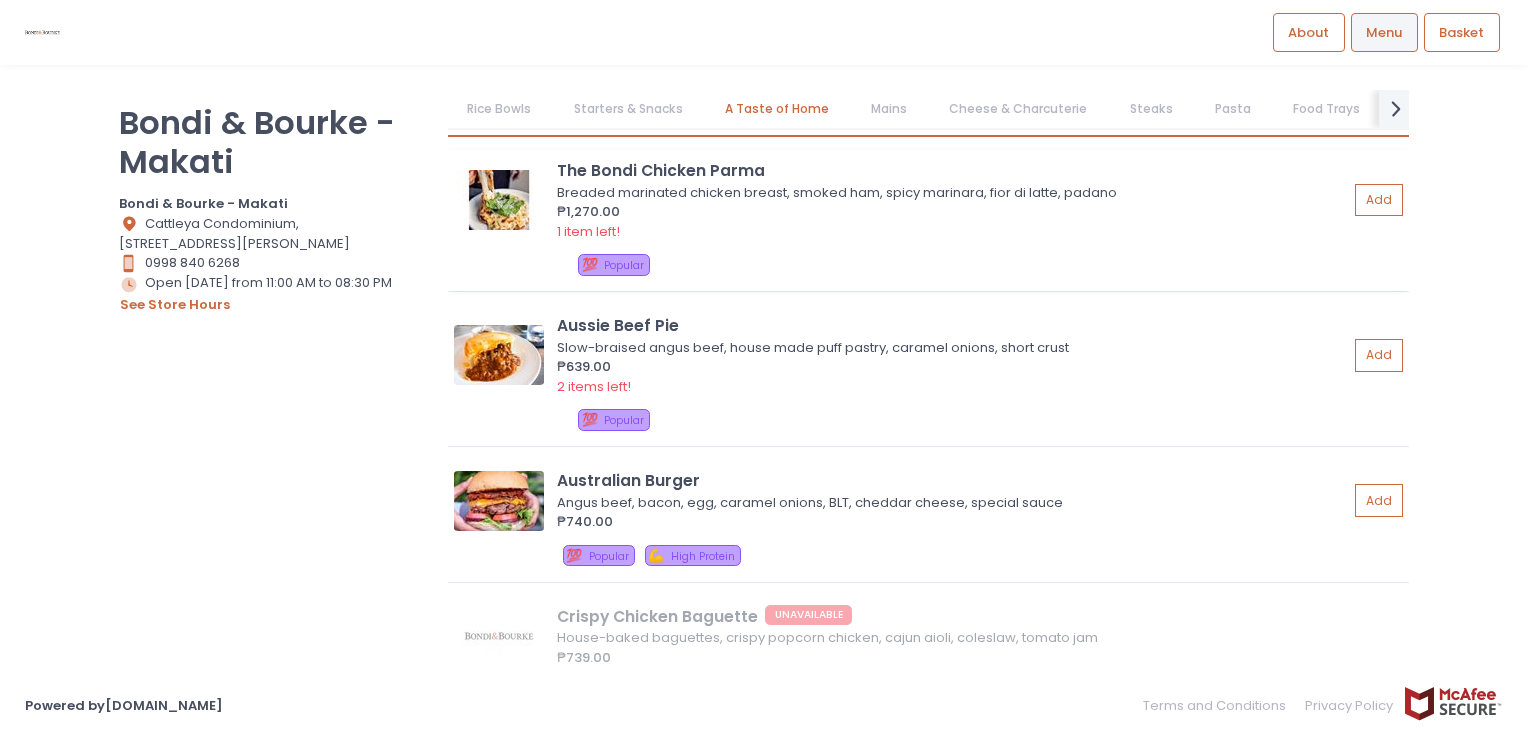 click at bounding box center (499, 200) 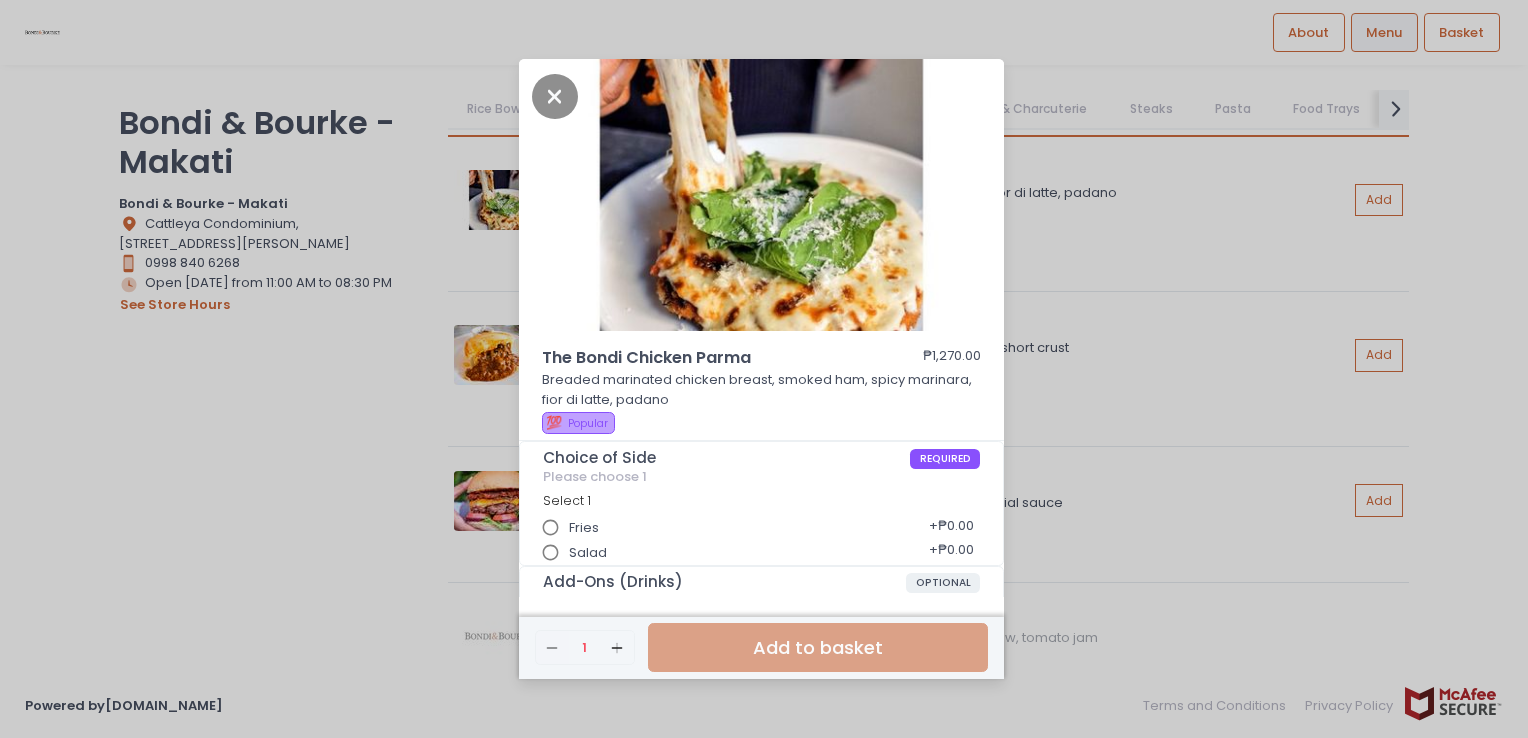 click on "The Bondi Chicken Parma   ₱1,270.00 Breaded marinated chicken breast, smoked ham, spicy marinara, fior di latte, padano 💯 Popular Choice of Side REQUIRED Please choose 1 Select    1 Fries   +  ₱0.00 Salad   +  ₱0.00 Add-Ons (Drinks) OPTIONAL   Select up to    5 (optional) Zera Water 500ML   +  ₱109.00 Zera Water 1L   +  ₱189.00 Ferrarelli Italian Sparkling Water 350ML   +  ₱207.00 Ferrarelli Italian Sparkling Water 750ML   +  ₱319.00 Sprite   +  ₱129.00 Coke Zero   +  ₱129.00 Coke Regular   +  ₱129.00 Adelaide Iced Tea   +  ₱199.00 Toxin Flush   +  ₱269.00 Bundaberg Ginger Beer   +  ₱269.00 Bundaberg Pink Grapefruit   +  ₱269.00 Bundaberg Sasparila   +  ₱269.00 Bondi Ice Tea   +  ₱160.00 Add-Ons (Sides) OPTIONAL   Select up to    1 (optional) Fries Aioli   +  ₱129.00 Garlic Rice   +  ₱109.00 Plain Rice   +  ₱109.00 Mashed Potato   +  ₱289.00 Butter Mashed Potato   +  ₱279.00 Onion Rings   +  ₱279.00 3-Cheese Macaroni & Cheese   +  ₱329.00   +  ₱299.00 Remove" at bounding box center (764, 369) 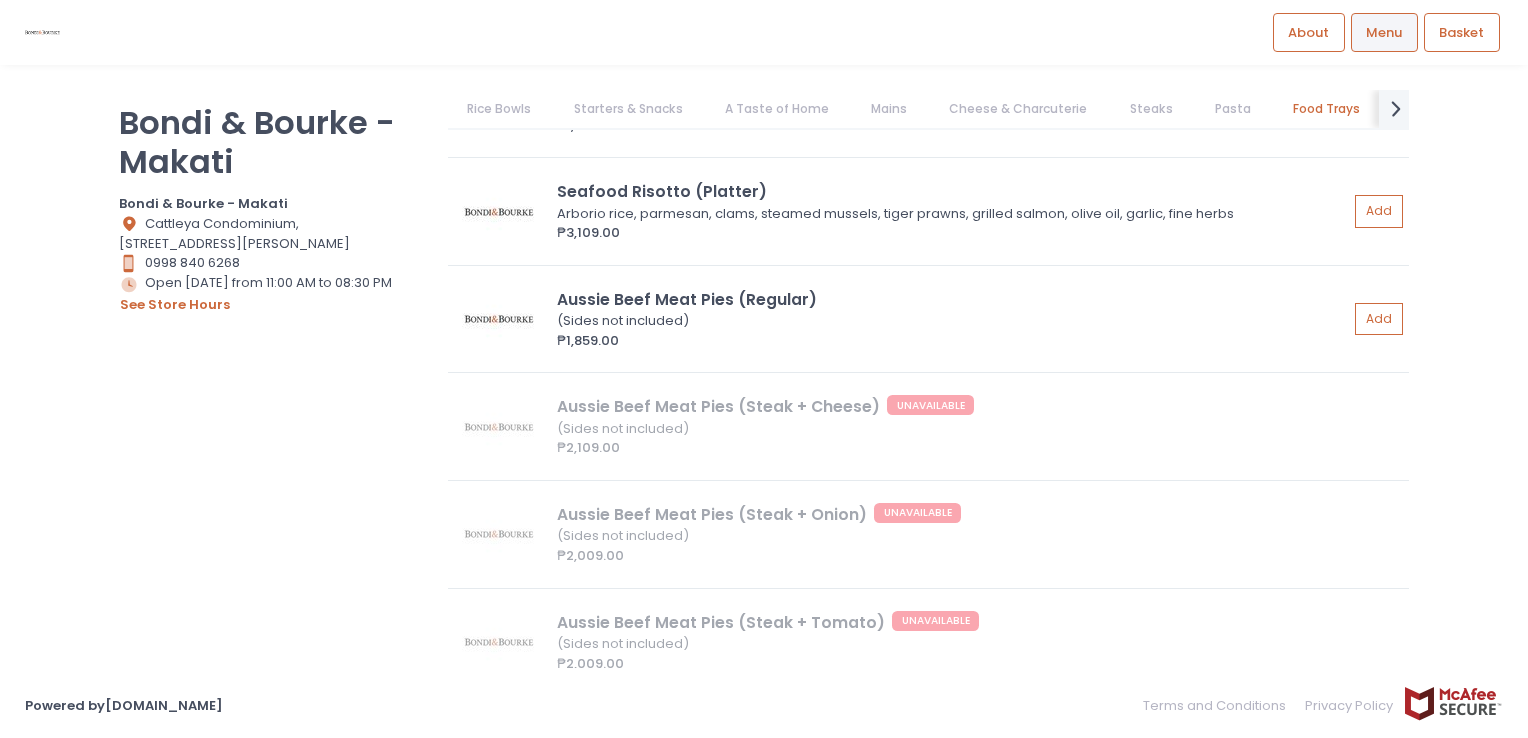 scroll, scrollTop: 9100, scrollLeft: 0, axis: vertical 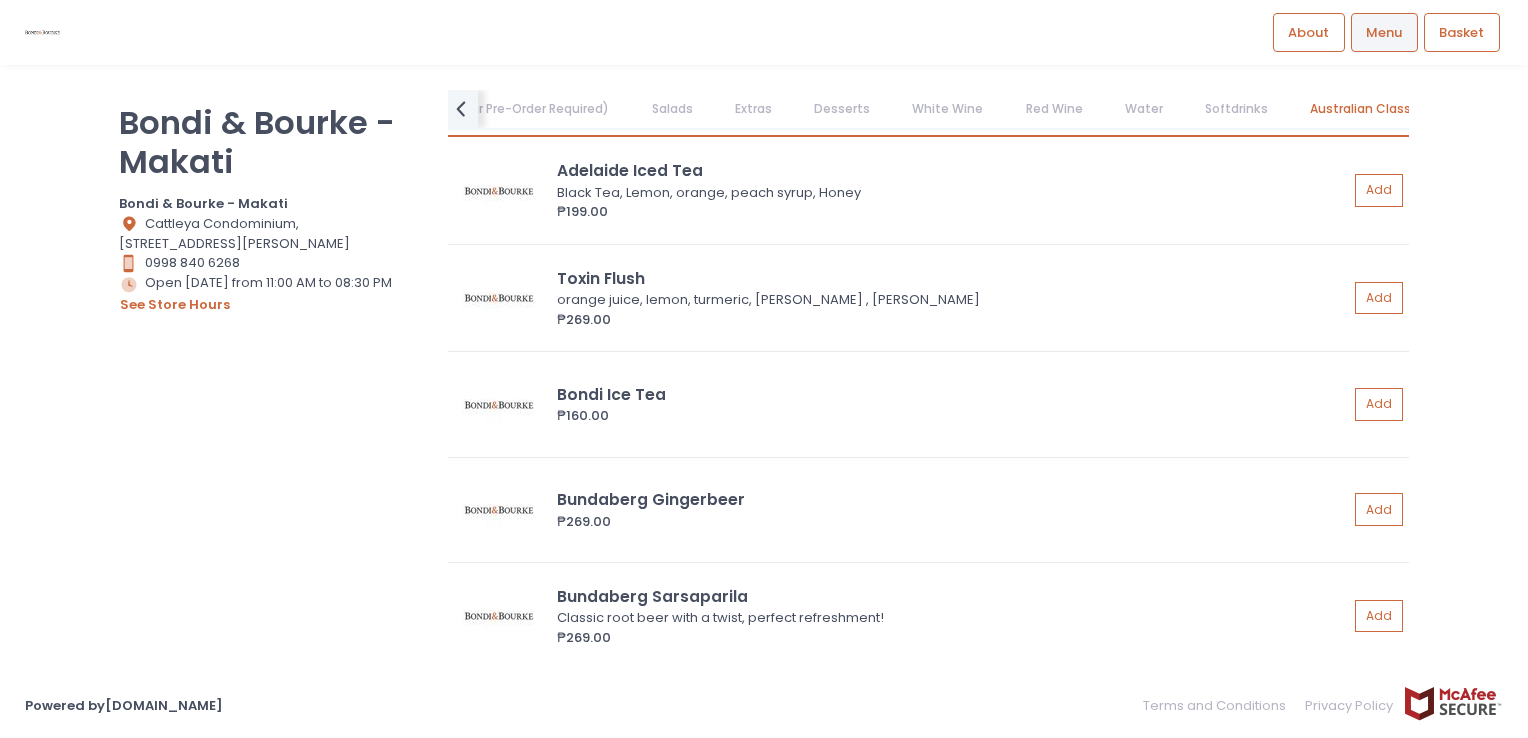 click on "Add" at bounding box center [1379, 509] 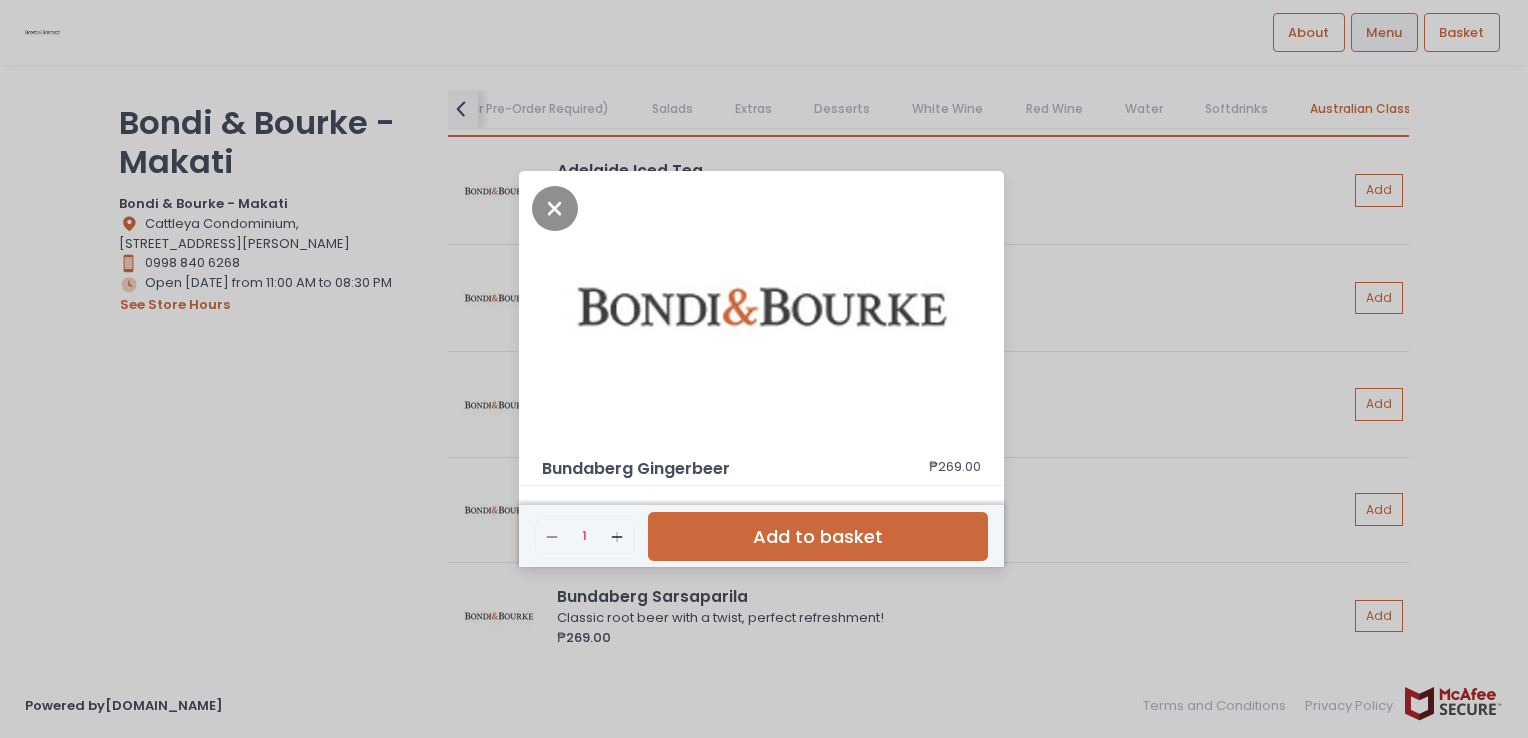 click at bounding box center (761, 307) 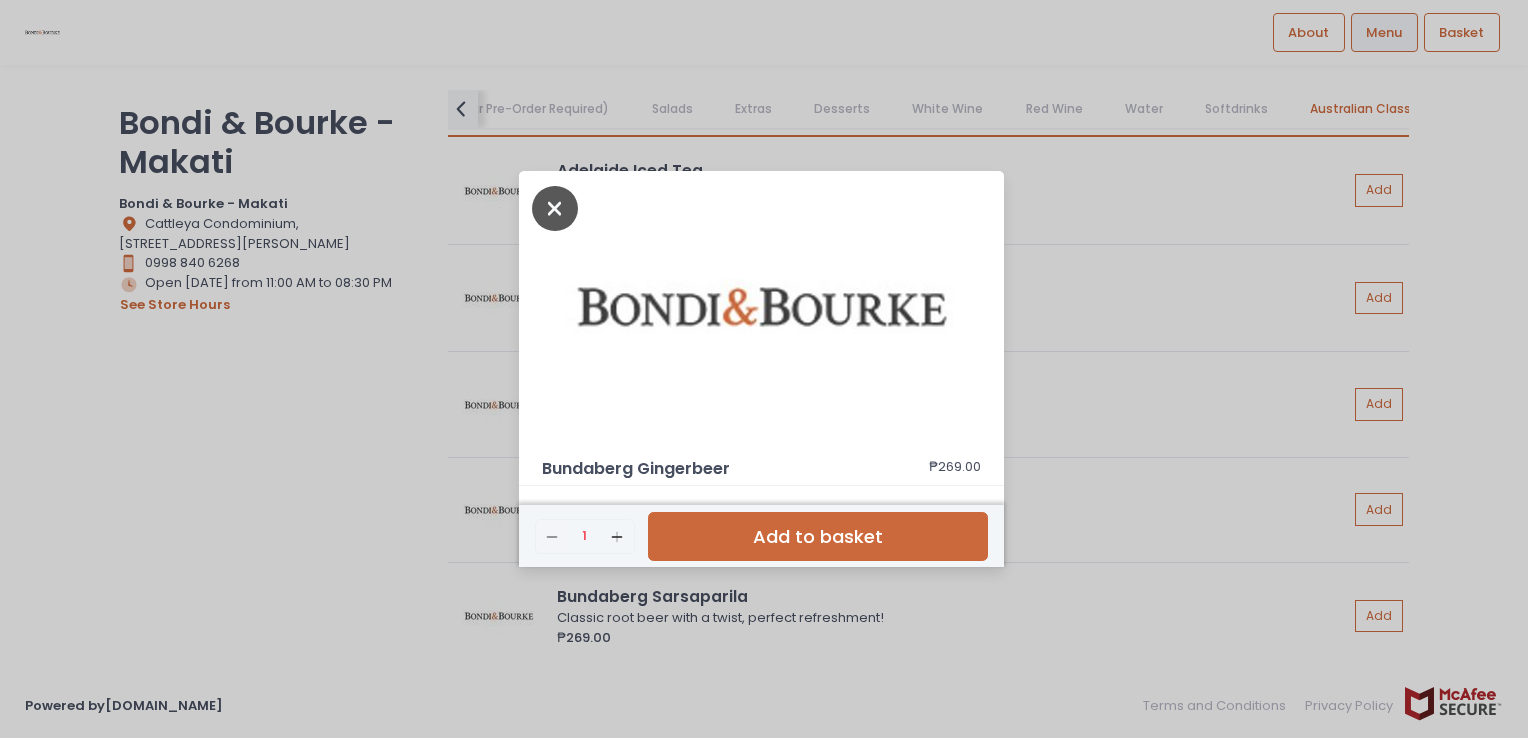 click at bounding box center (555, 208) 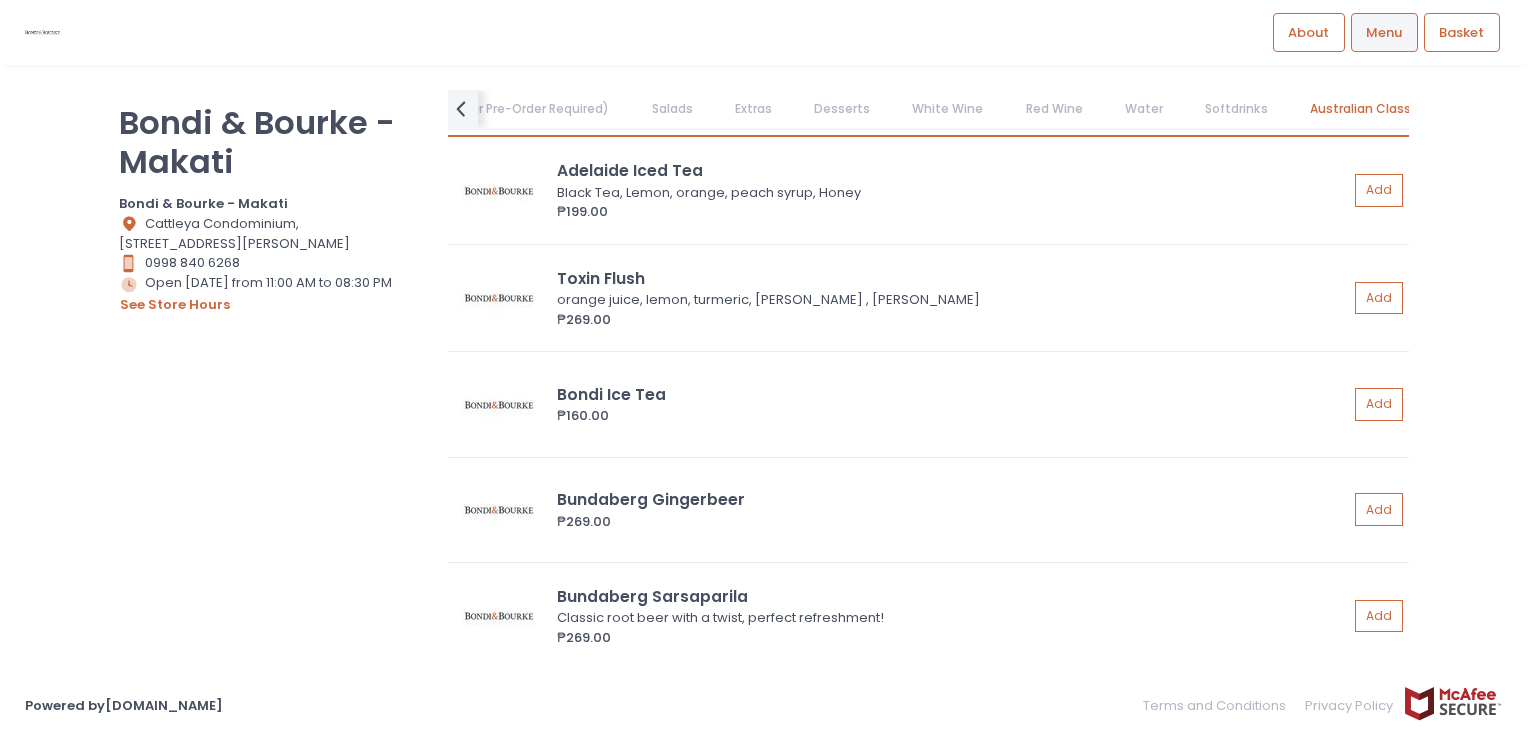 click on "Feasts at Home (At least 24-Hour Pre-Order Required)" at bounding box center [441, 109] 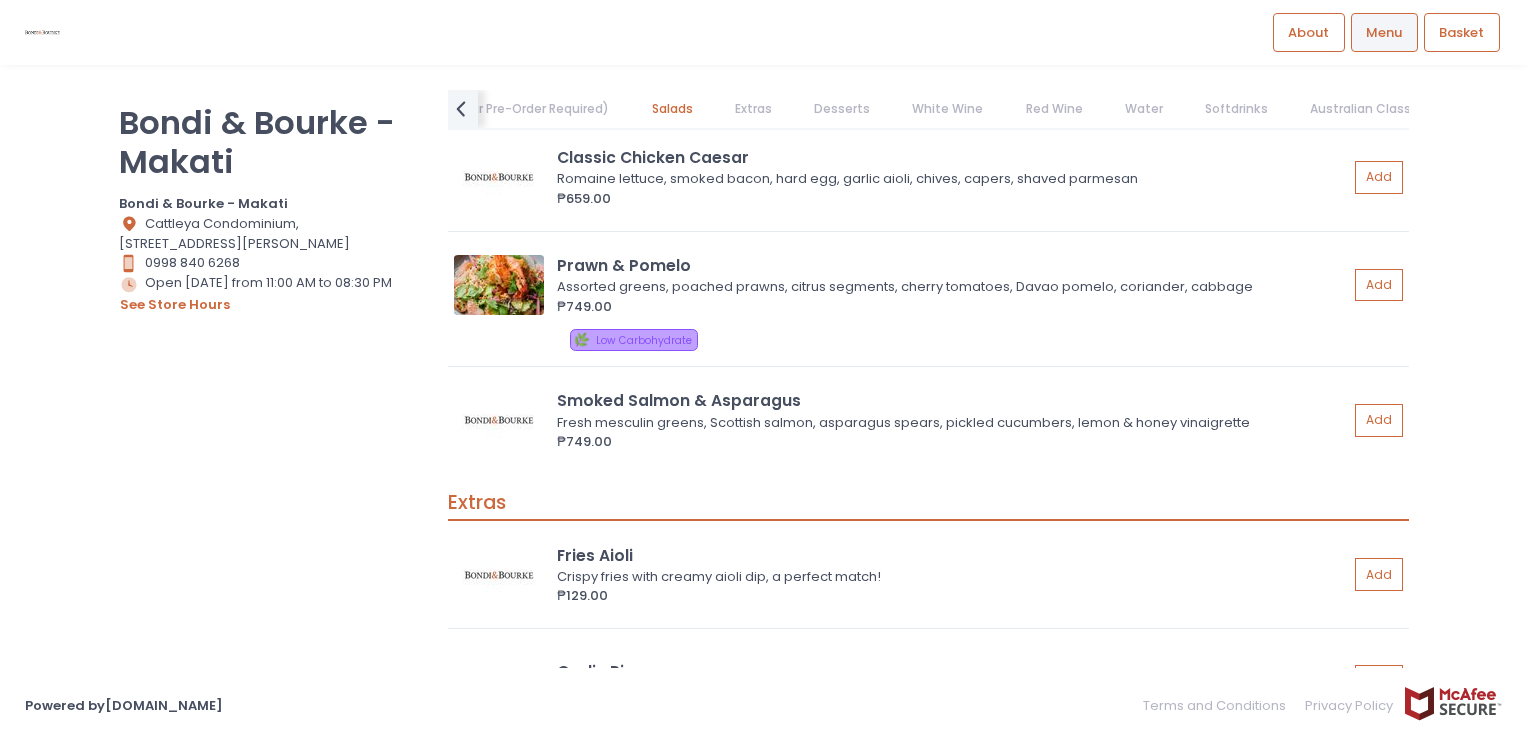 scroll, scrollTop: 9443, scrollLeft: 0, axis: vertical 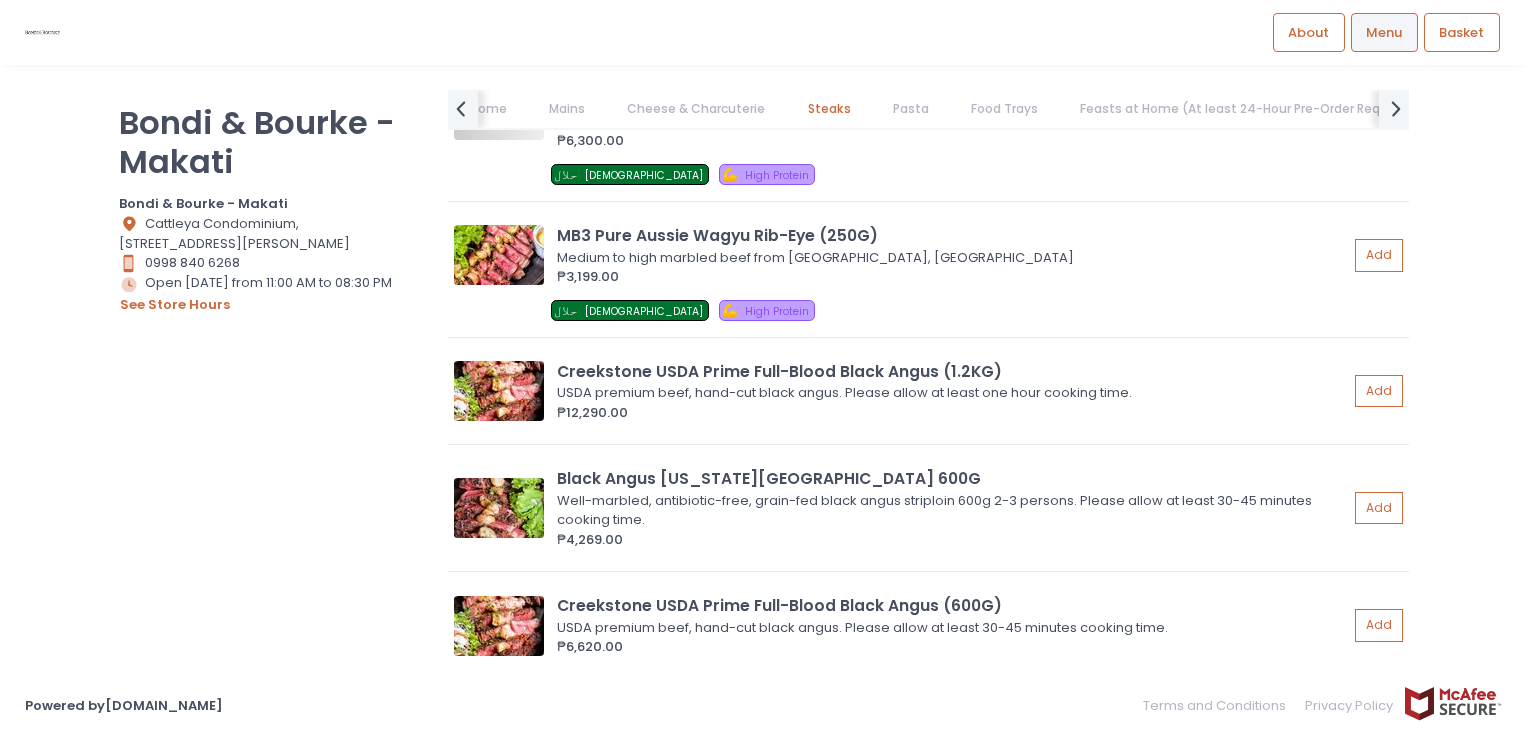 click on "Bondi & Bourke - Makati       Bondi & Bourke - Makati   Location Created with Sketch.     Cattleya Condominium, 235 Salcedo, Legazpi Village, Makati, 1229 Metro Manila     Contact Number Created with Sketch.   0998 840 6268 Store Hours Created with Sketch.     Open today from  11:00 AM to 08:30 PM    see store hours Rice Bowls Starters & Snacks A Taste of Home Mains Cheese & Charcuterie Steaks Pasta Food Trays Feasts at Home (At least 24-Hour Pre-Order Required) Salads Extras Desserts White Wine Red Wine Water Softdrinks Australian Classics prev Created with Sketch. next Created with Sketch. Steaks ‌ 100% Organic Grass-Fed Tenderloin 250G UNAVAILABLE Grass-finished, pasture-raised, and hormone-free ₱2,899.00 ‌ MB3 Pure Aussie Wagyu Rib-Eye (1KG) Medium to high marbled beef from Darling Downs, QLD. Please allow at least one hour cooking time. ₱11,980.00     Add   حلال Halal ‌ MB3 Pure Aussie Wagyu Rib-Eye (500G) ₱6,300.00     Add   حلال Halal 💪 High Protein ₱3,199.00     Add   Halal" at bounding box center (764, 369) 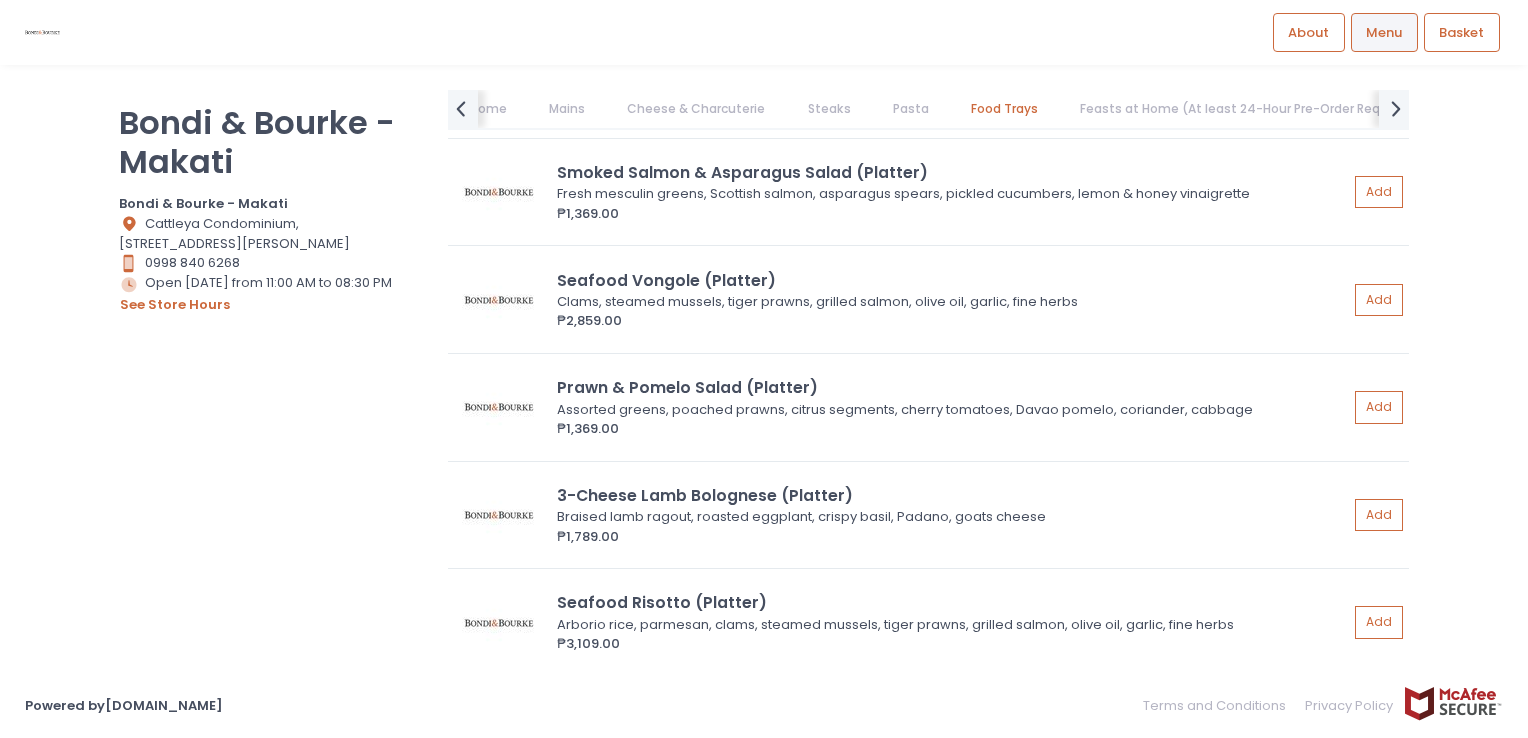 scroll, scrollTop: 9856, scrollLeft: 0, axis: vertical 